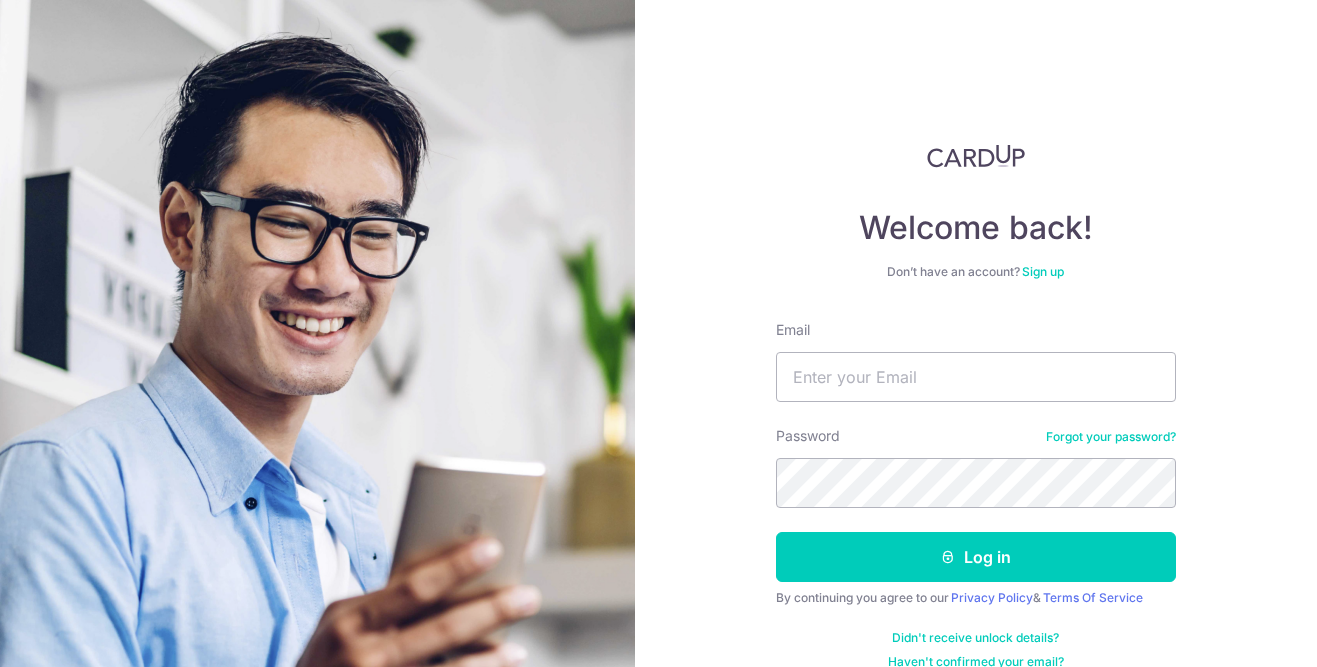 scroll, scrollTop: 0, scrollLeft: 0, axis: both 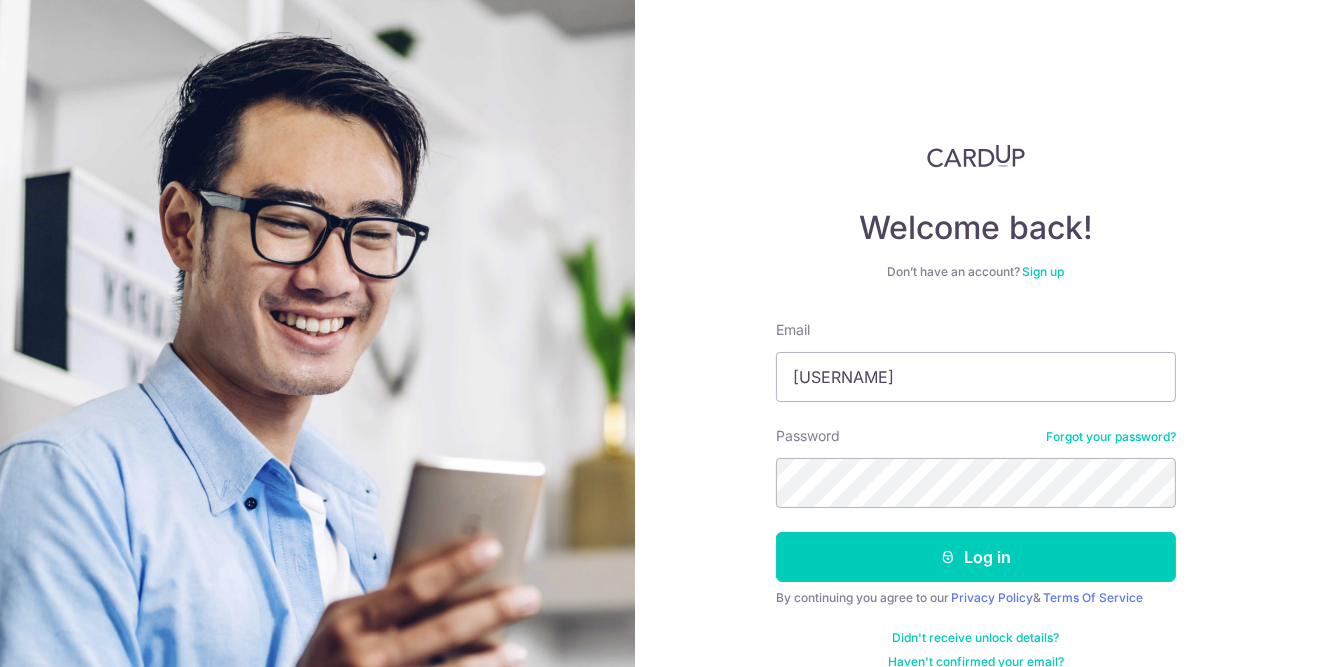 type on "s" 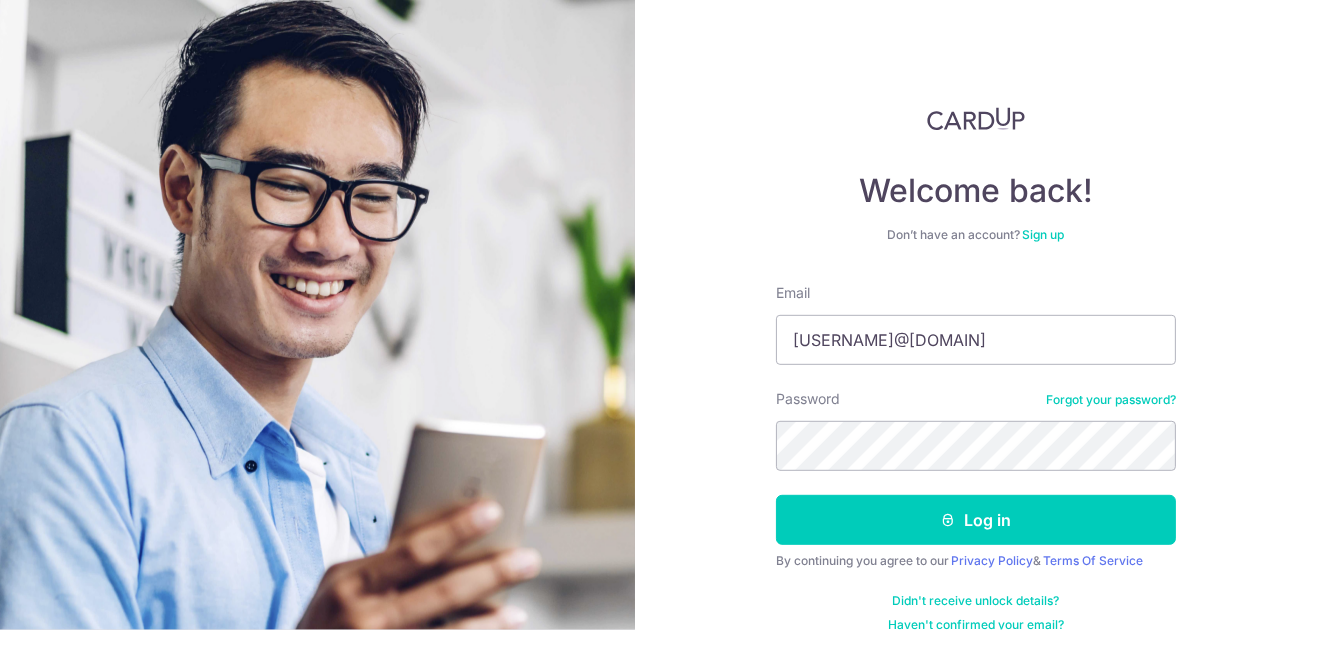 type on "[EMAIL]" 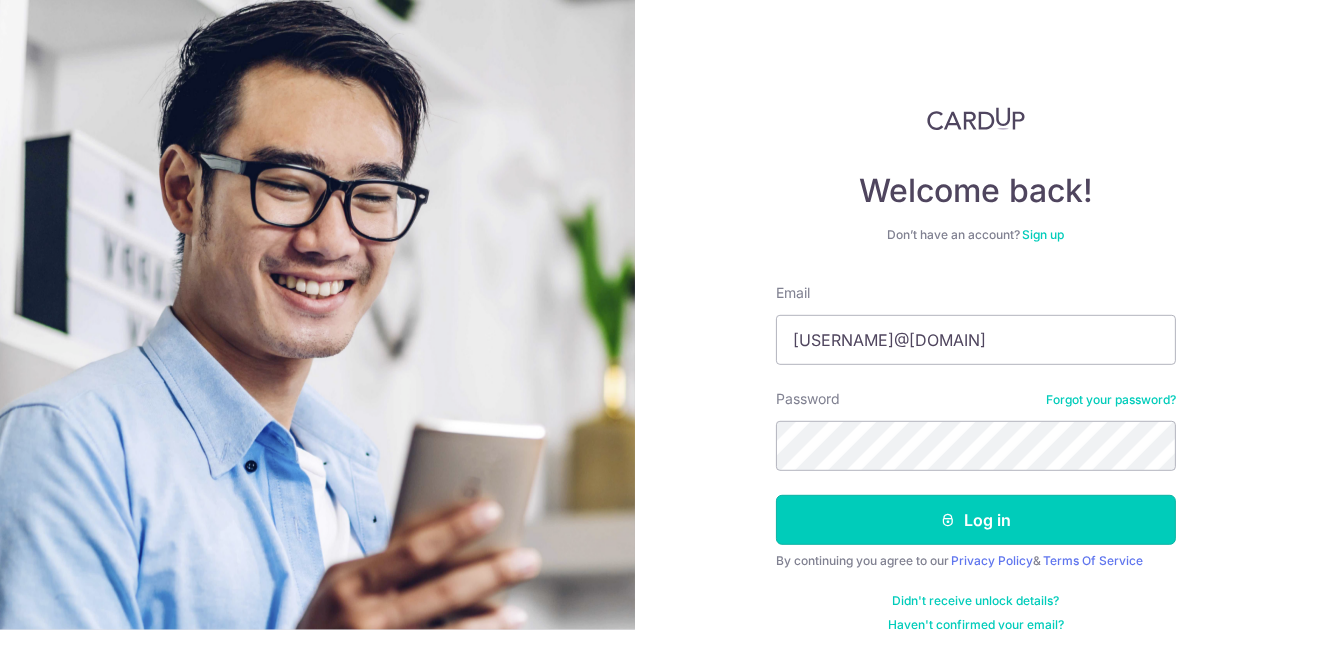 click on "Log in" at bounding box center [976, 557] 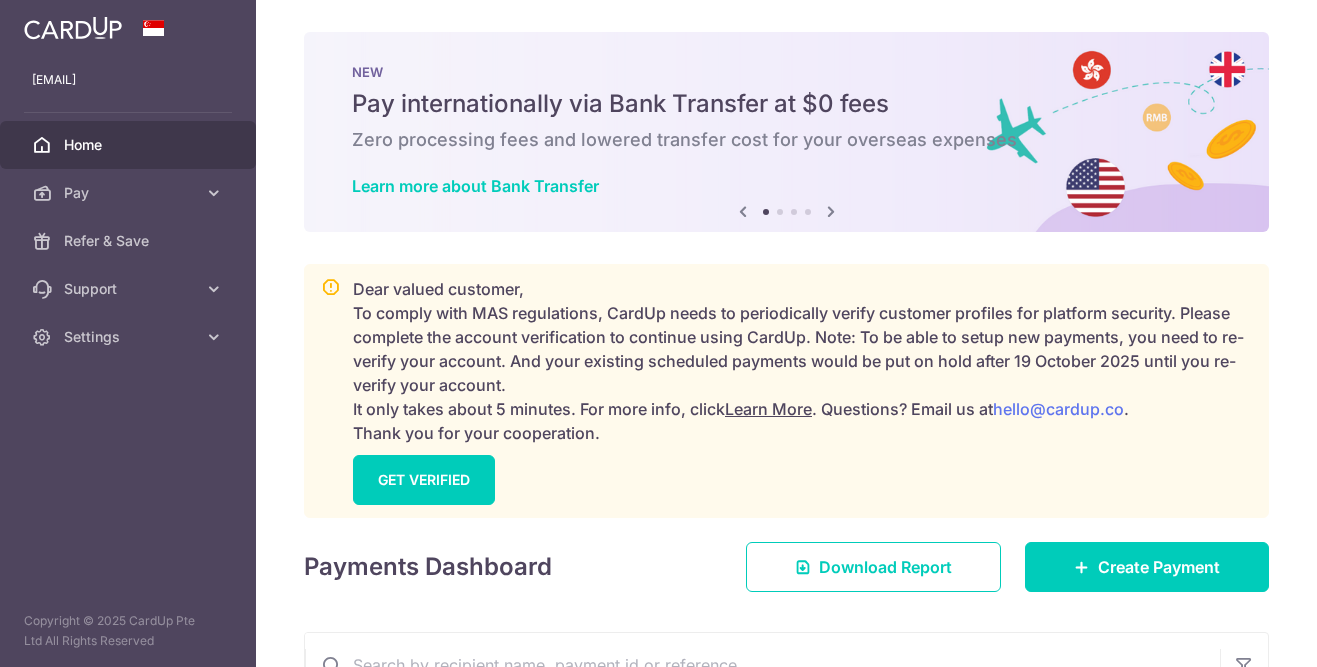 scroll, scrollTop: 0, scrollLeft: 0, axis: both 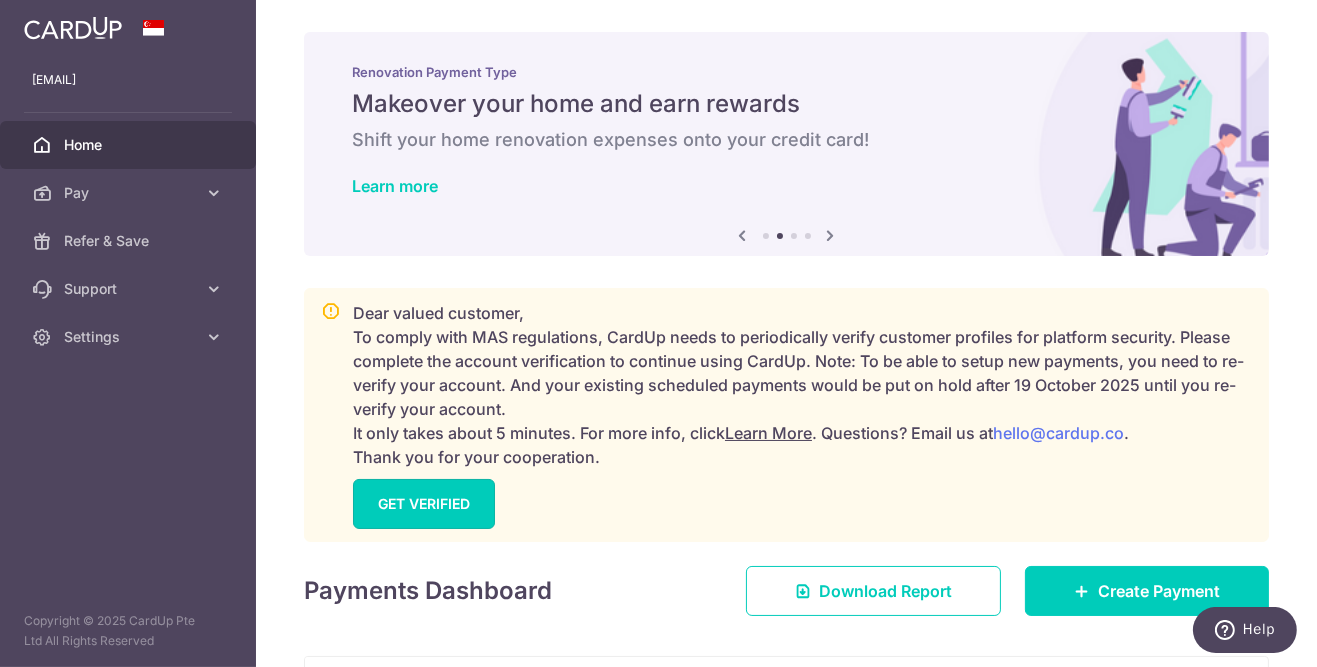 click on "GET VERIFIED" at bounding box center (424, 504) 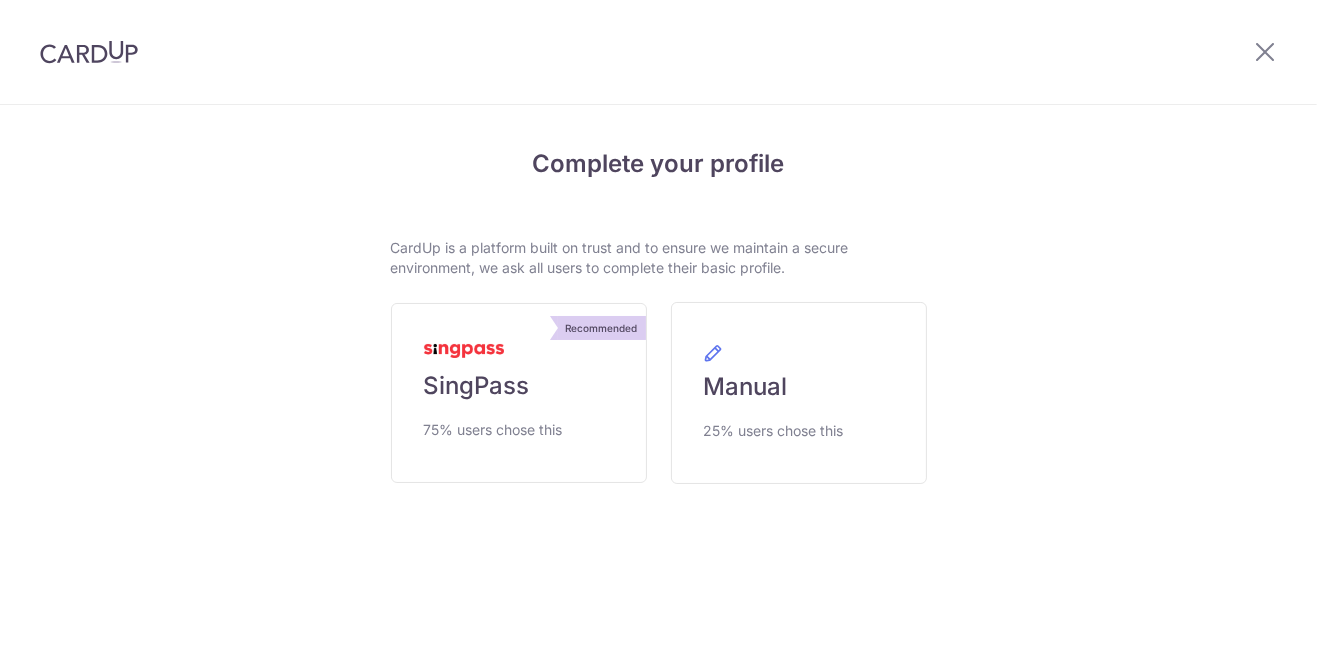 scroll, scrollTop: 0, scrollLeft: 0, axis: both 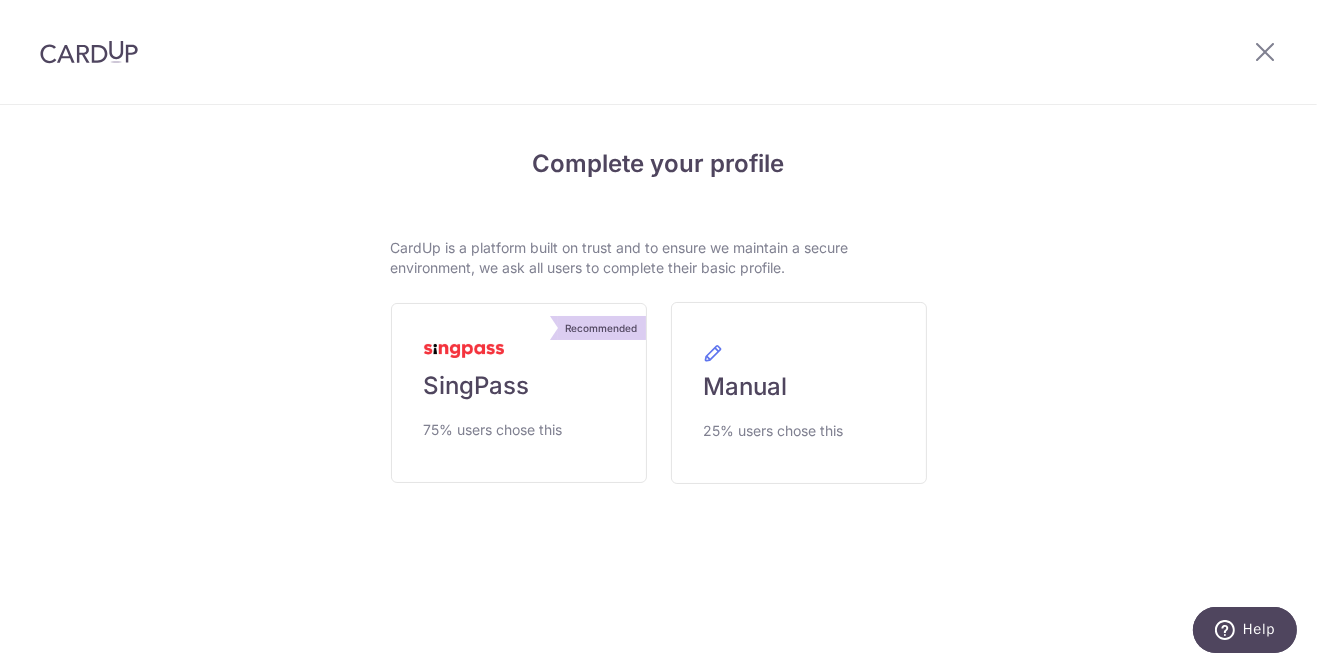 click on "75% users chose this" at bounding box center [493, 430] 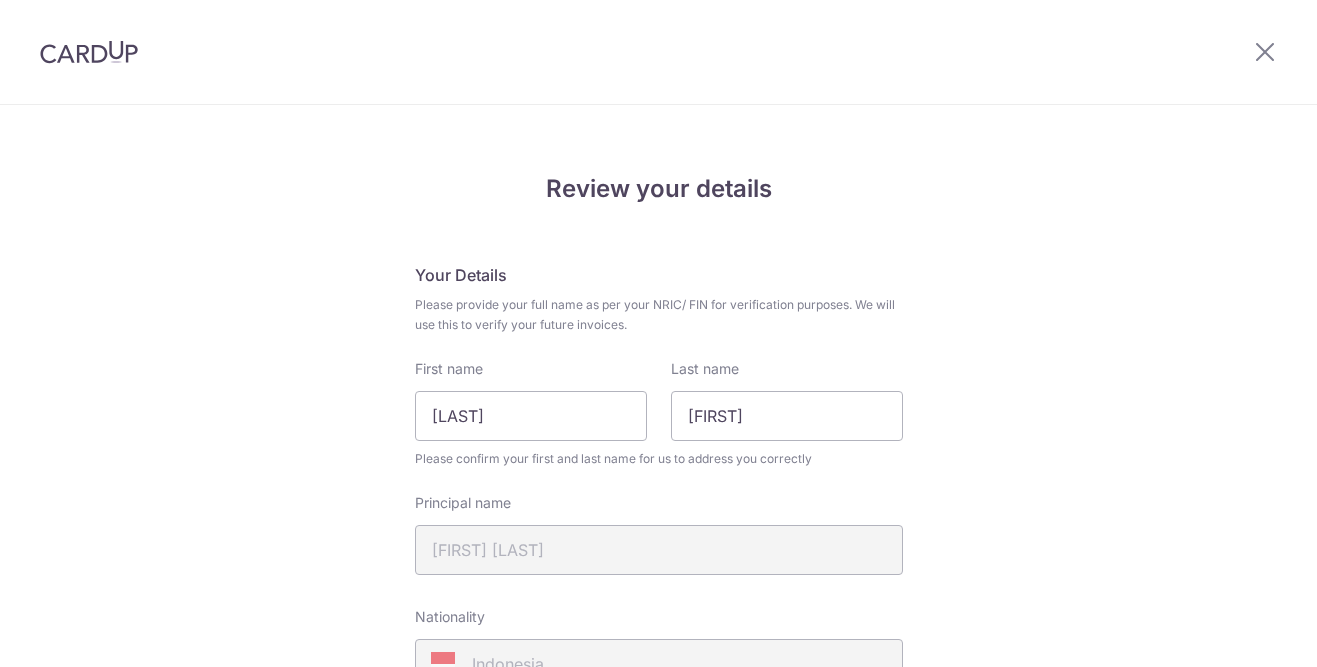 scroll, scrollTop: 0, scrollLeft: 0, axis: both 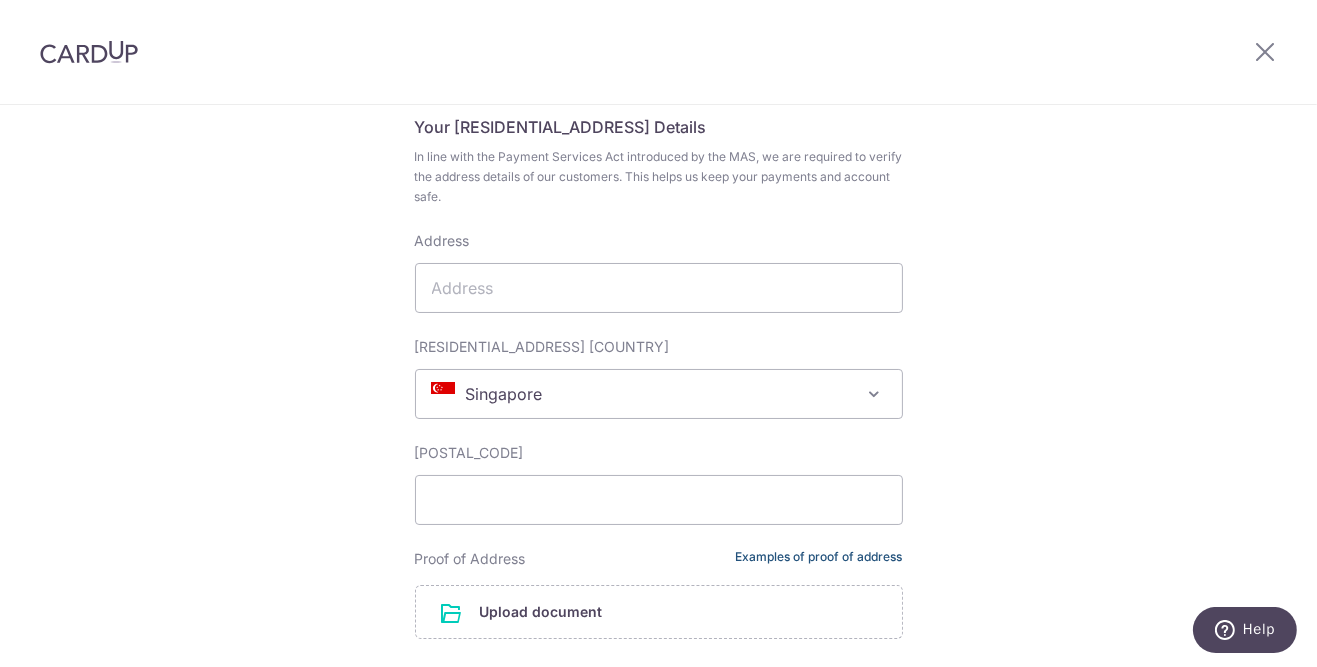 click on "Examples of proof of address" at bounding box center [819, 559] 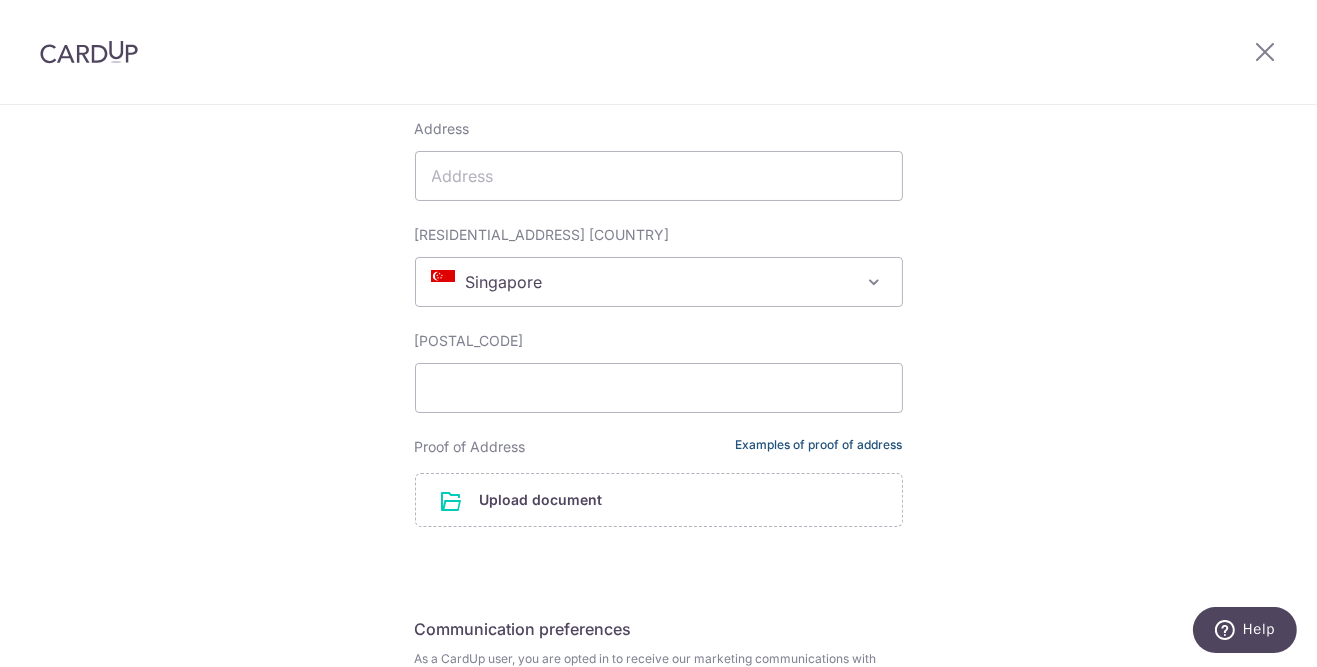 scroll, scrollTop: 1150, scrollLeft: 0, axis: vertical 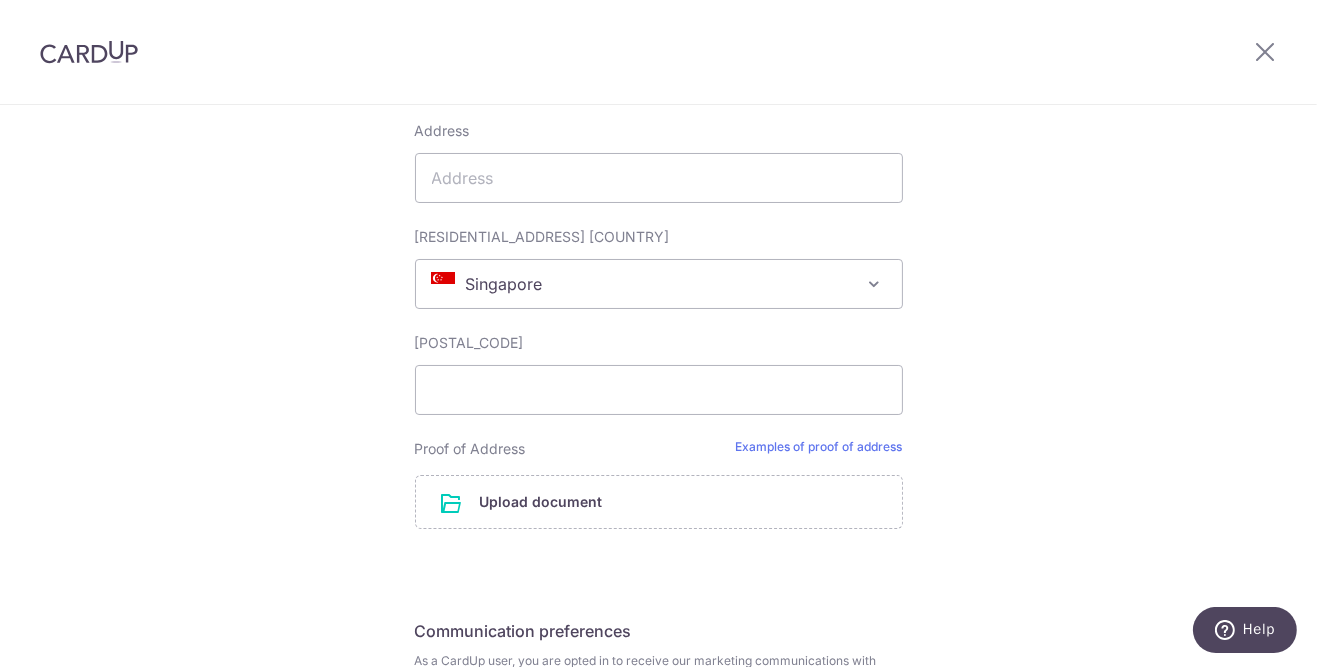click at bounding box center (659, 502) 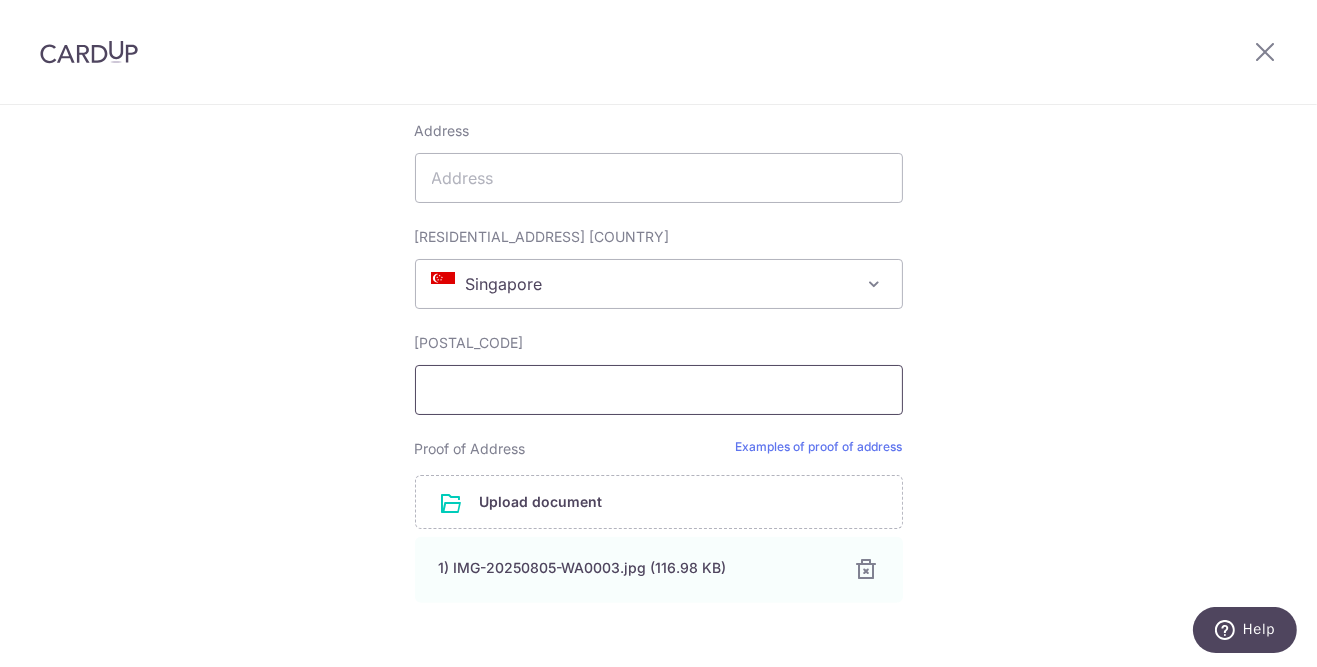 click on "Postal code" at bounding box center (659, 390) 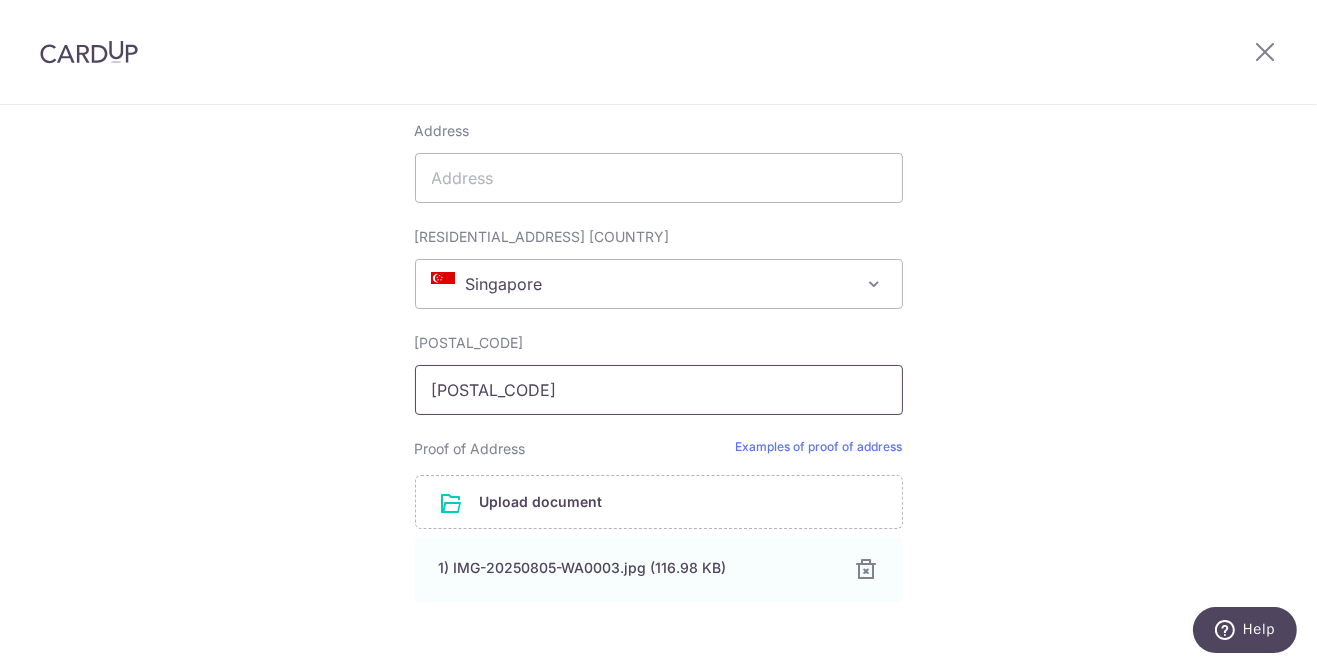type on "272009" 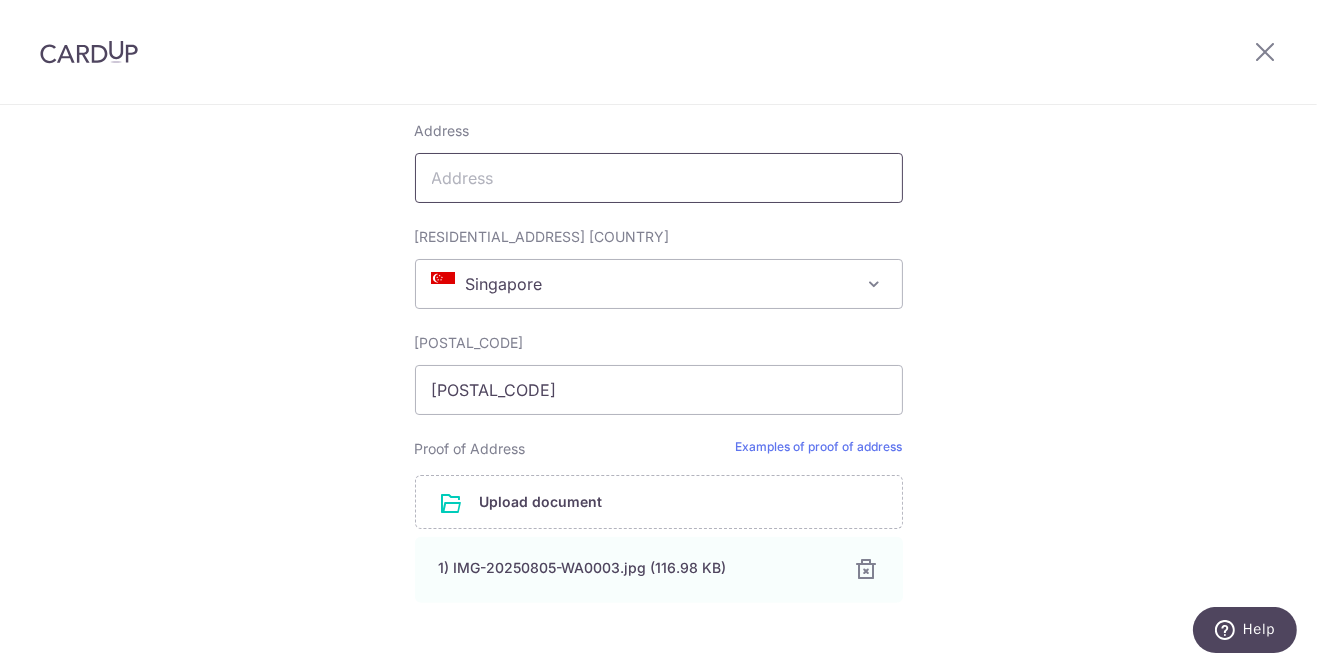 click on "Address" at bounding box center [659, 178] 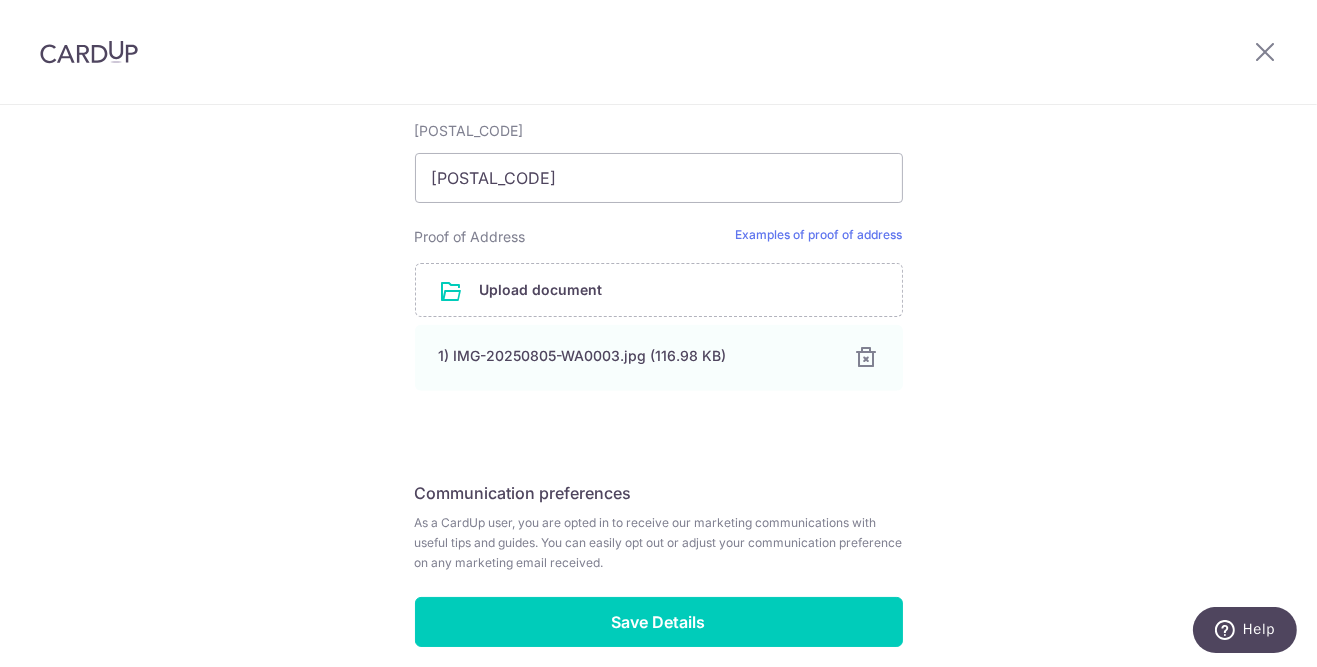 scroll, scrollTop: 1365, scrollLeft: 0, axis: vertical 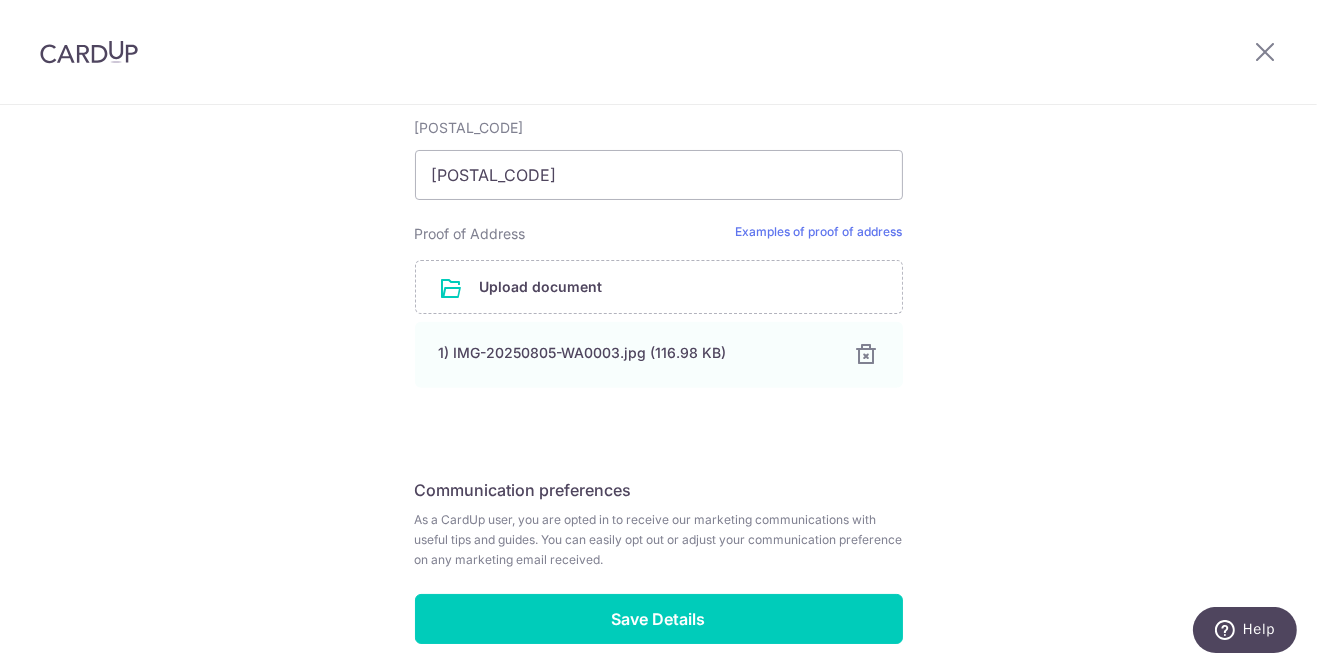 type on "[NUMBER] [STREET] #[NUMBER] [CITY] [POSTAL_CODE]" 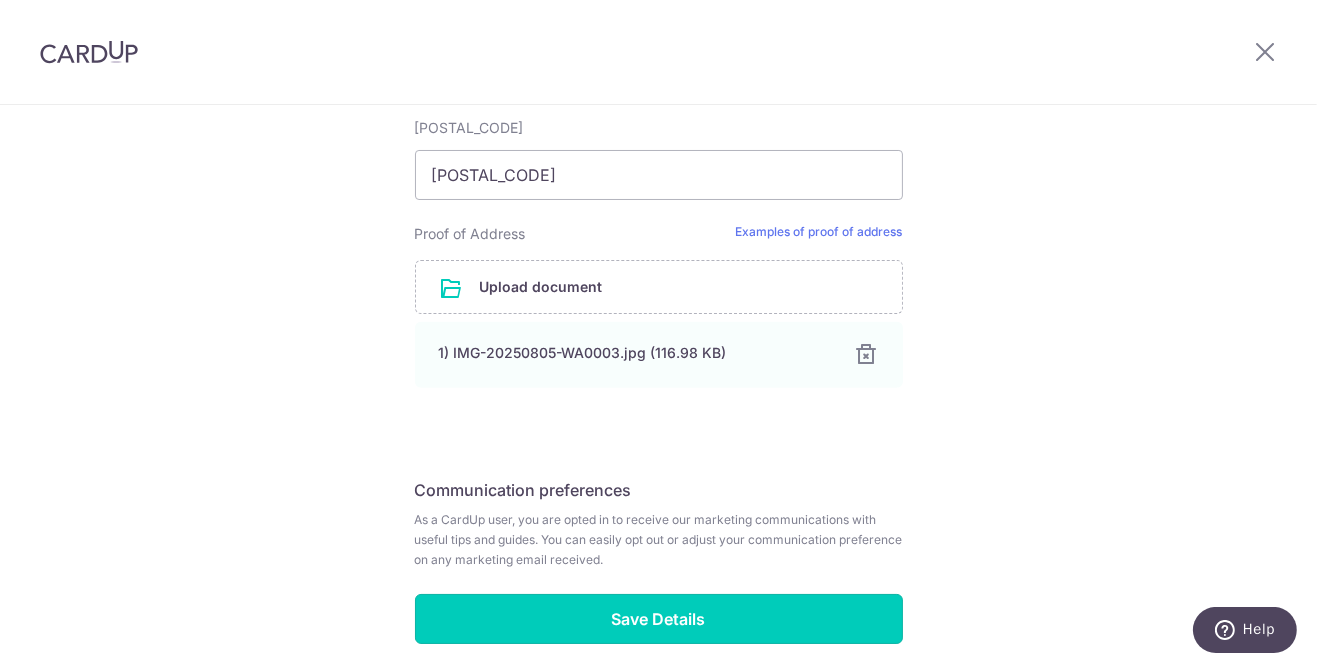 click on "Save Details" at bounding box center [659, 619] 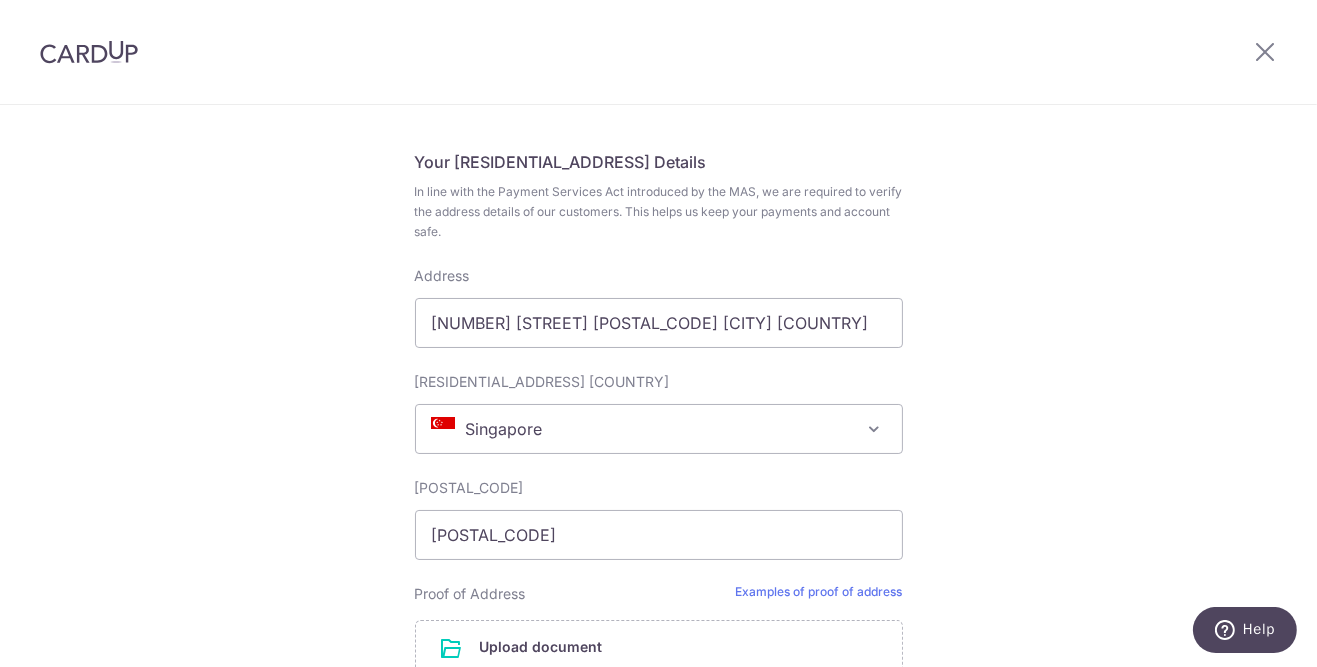 scroll, scrollTop: 950, scrollLeft: 0, axis: vertical 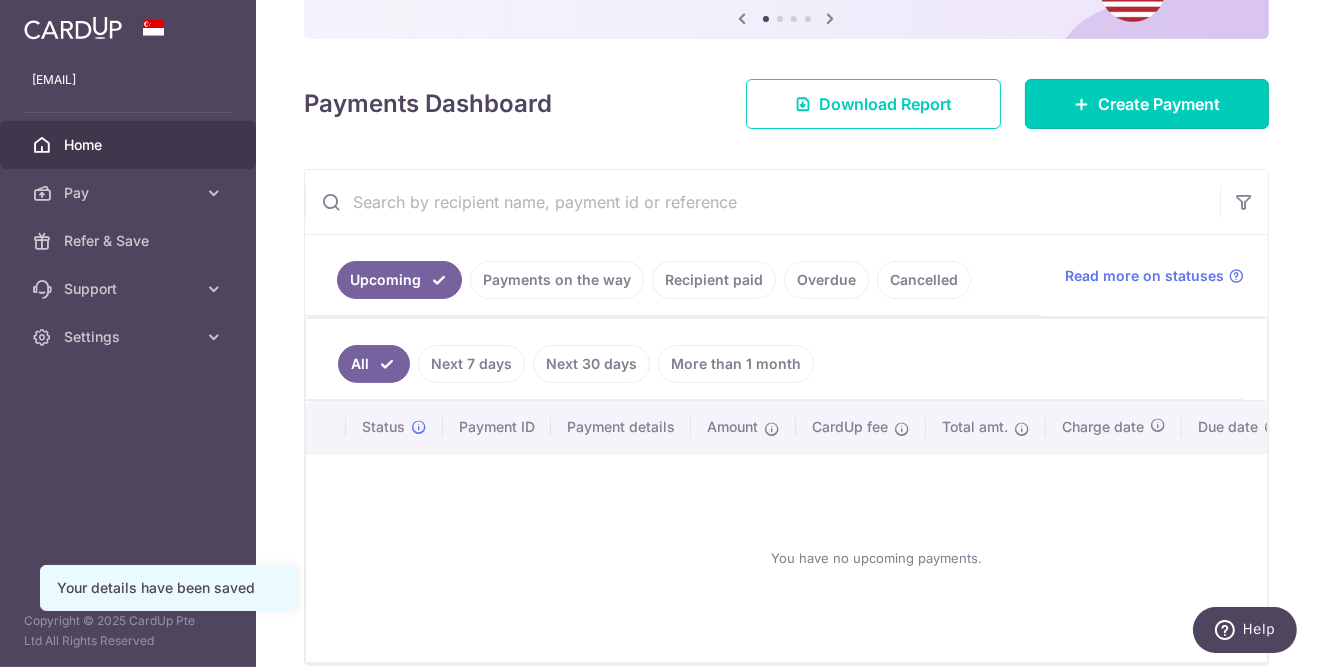 click on "Create Payment" at bounding box center (1147, 104) 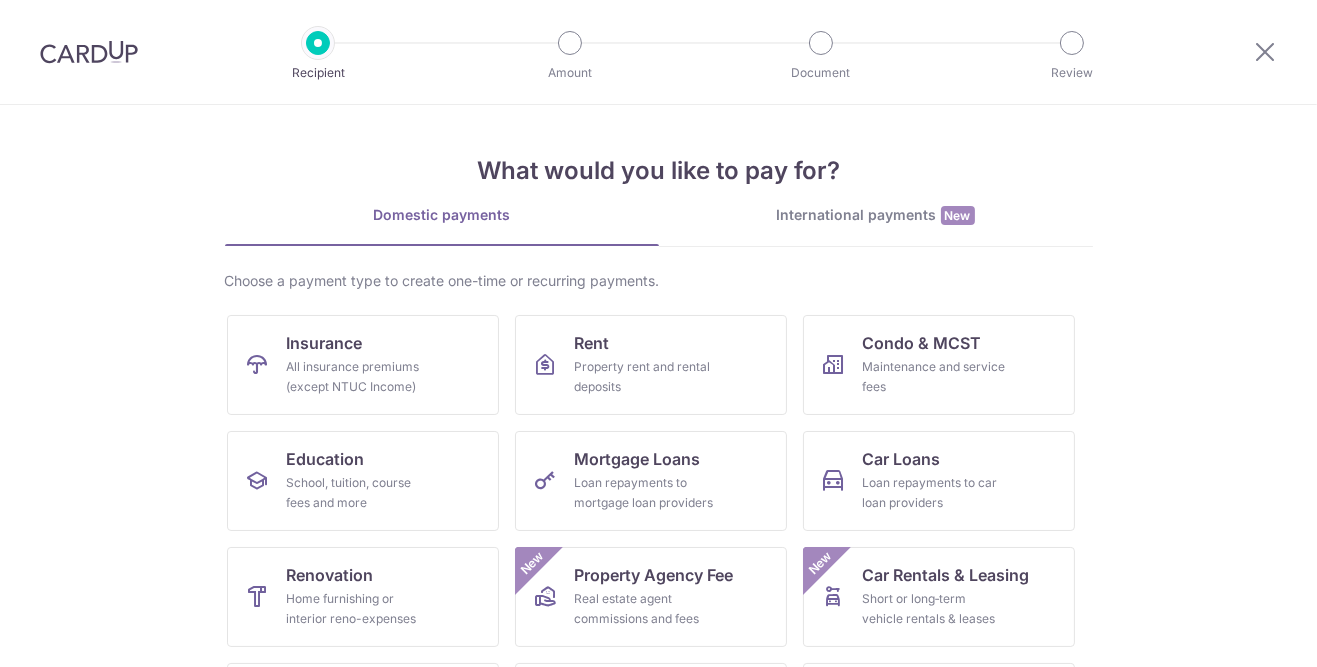 scroll, scrollTop: 0, scrollLeft: 0, axis: both 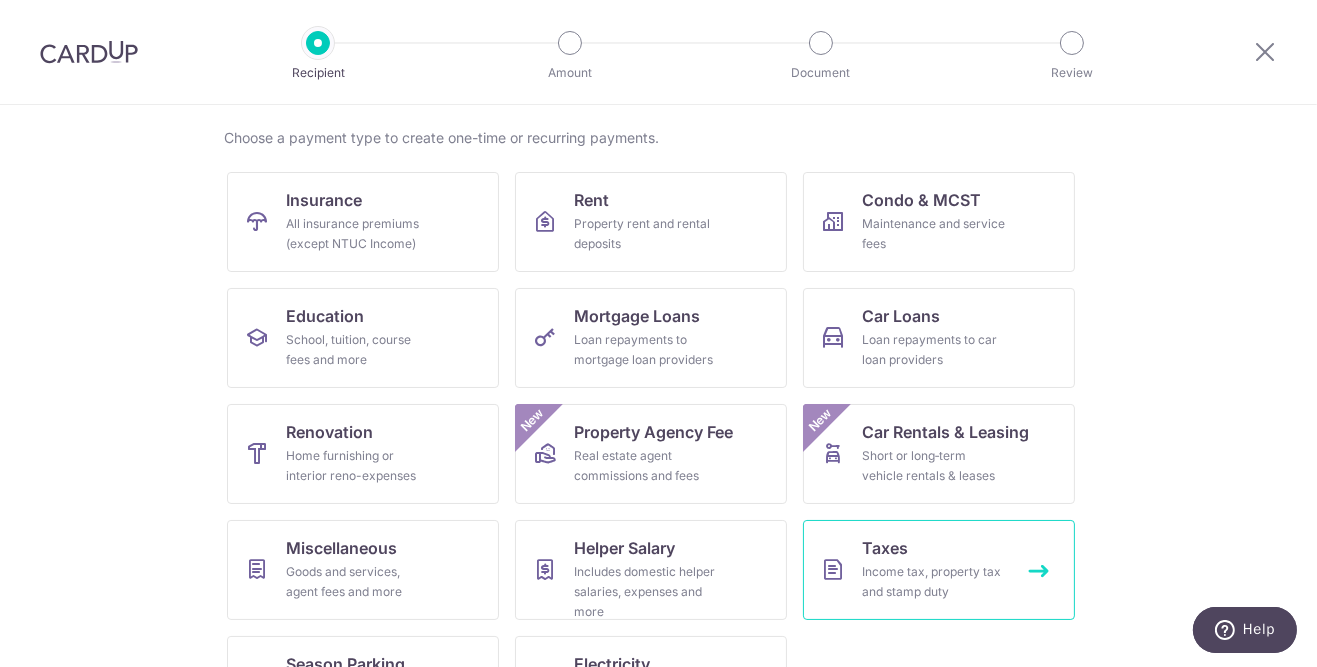 click on "Taxes Income tax, property tax and stamp duty" at bounding box center (939, 570) 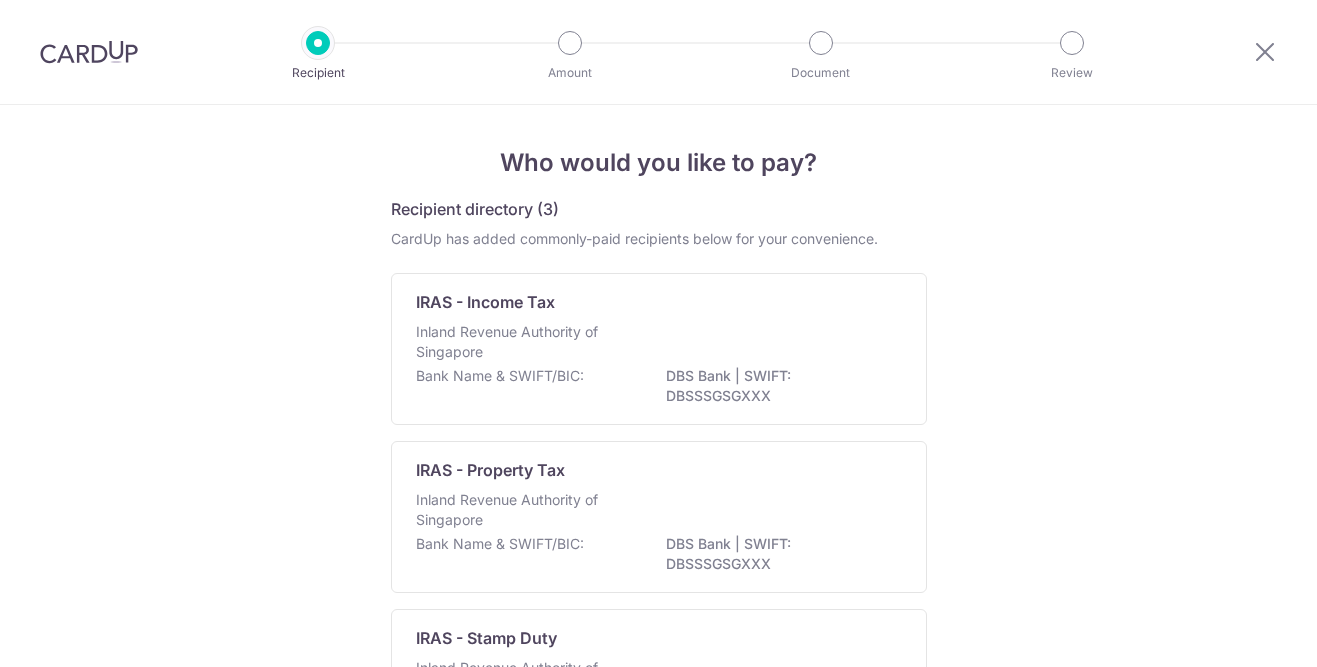 scroll, scrollTop: 0, scrollLeft: 0, axis: both 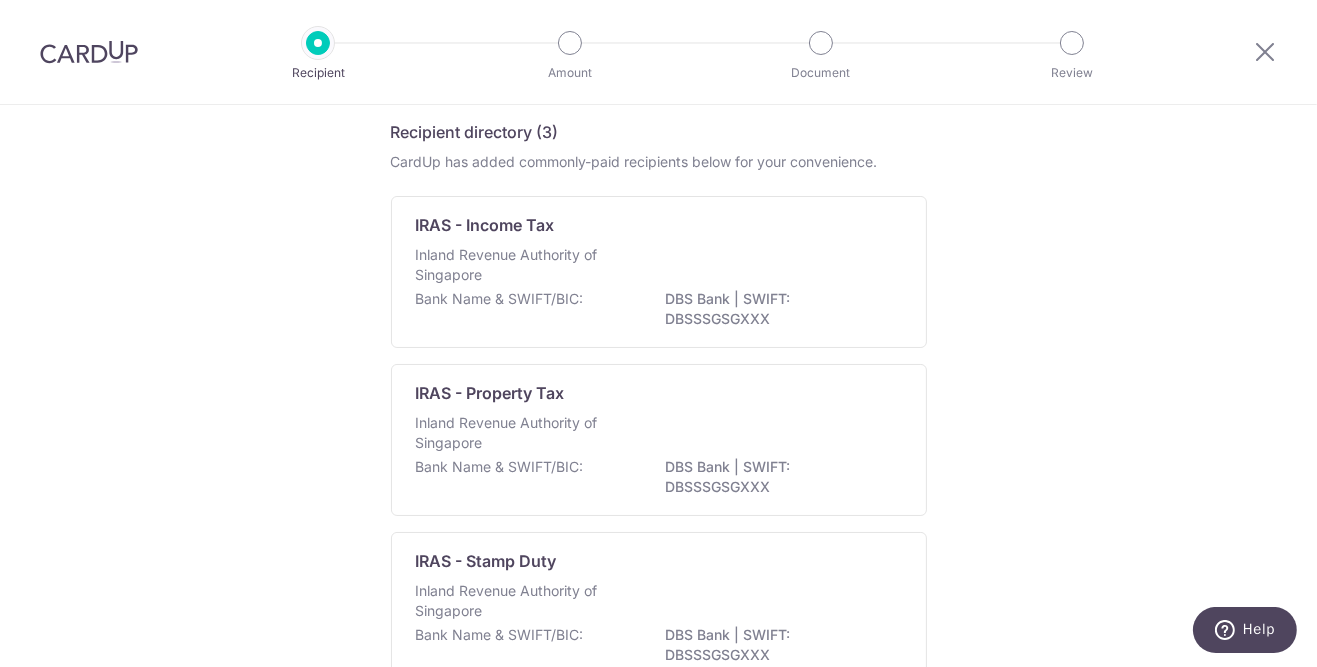 click on "DBS Bank | SWIFT: DBSSSGSGXXX" at bounding box center [778, 309] 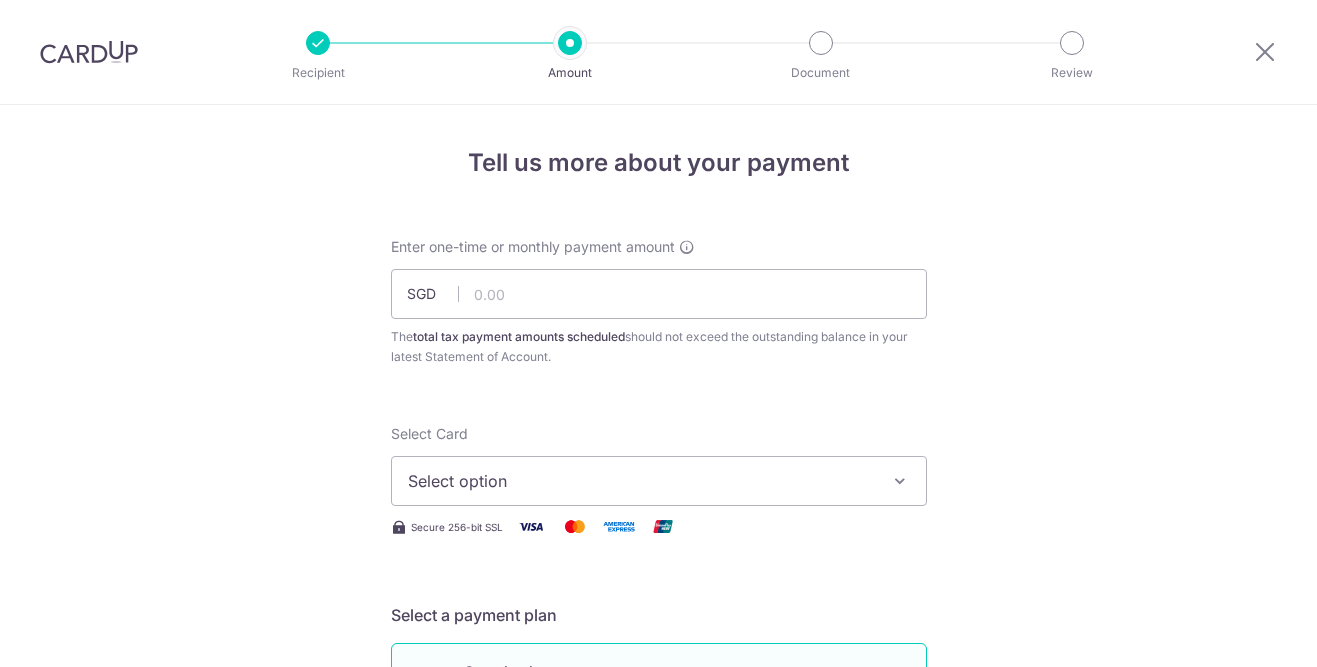 scroll, scrollTop: 0, scrollLeft: 0, axis: both 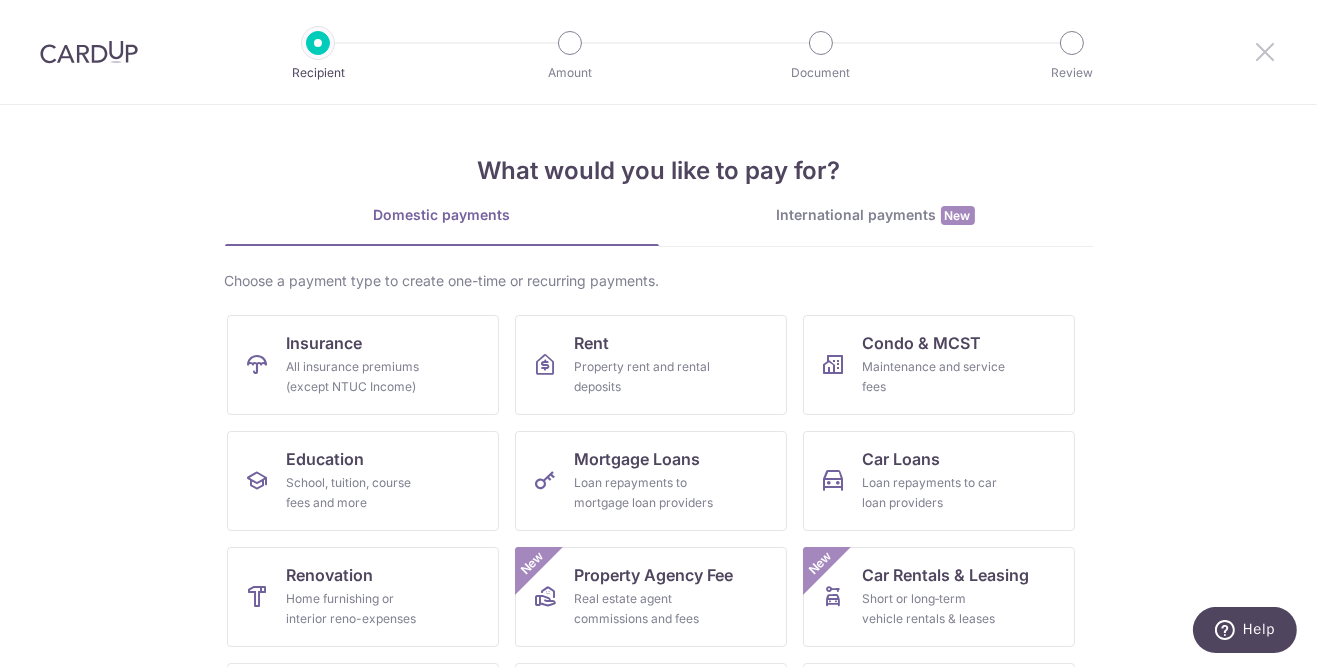 click at bounding box center [1265, 51] 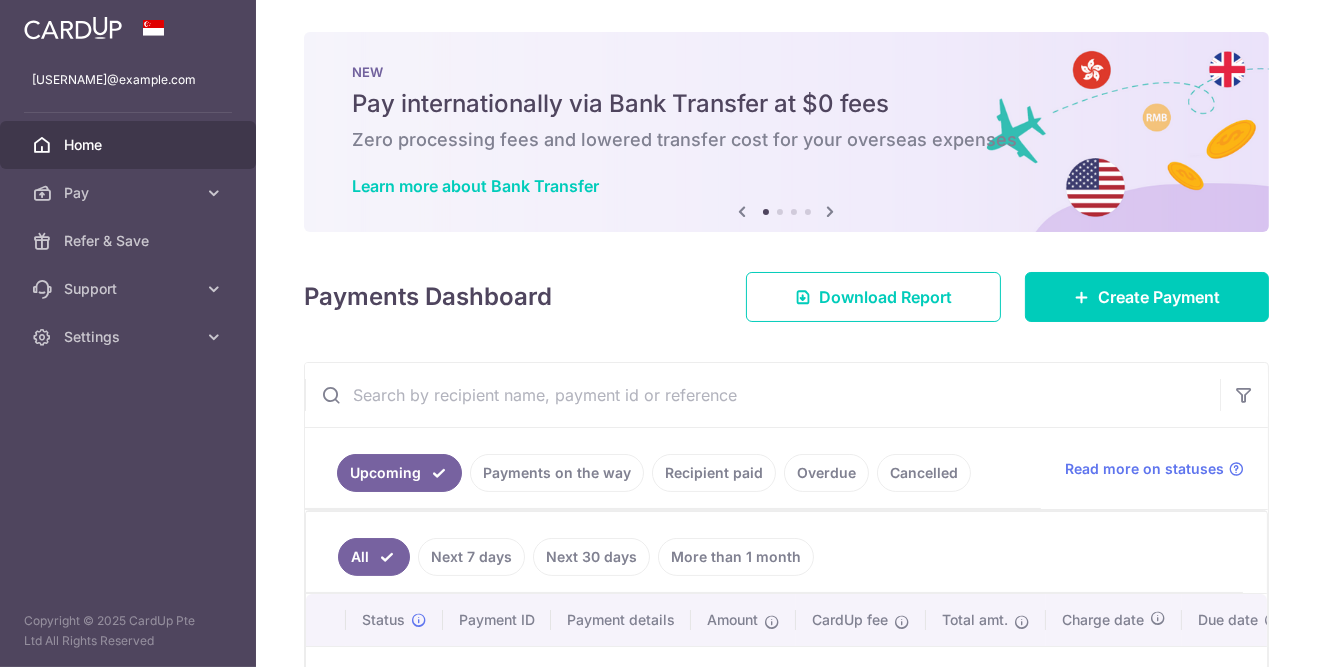 scroll, scrollTop: 0, scrollLeft: 0, axis: both 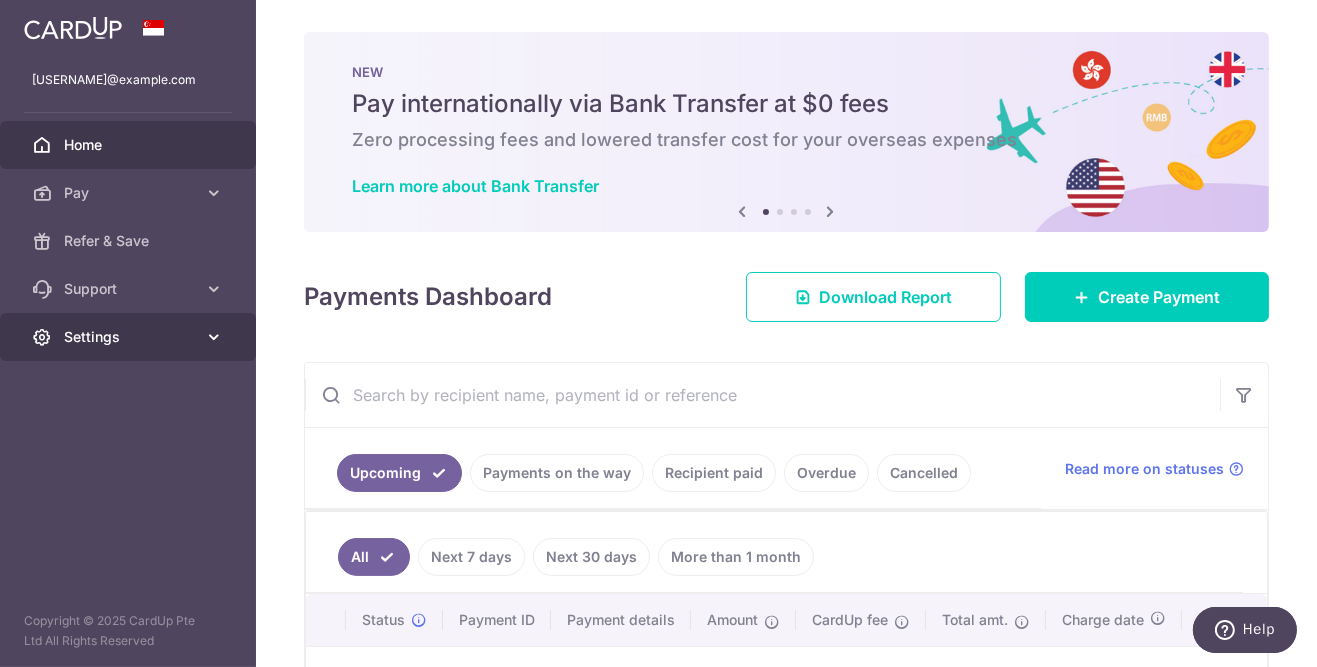 click on "Settings" at bounding box center (130, 337) 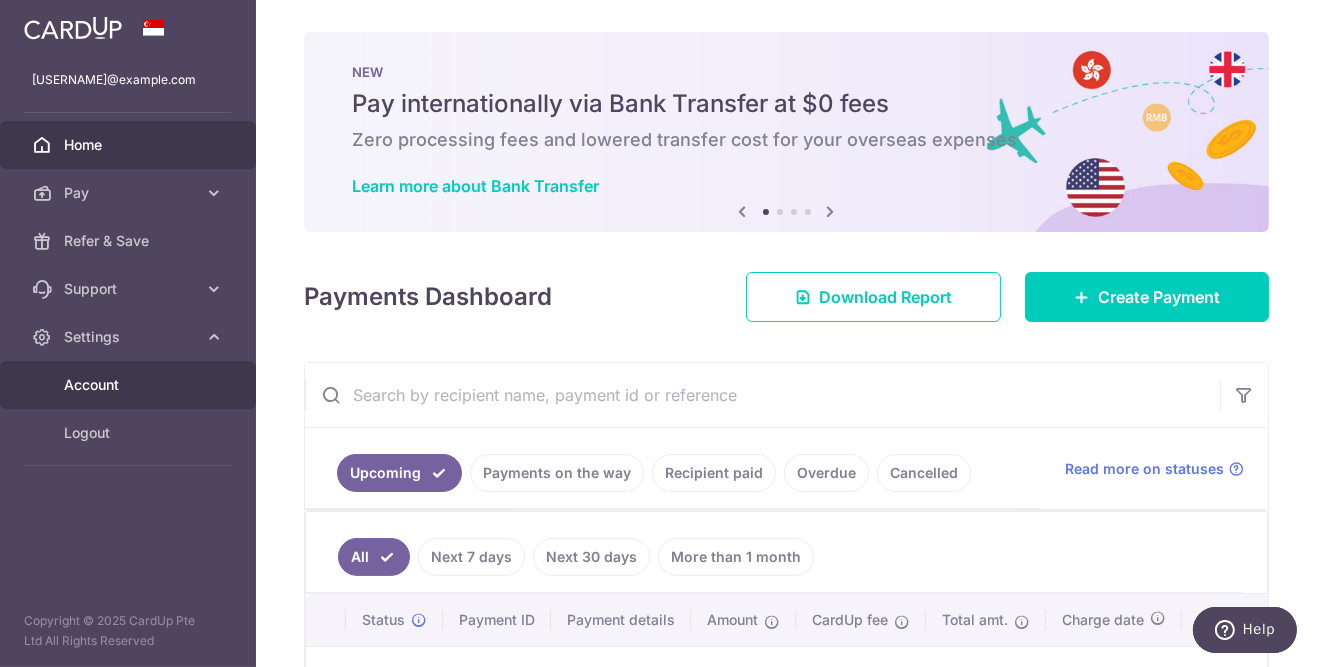click on "Account" at bounding box center [128, 385] 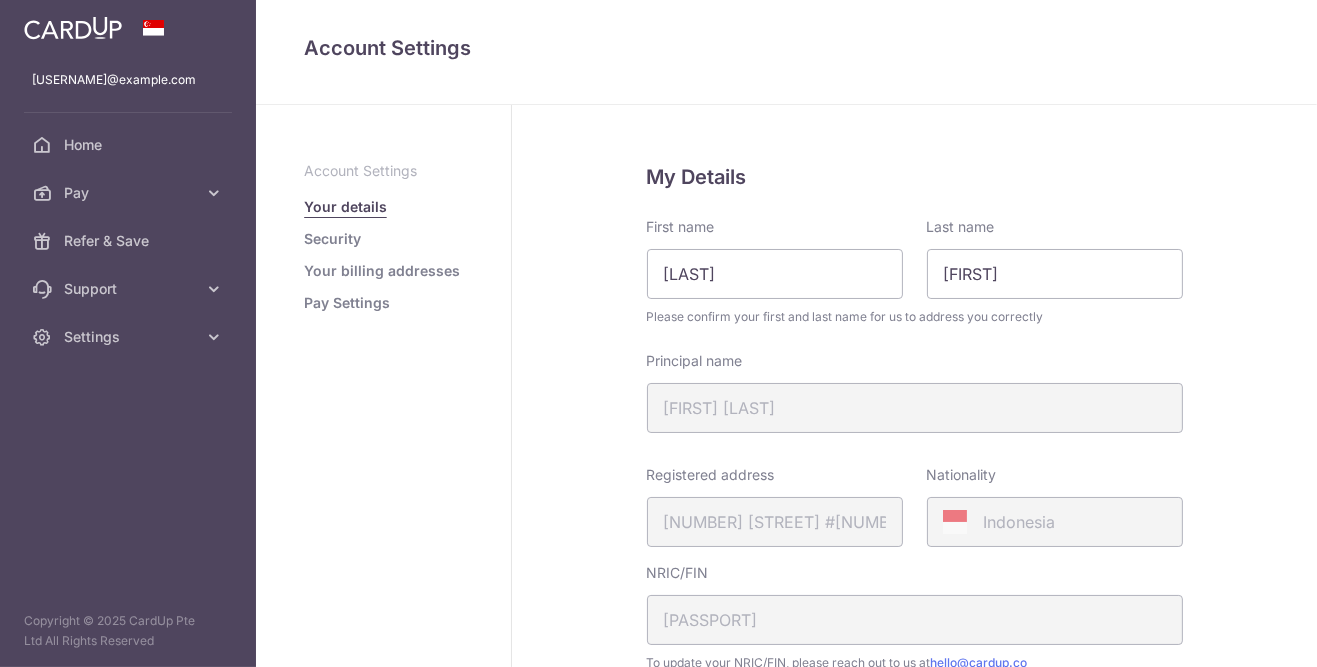 scroll, scrollTop: 0, scrollLeft: 0, axis: both 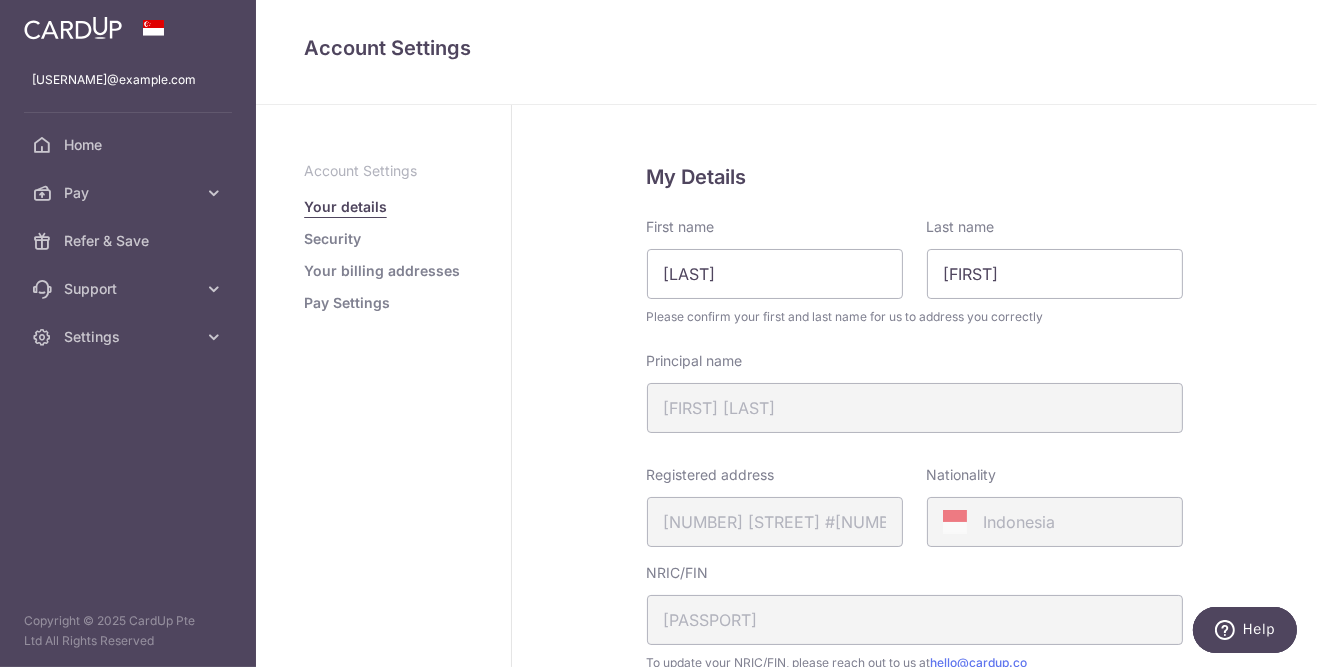click at bounding box center [73, 28] 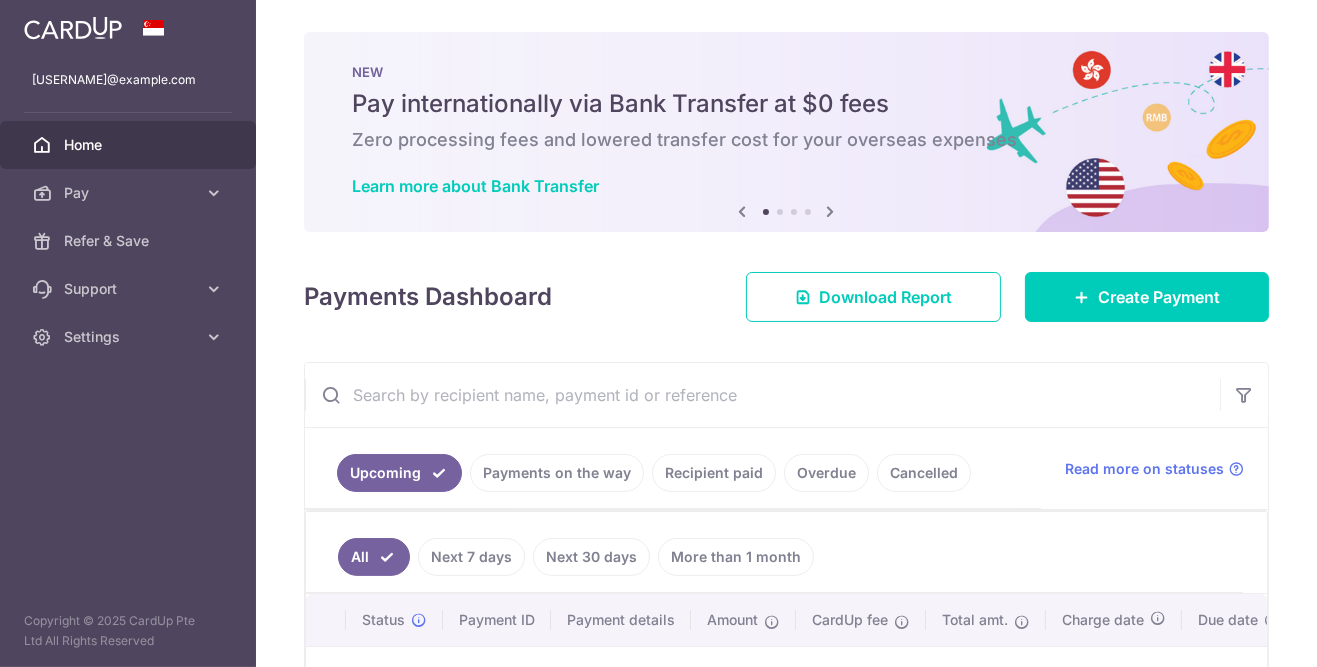 scroll, scrollTop: 0, scrollLeft: 0, axis: both 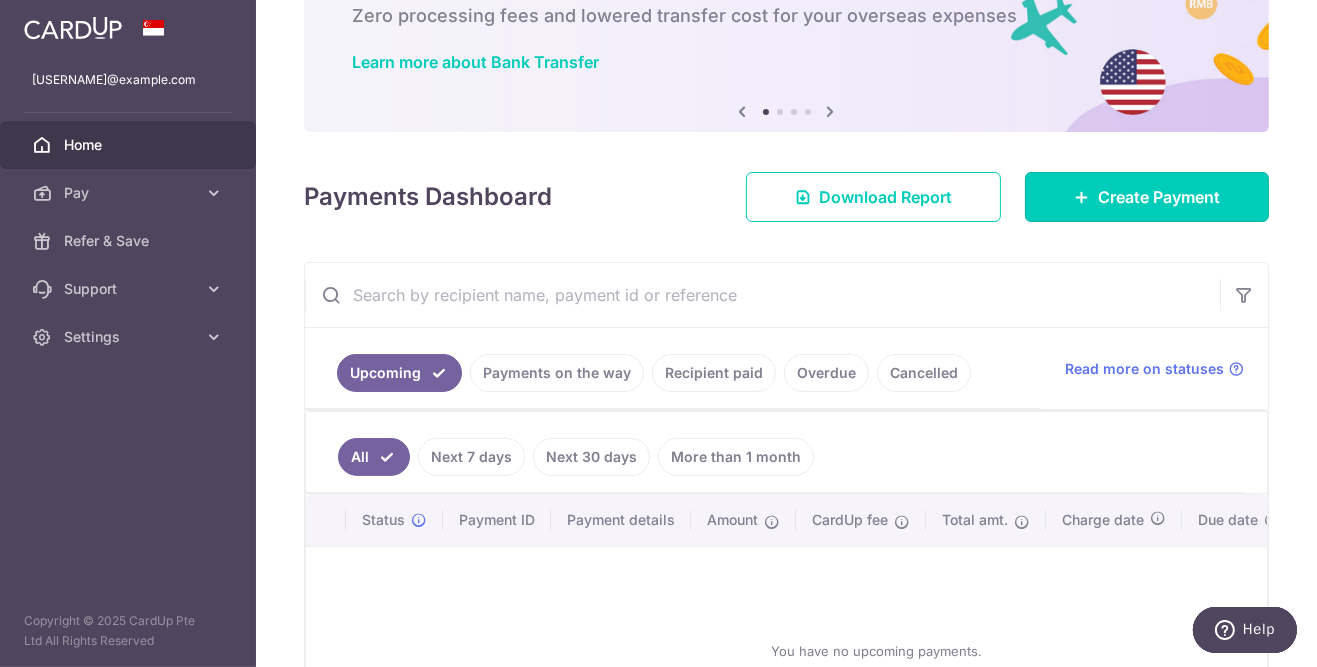 click on "Create Payment" at bounding box center [1159, 197] 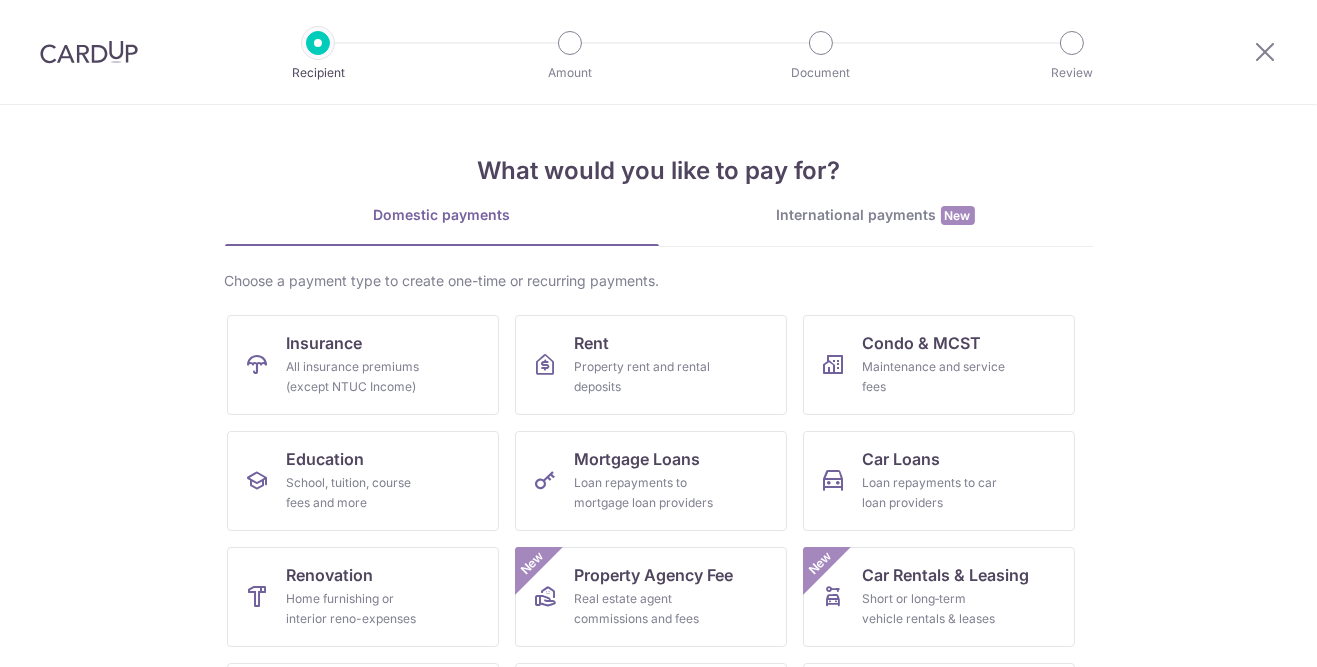 scroll, scrollTop: 0, scrollLeft: 0, axis: both 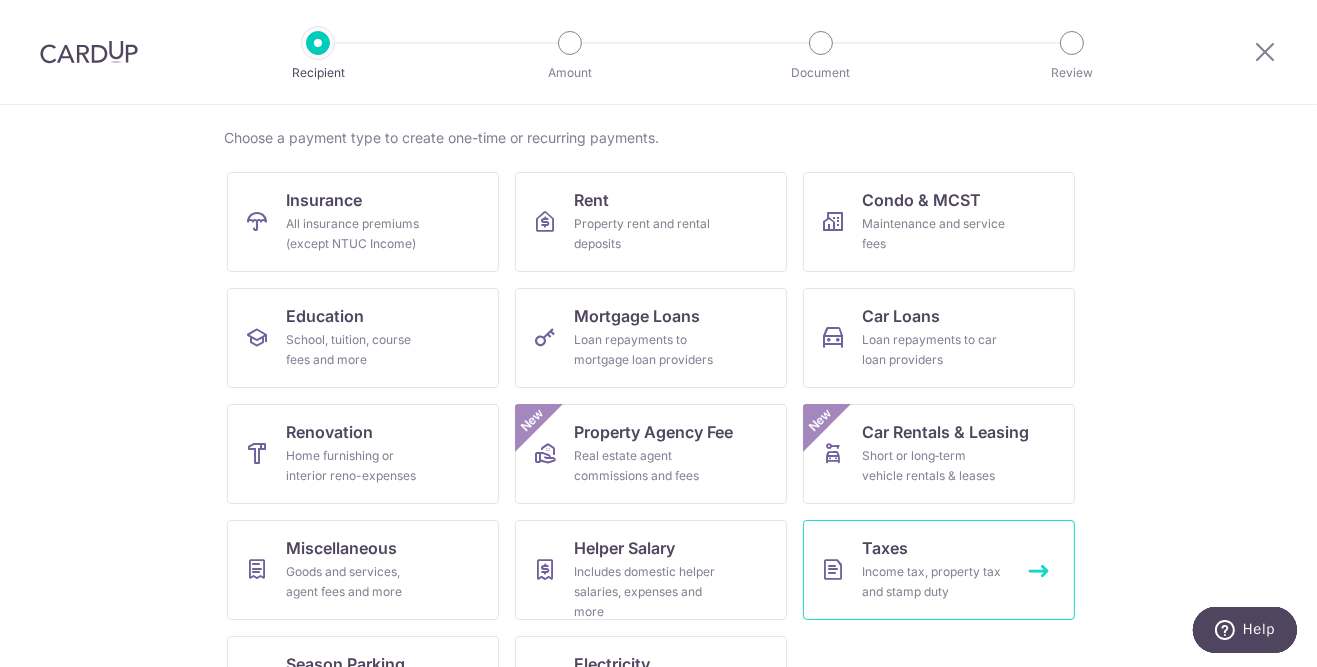 click on "Income tax, property tax and stamp duty" at bounding box center [935, 582] 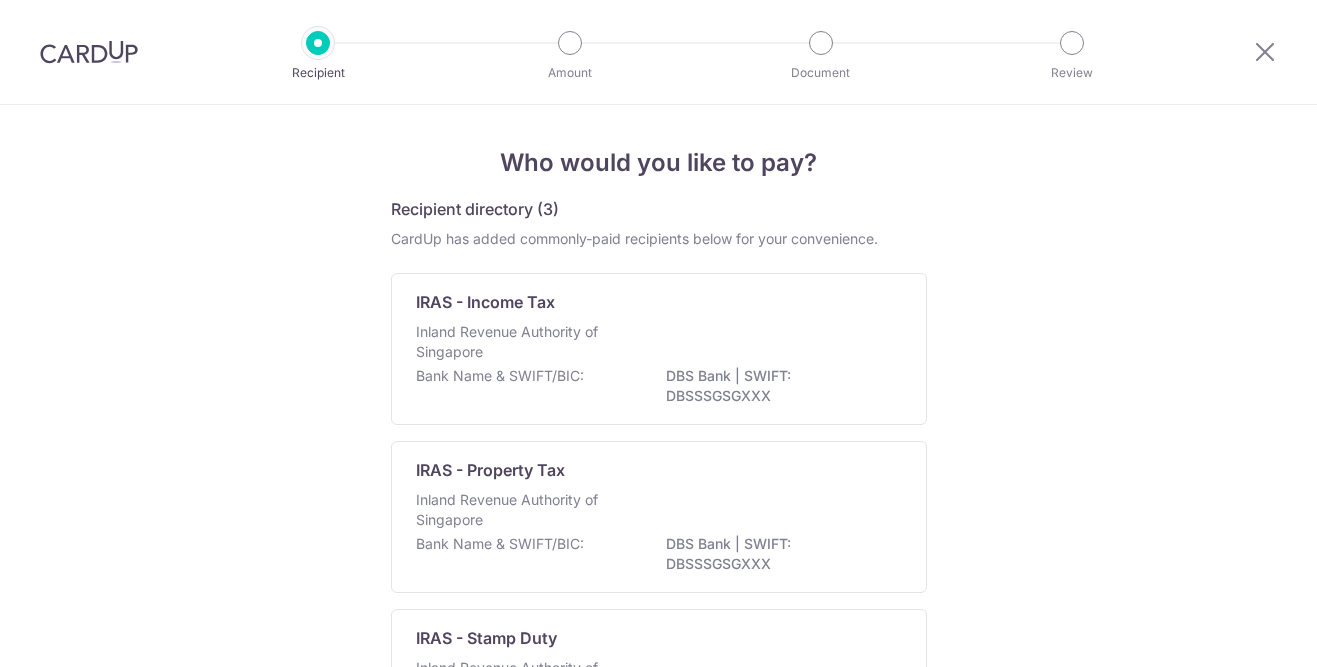 scroll, scrollTop: 0, scrollLeft: 0, axis: both 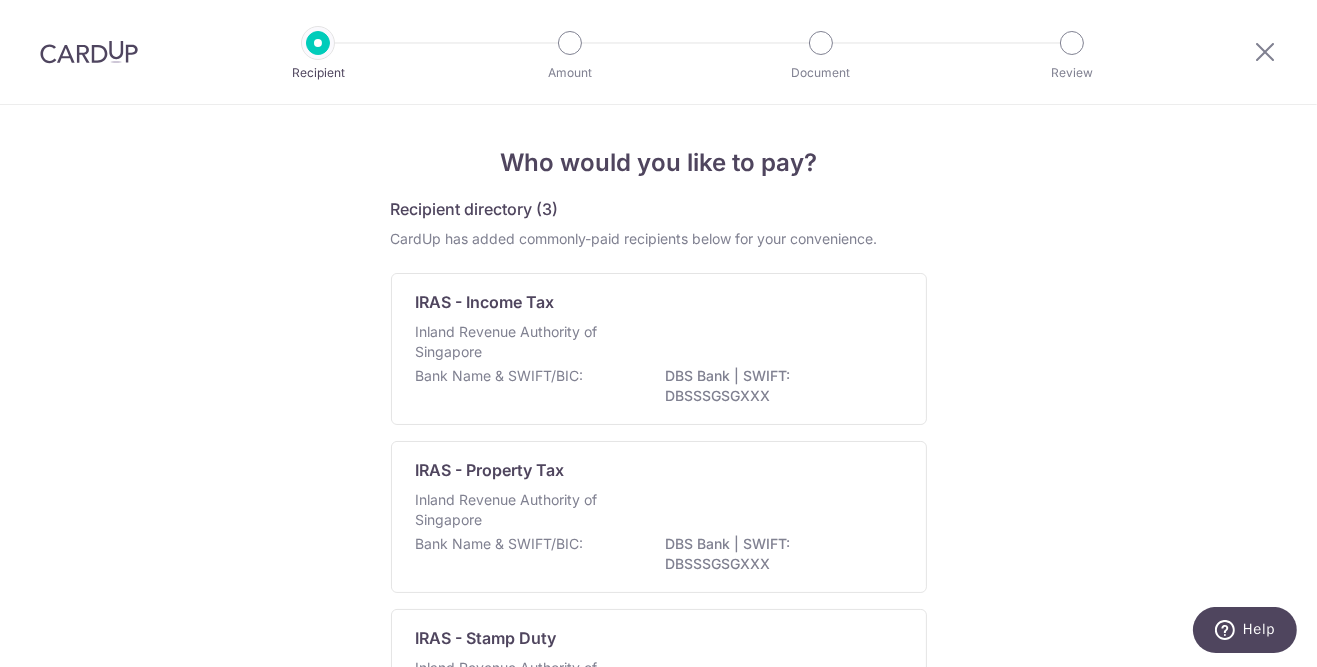 click on "DBS Bank | SWIFT: DBSSSGSGXXX" at bounding box center (778, 386) 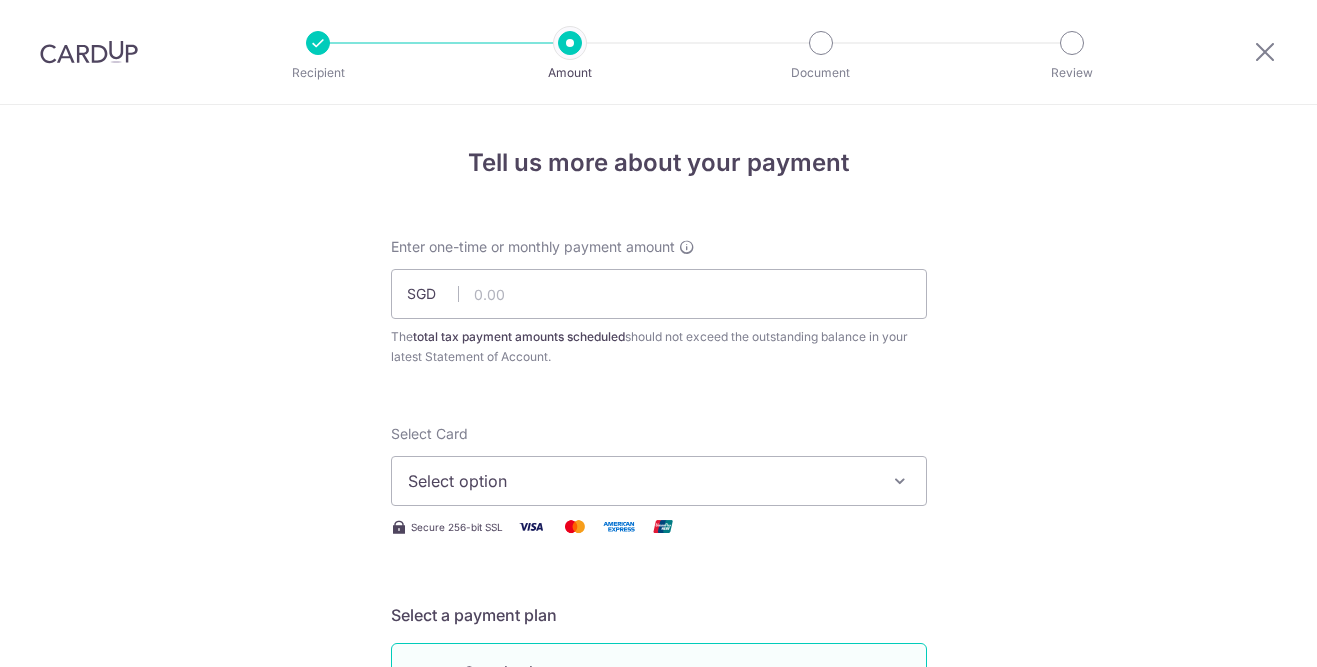 scroll, scrollTop: 0, scrollLeft: 0, axis: both 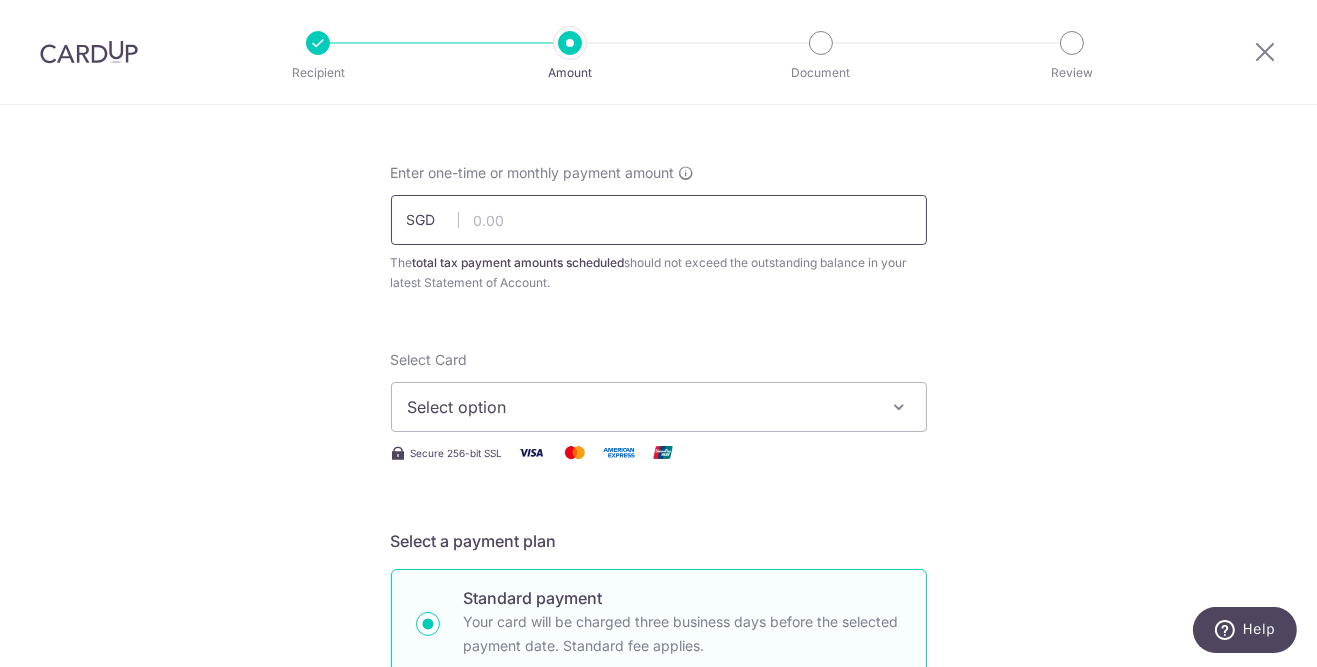 click at bounding box center (659, 220) 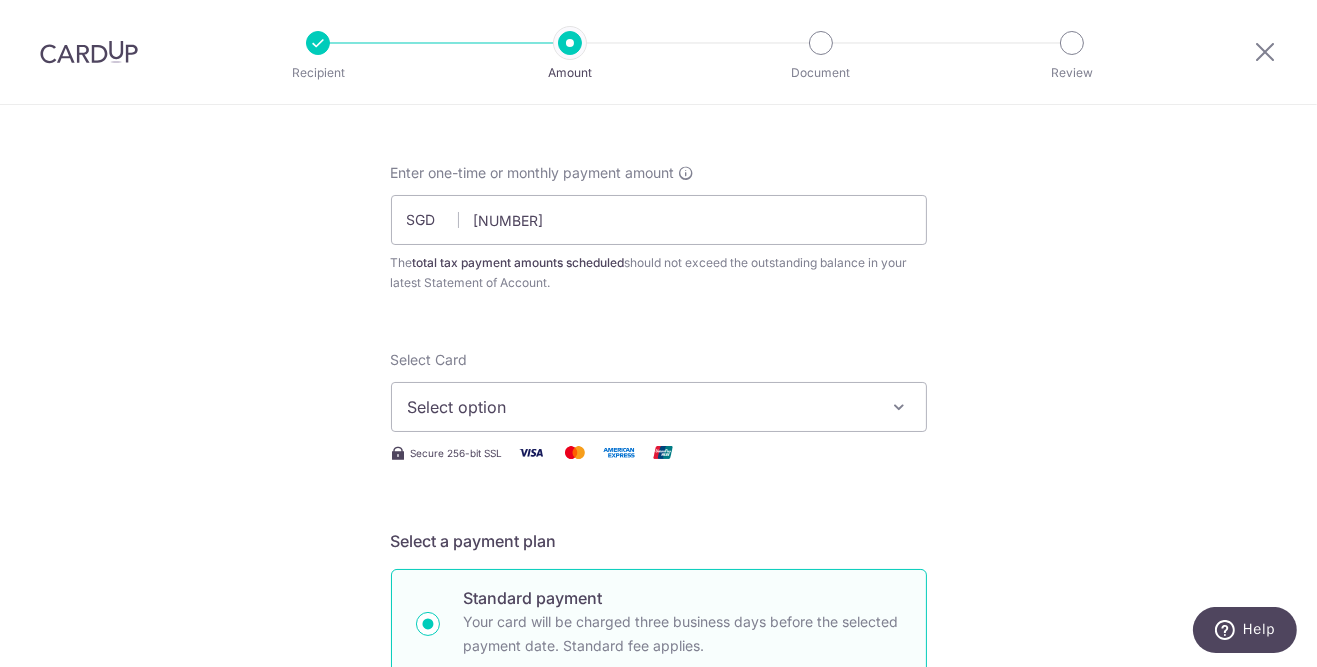 click on "Select option" at bounding box center [641, 407] 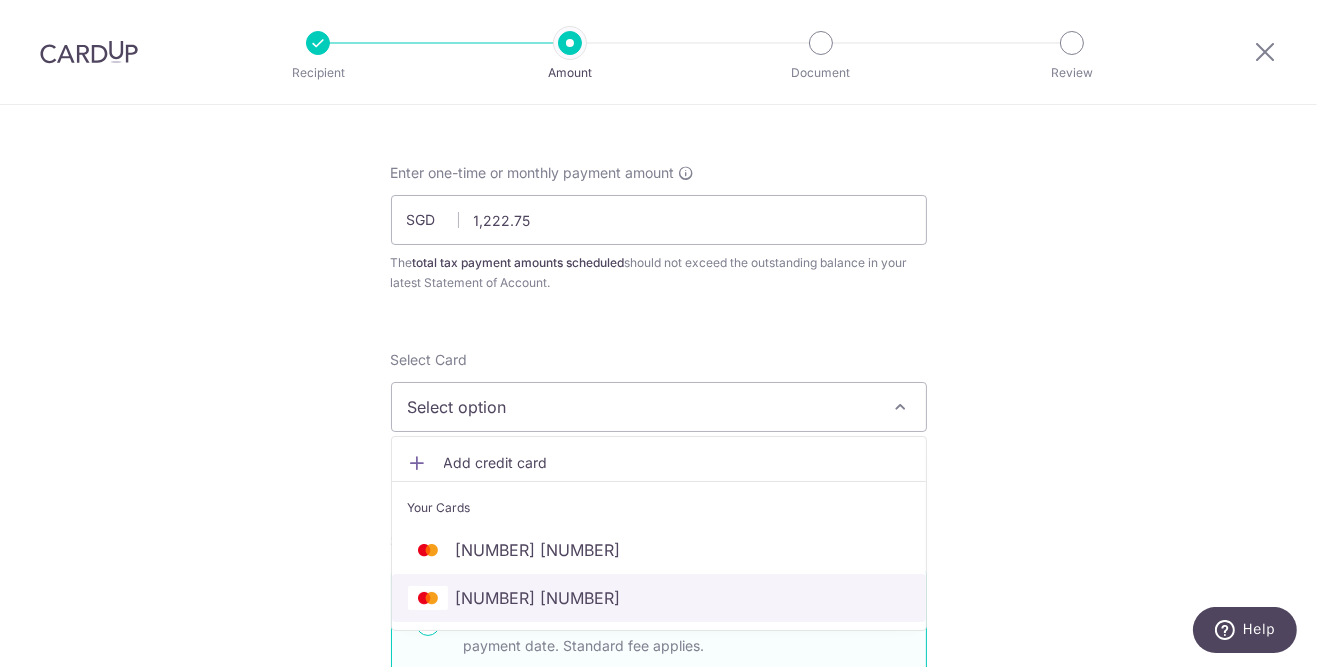 click on "**** 4047" at bounding box center (659, 598) 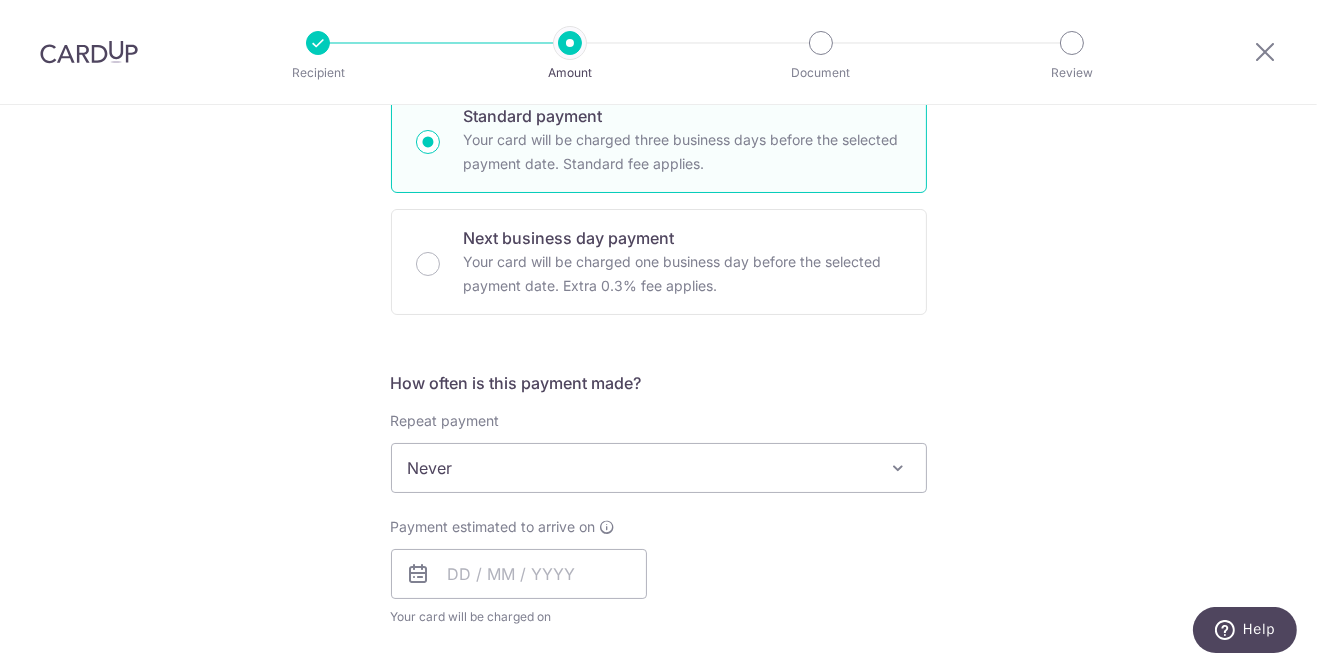 scroll, scrollTop: 575, scrollLeft: 0, axis: vertical 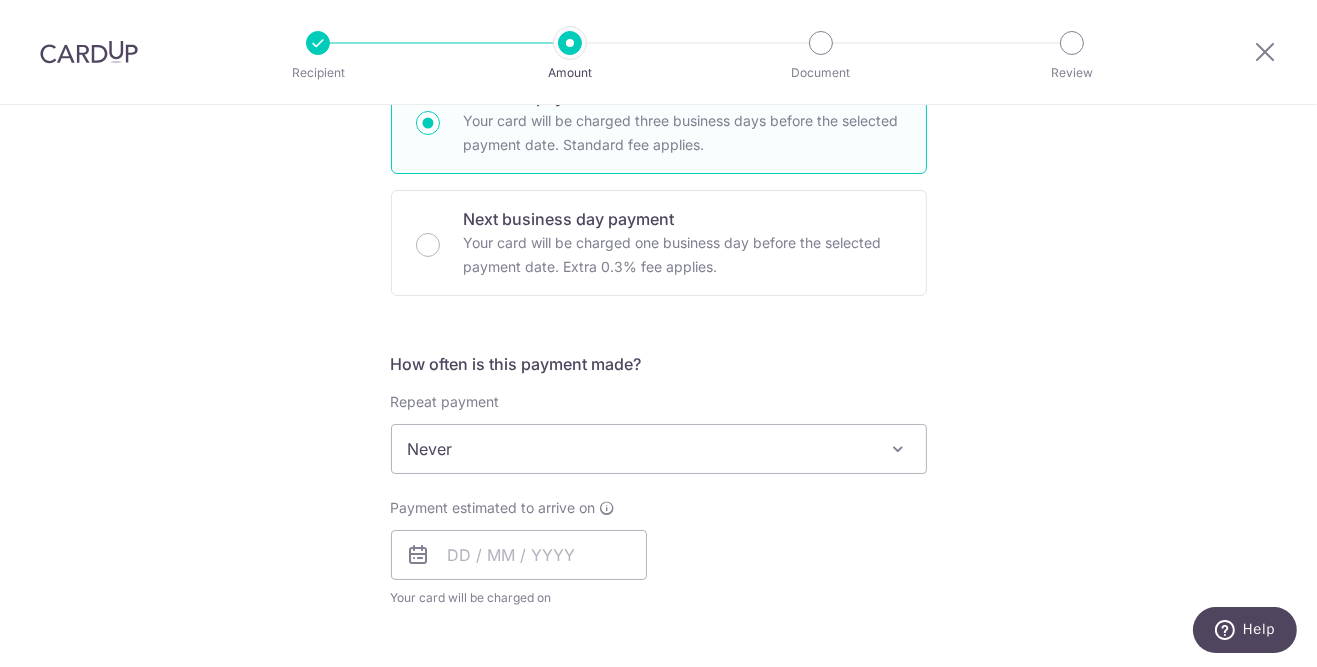 click on "Never" at bounding box center [659, 449] 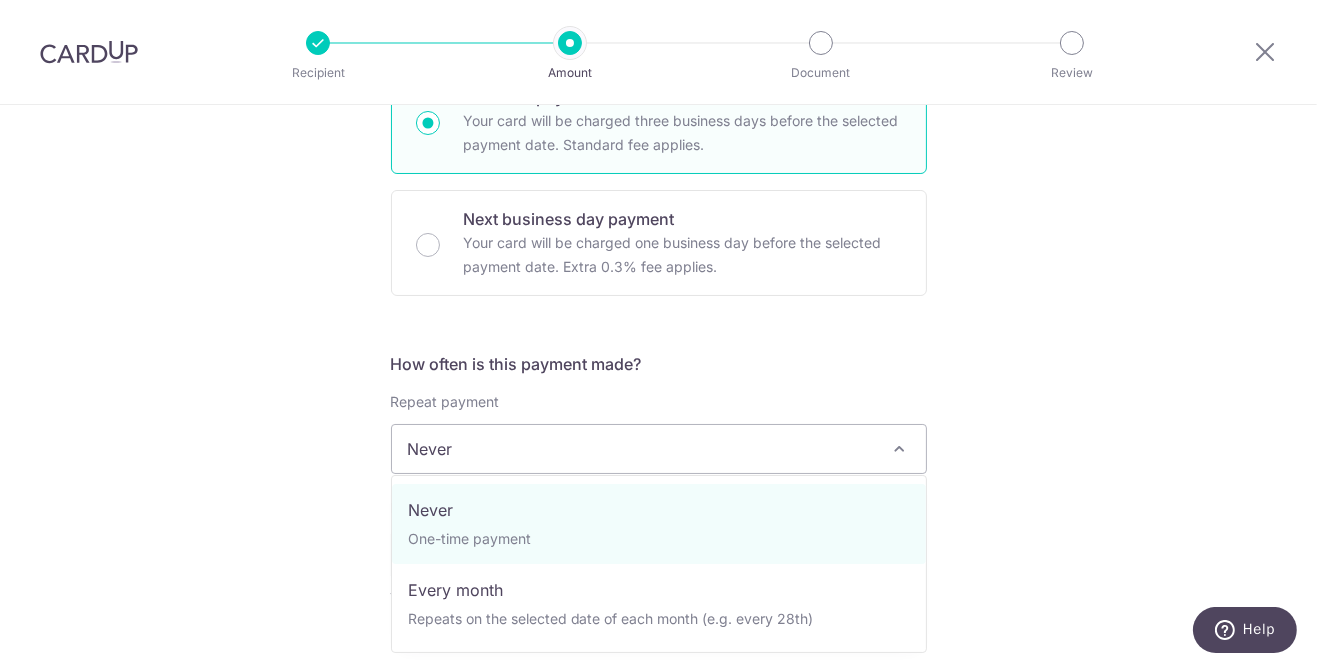 select on "3" 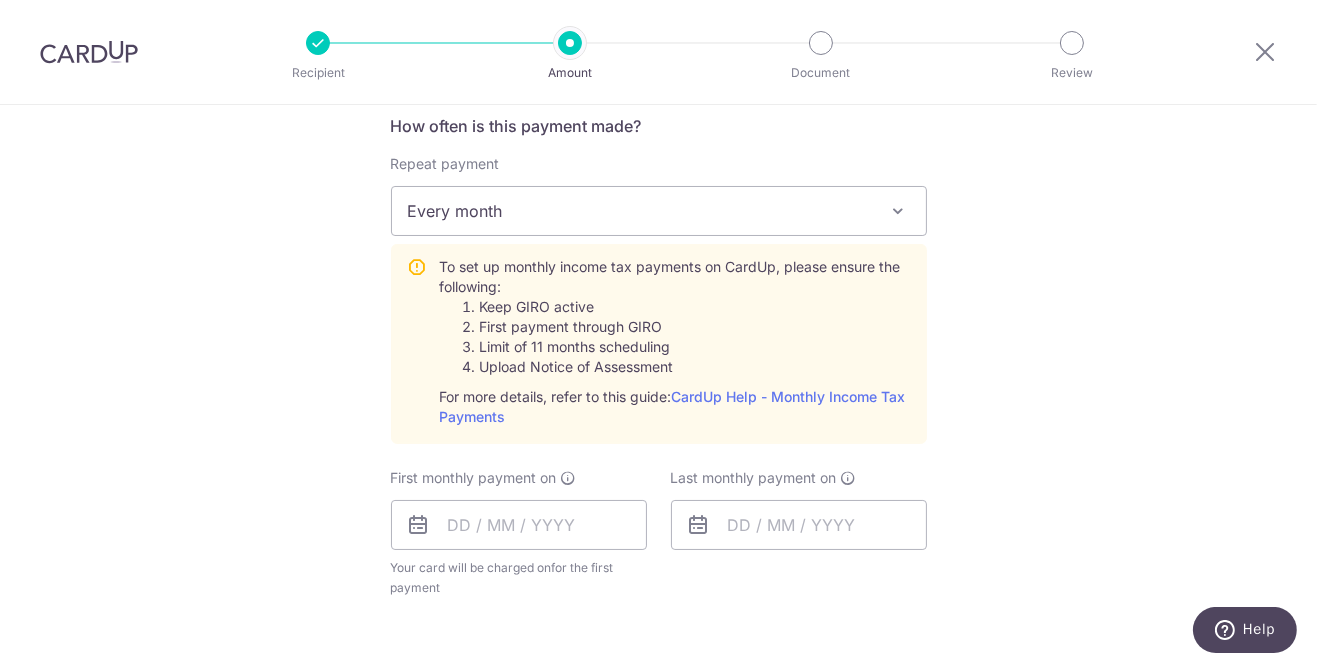 scroll, scrollTop: 815, scrollLeft: 0, axis: vertical 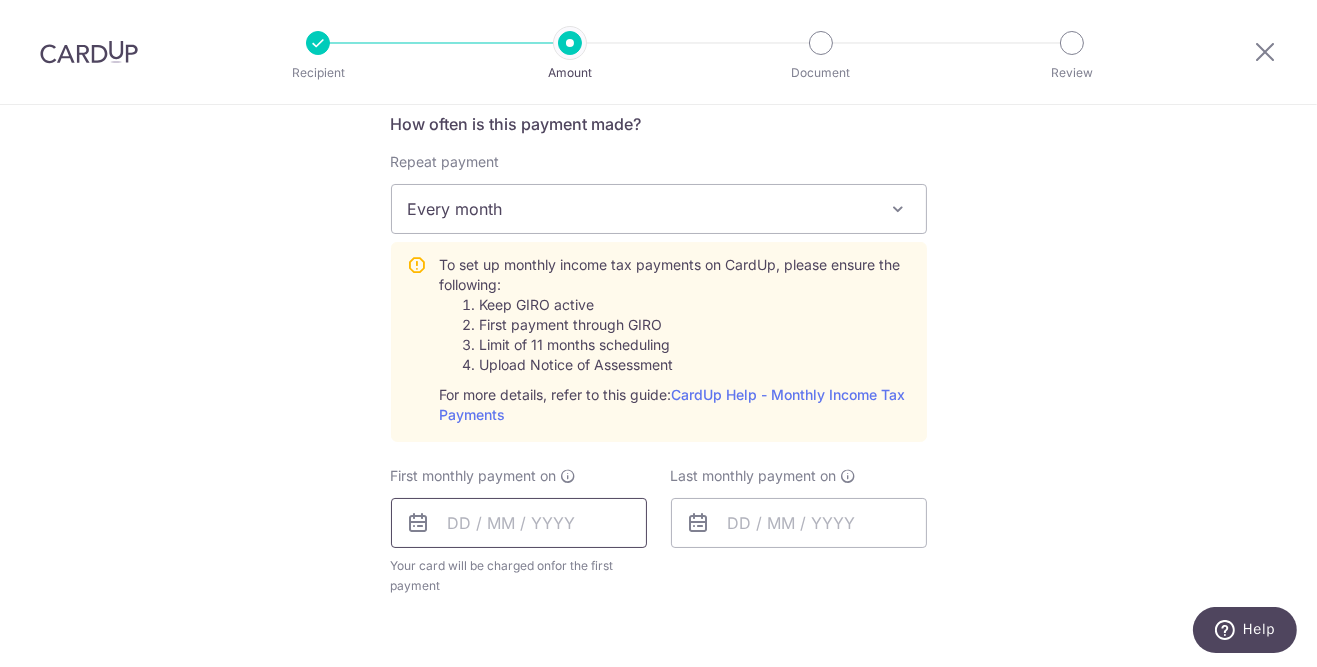 click at bounding box center (519, 523) 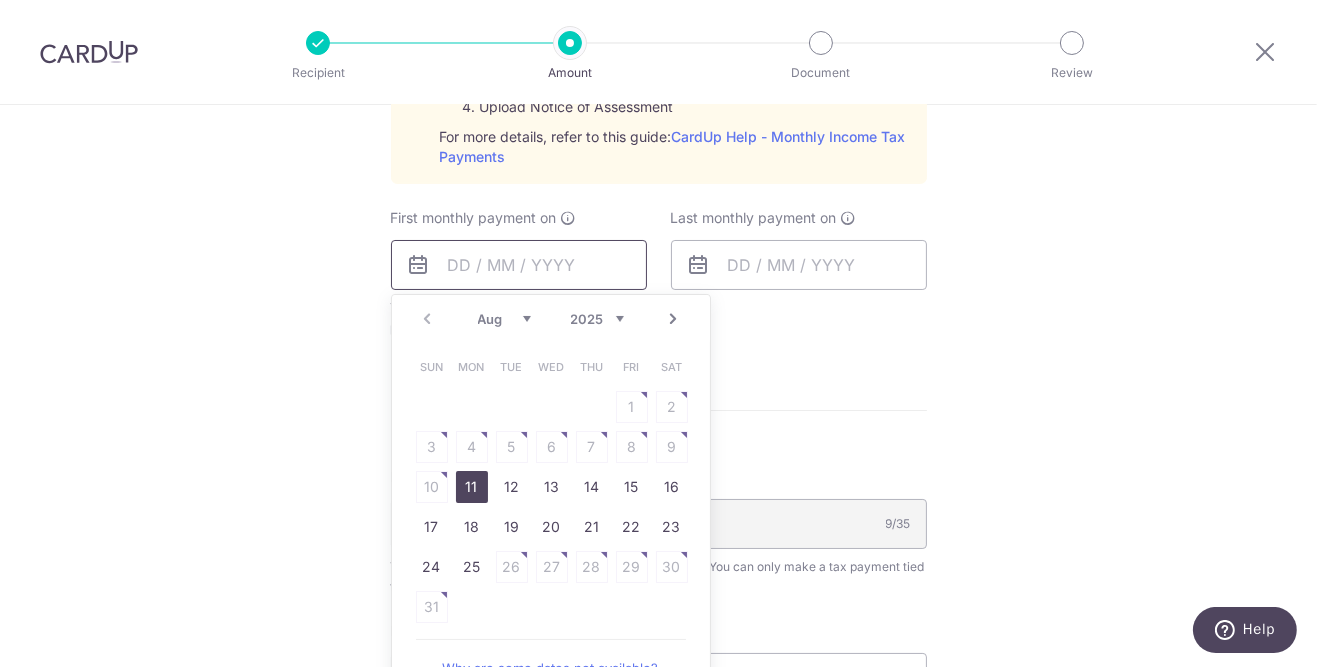 scroll, scrollTop: 1078, scrollLeft: 0, axis: vertical 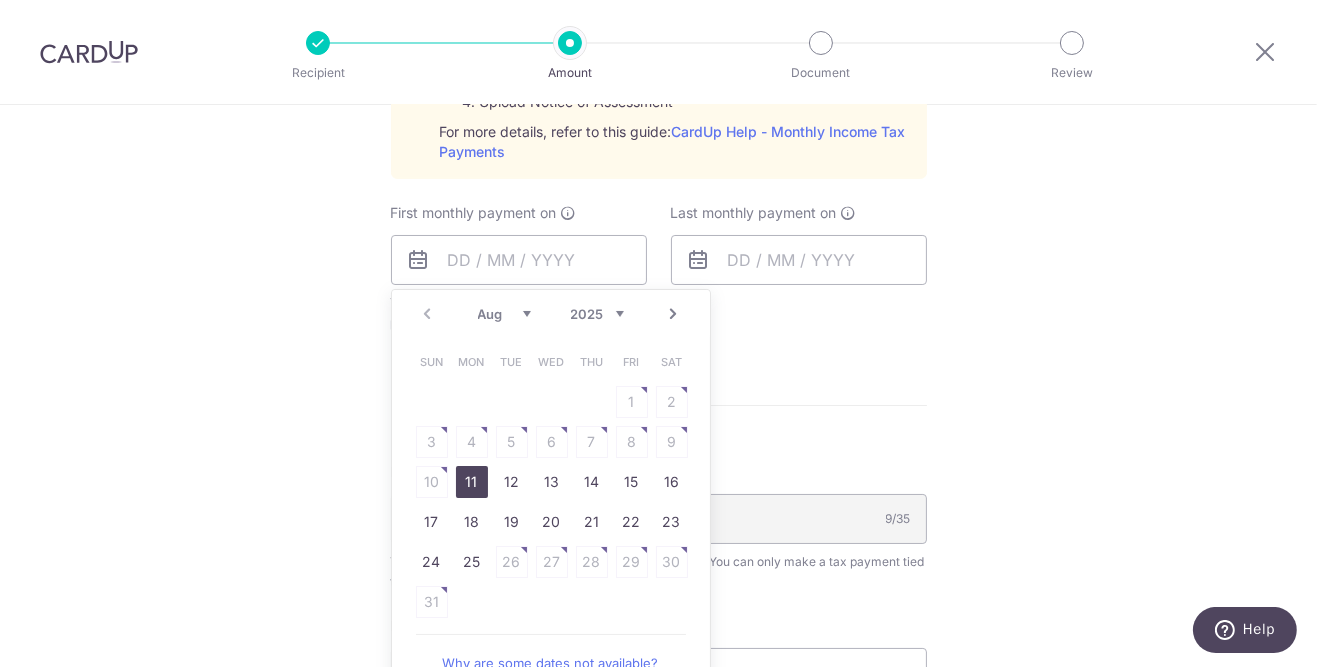 click on "20" at bounding box center (552, 522) 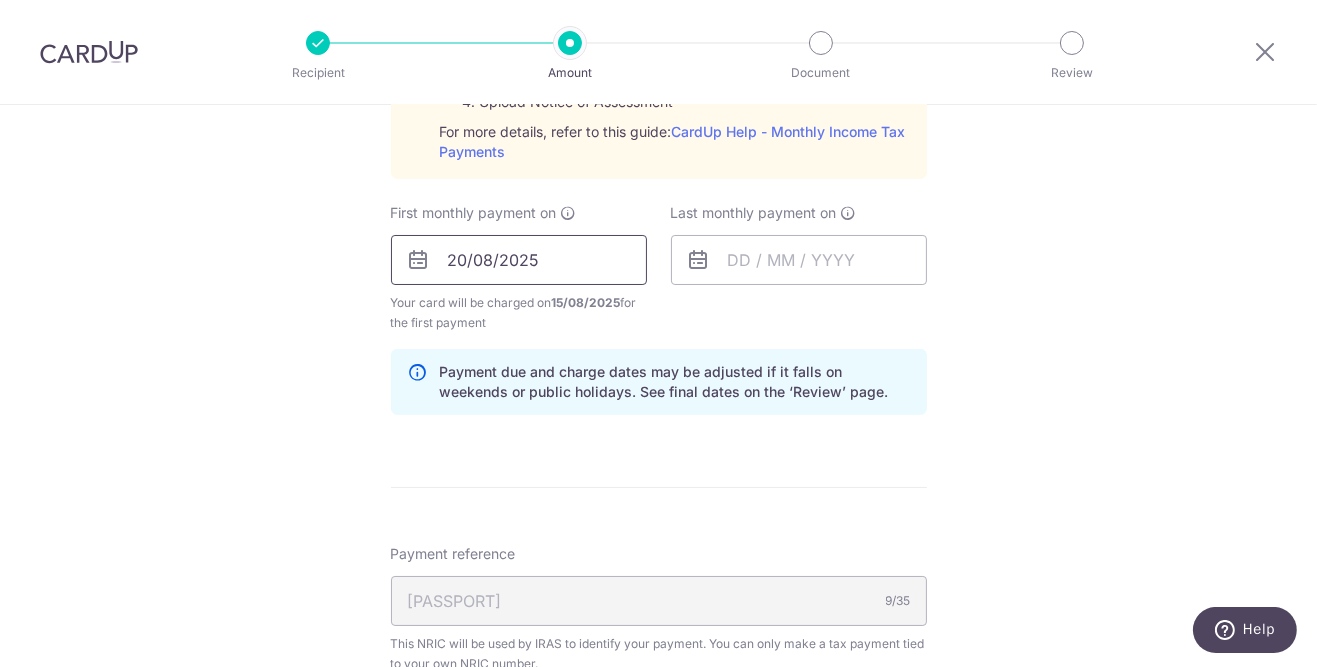 click on "20/08/2025" at bounding box center (519, 260) 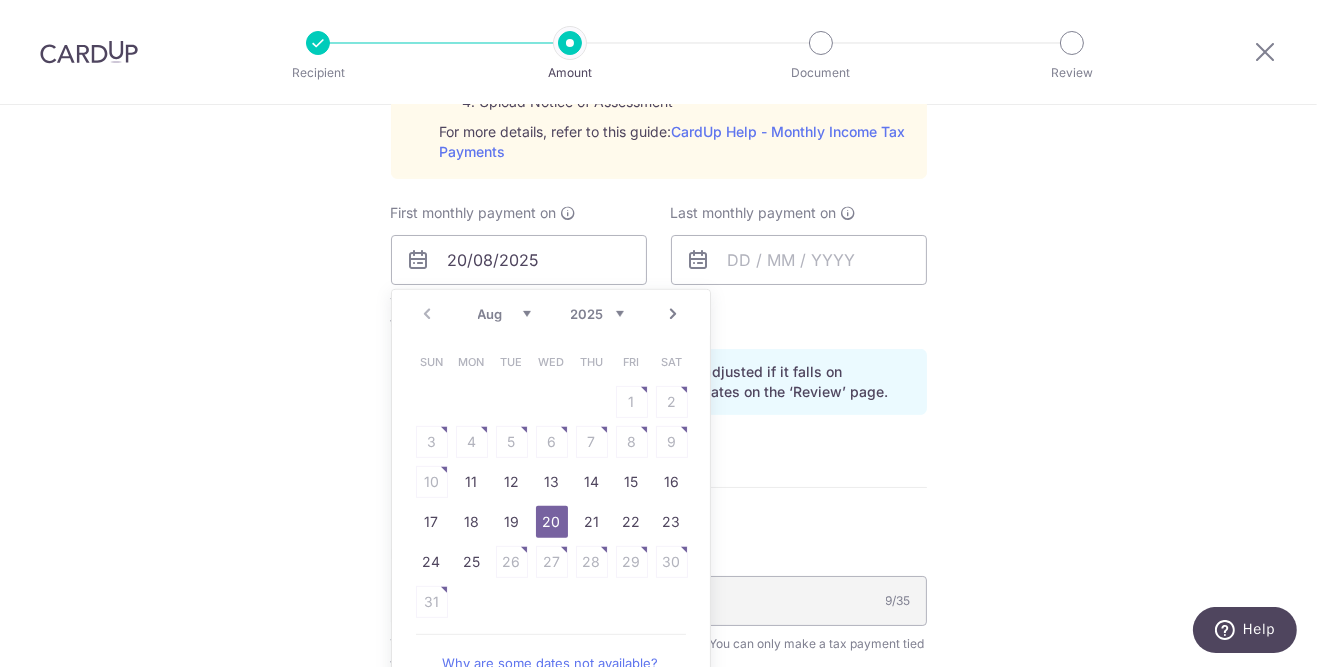 click on "25" at bounding box center (472, 562) 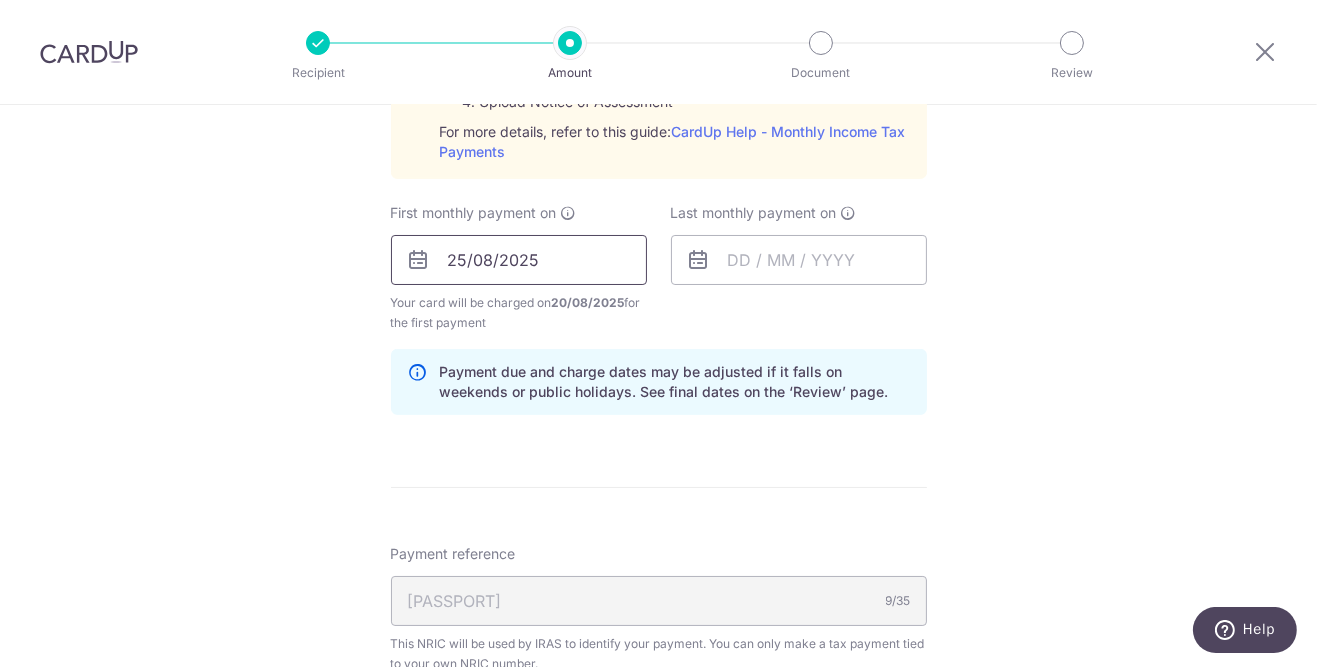 click on "25/08/2025" at bounding box center [519, 260] 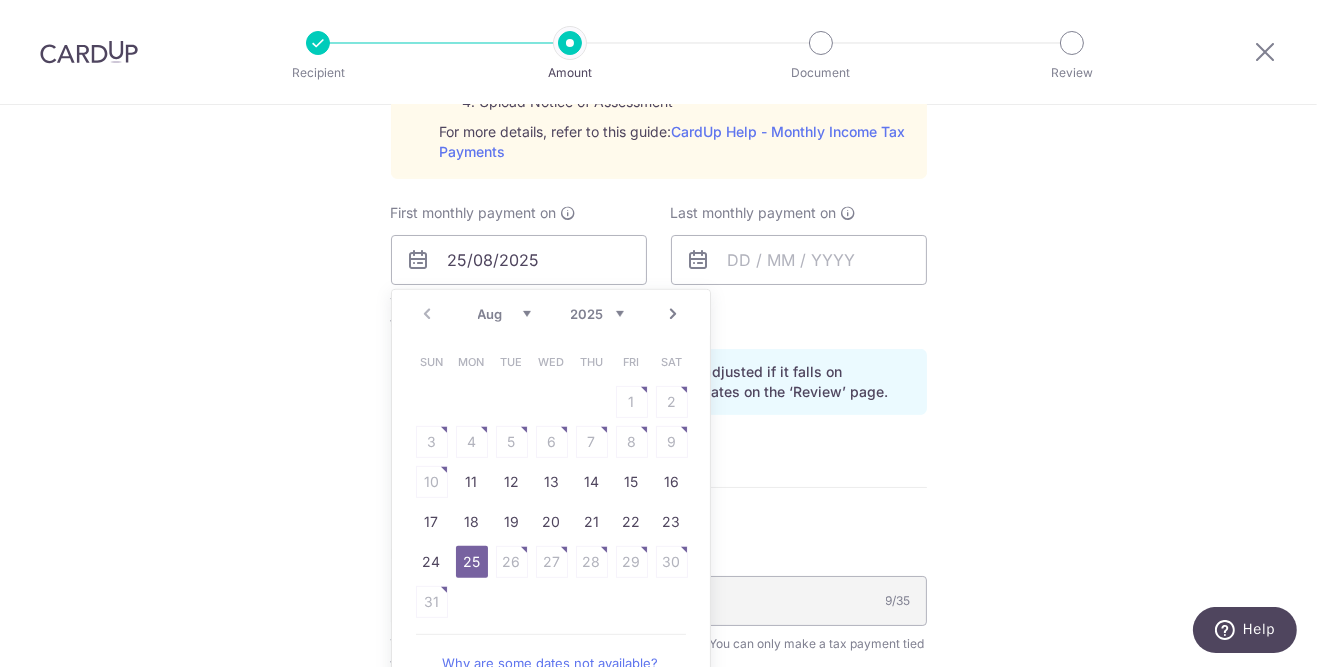 click on "25" at bounding box center (472, 562) 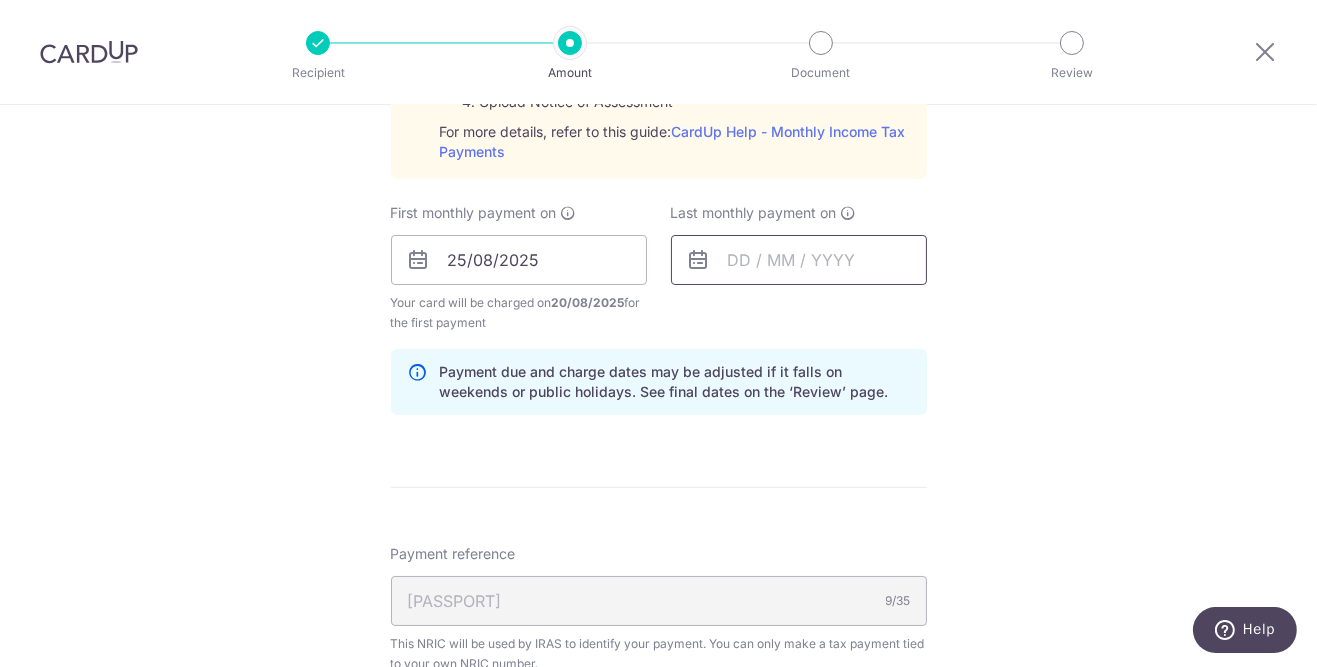 click at bounding box center [799, 260] 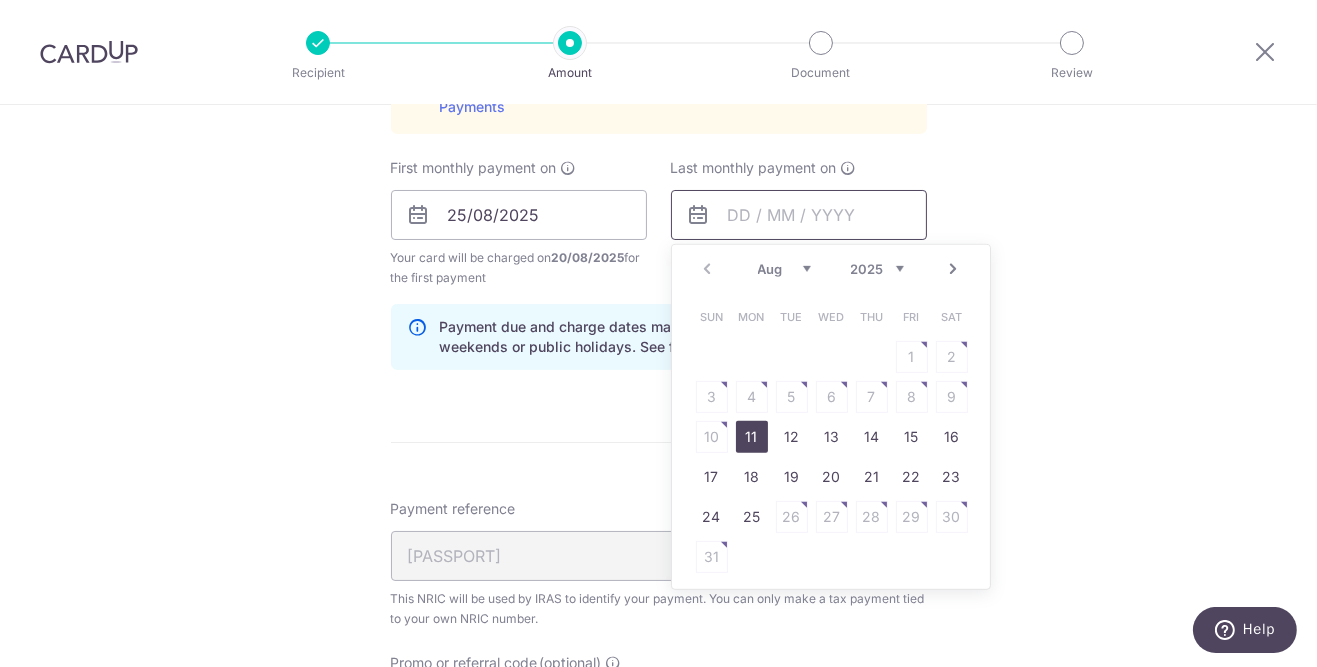 scroll, scrollTop: 1124, scrollLeft: 0, axis: vertical 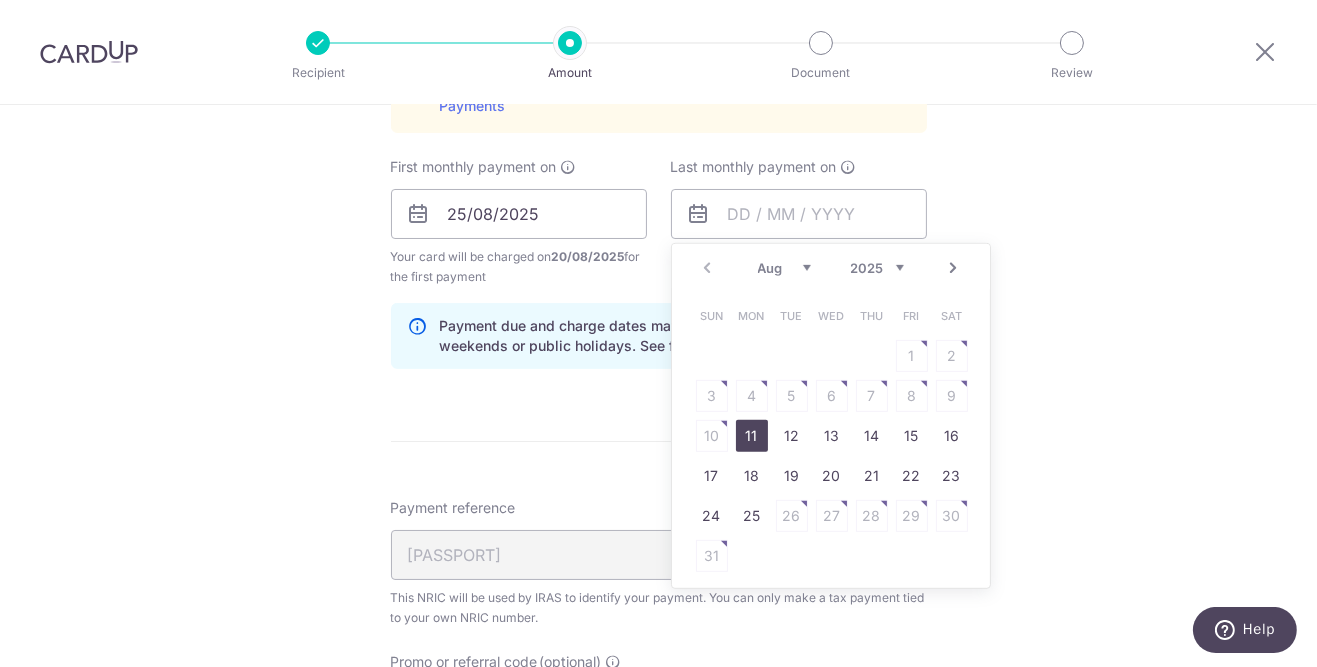 click on "Next" at bounding box center [954, 268] 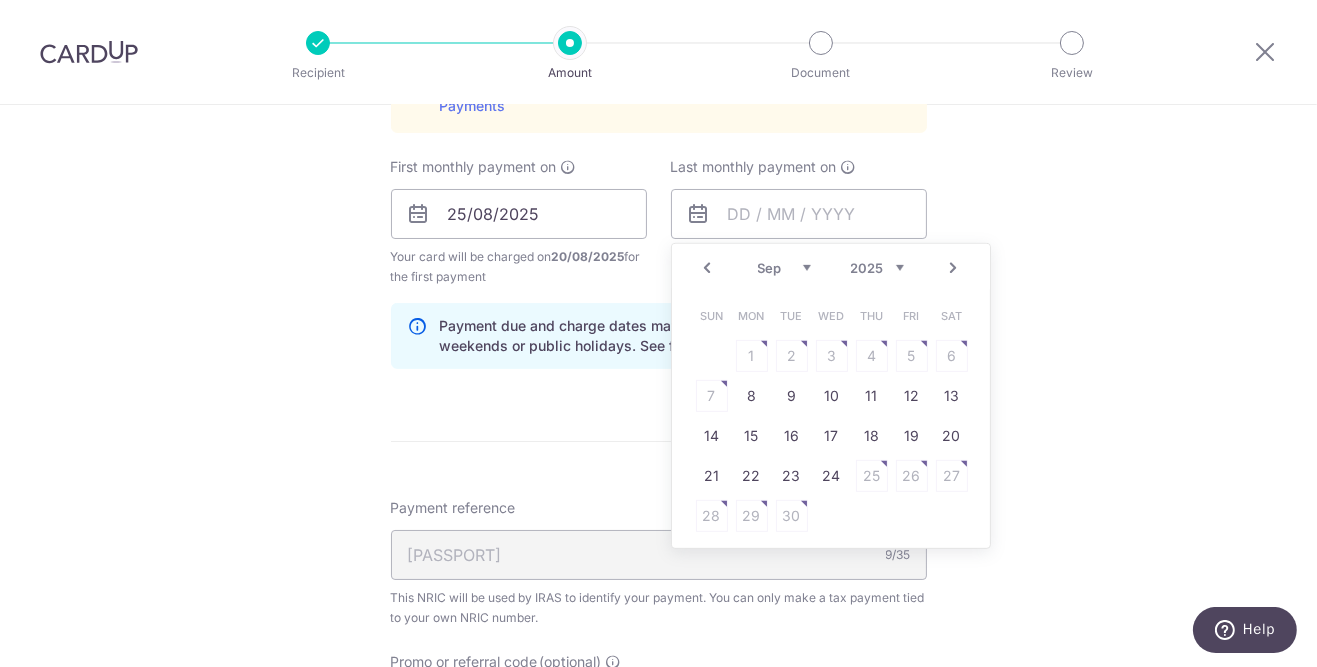 click on "Next" at bounding box center (954, 268) 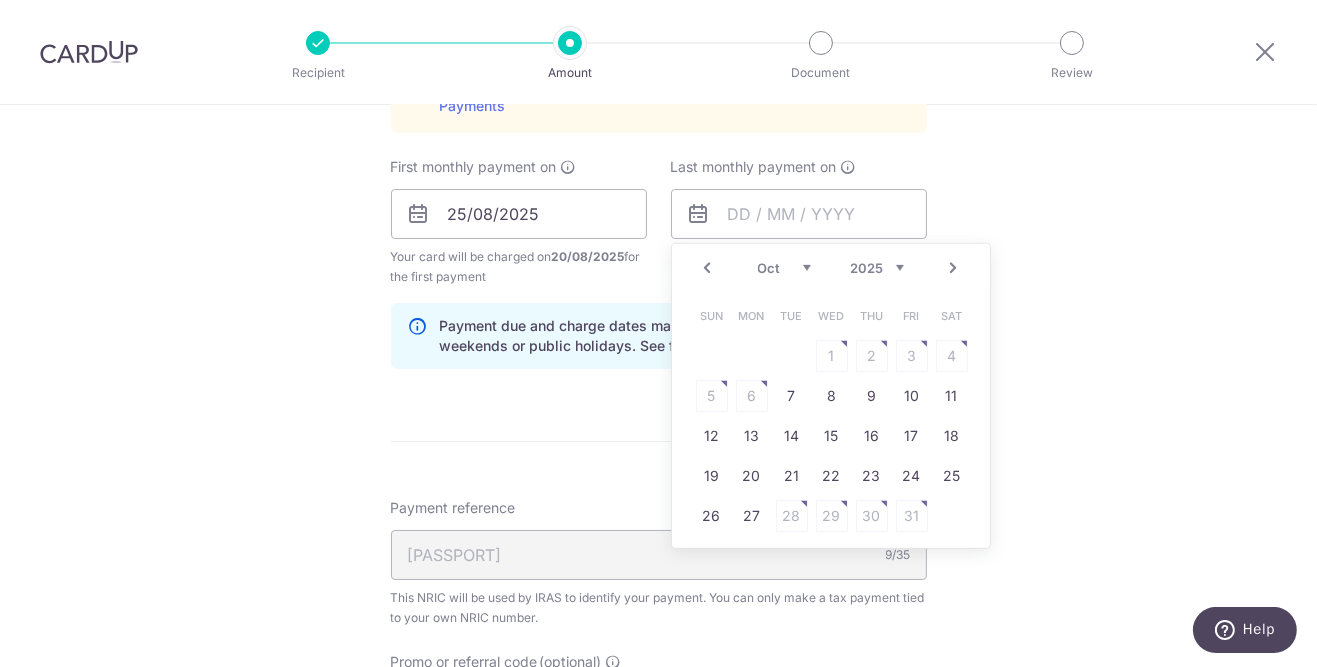 click on "Next" at bounding box center (954, 268) 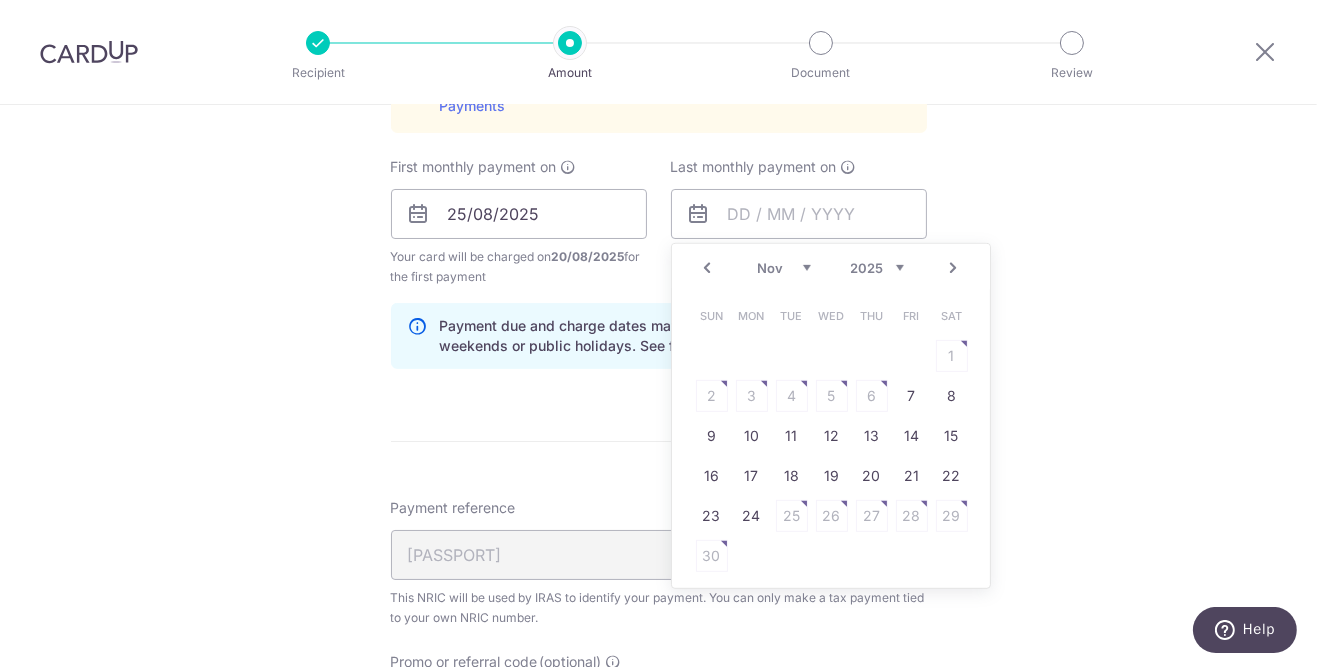 click on "Next" at bounding box center (954, 268) 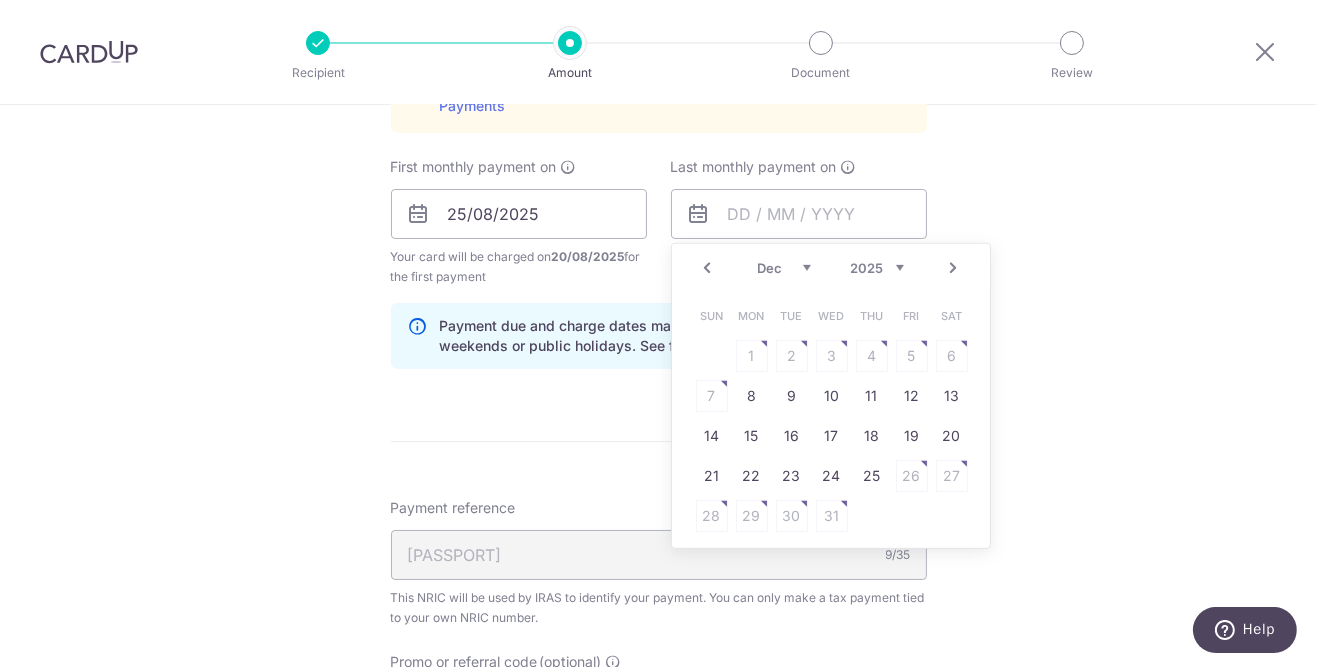 click on "Next" at bounding box center [954, 268] 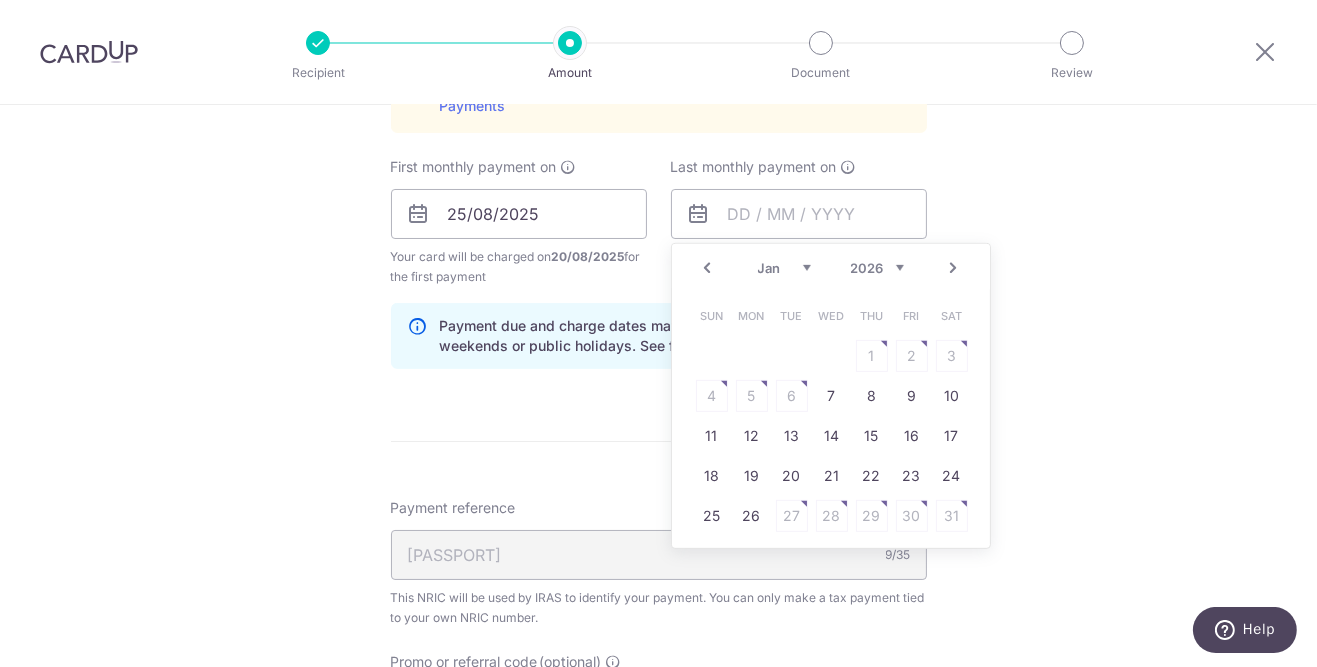 click on "Next" at bounding box center [954, 268] 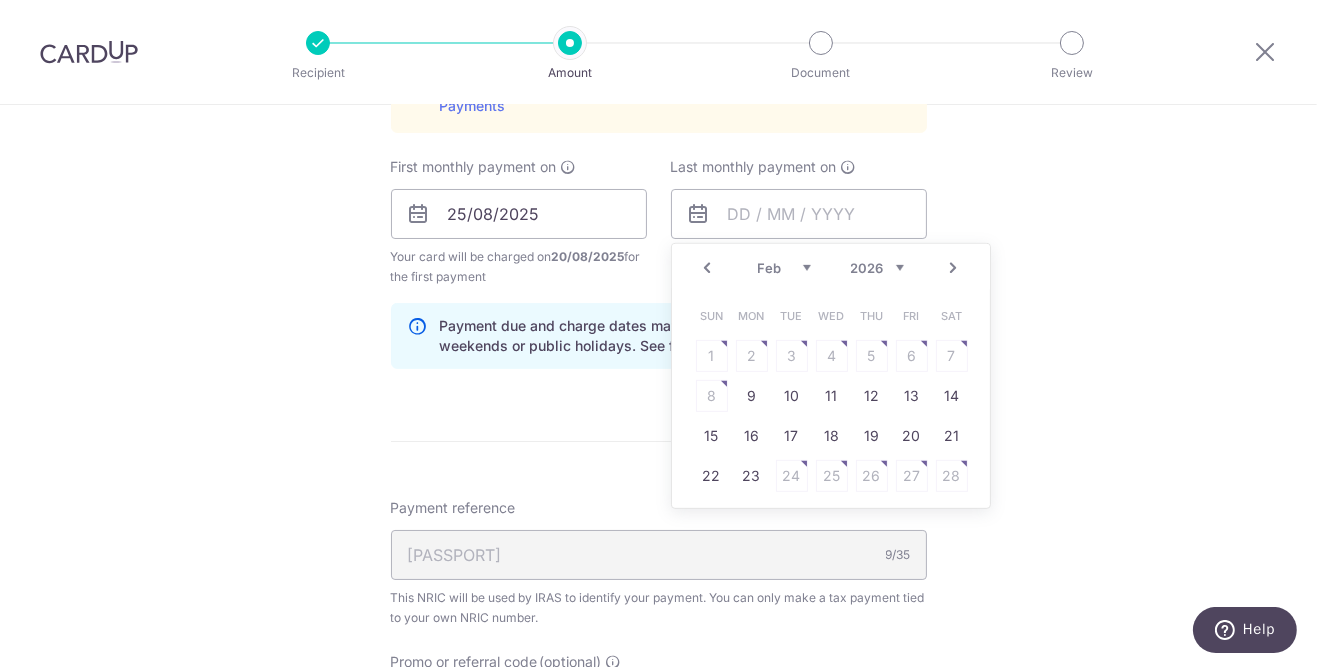 click on "23" at bounding box center (752, 476) 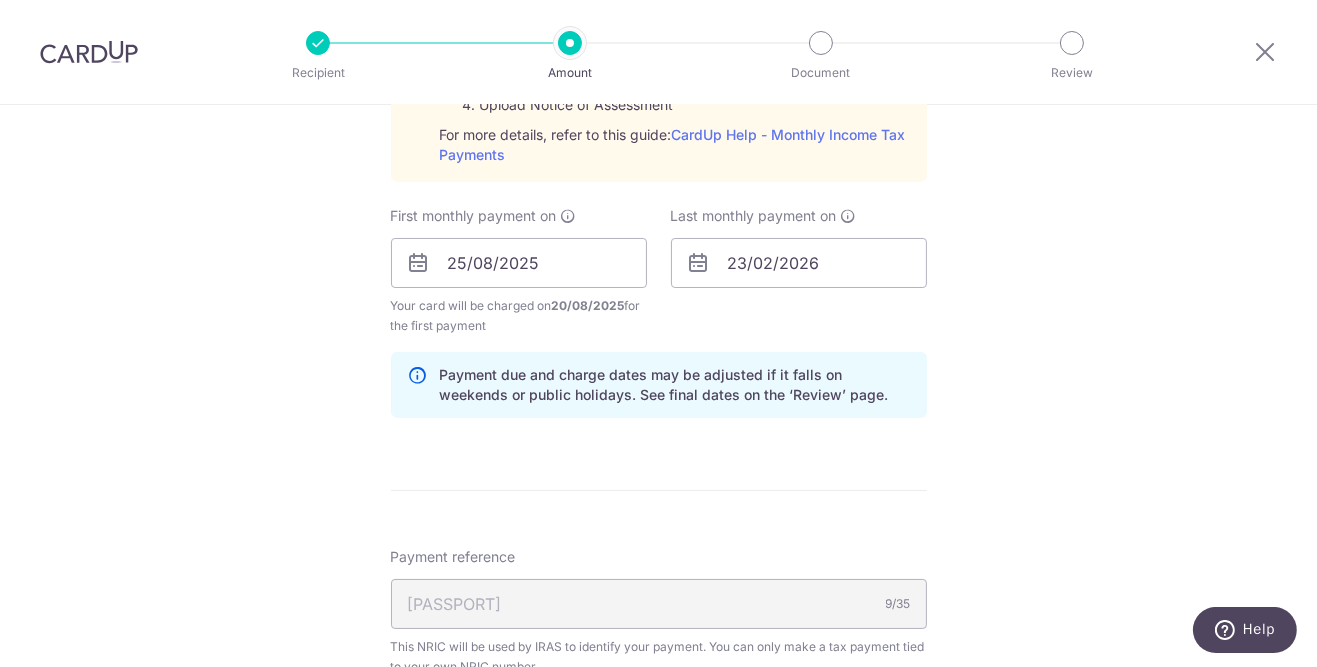 scroll, scrollTop: 1068, scrollLeft: 0, axis: vertical 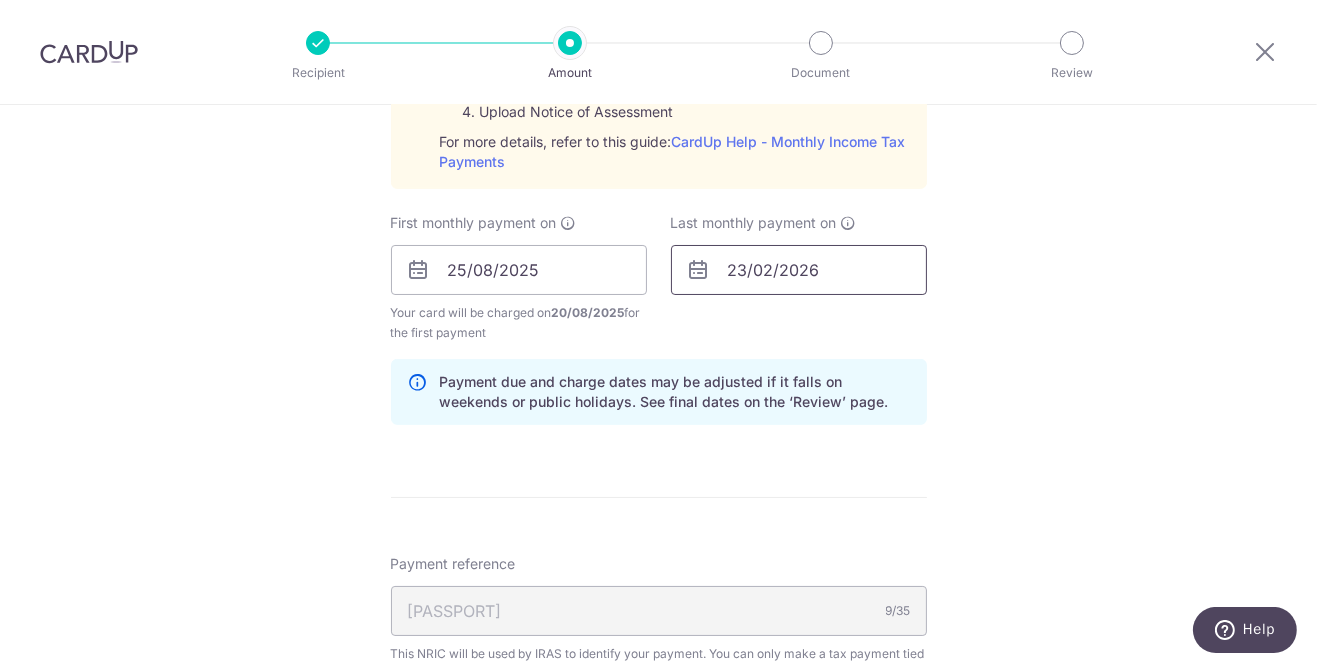 click on "23/02/2026" at bounding box center (799, 270) 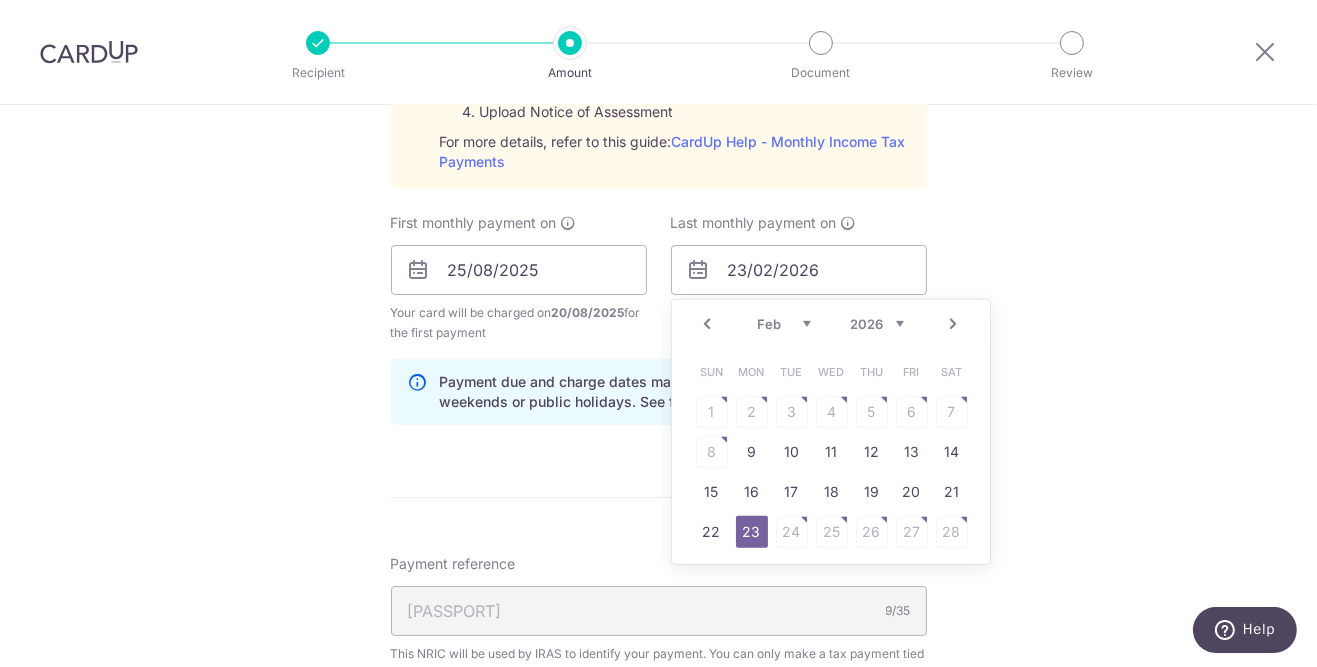 click on "20" at bounding box center [912, 492] 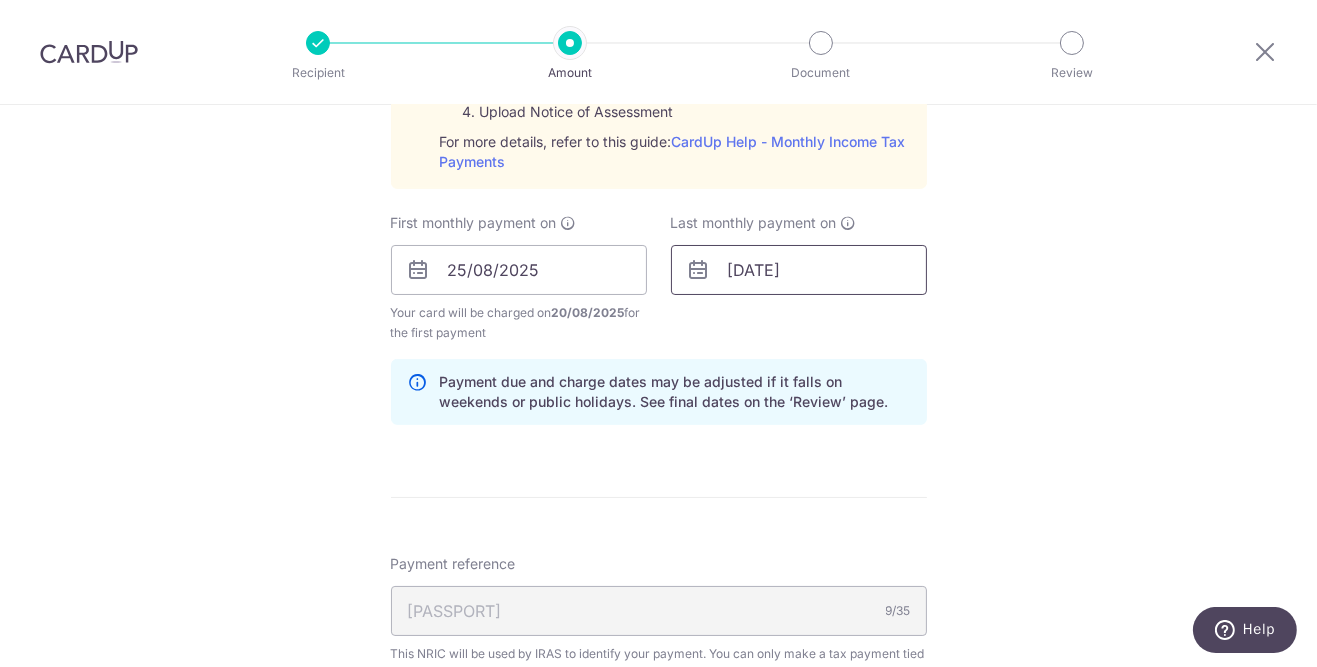 click on "20/02/2026" at bounding box center [799, 270] 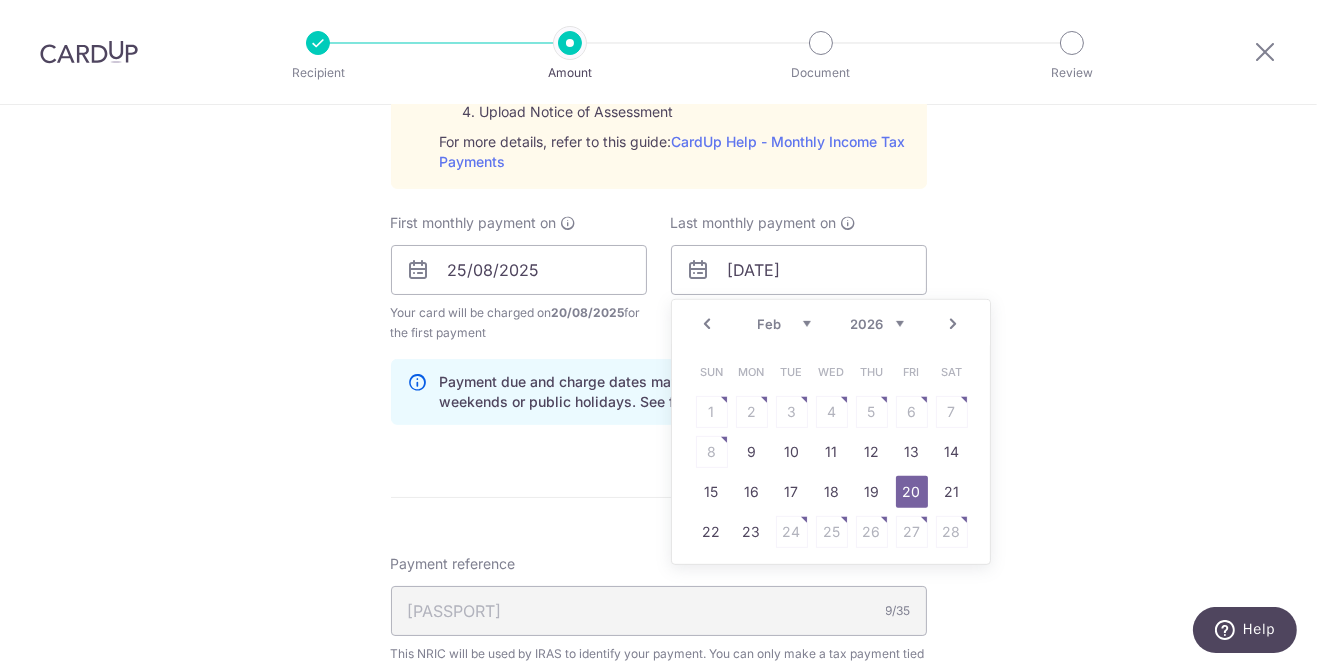 click on "23" at bounding box center (752, 532) 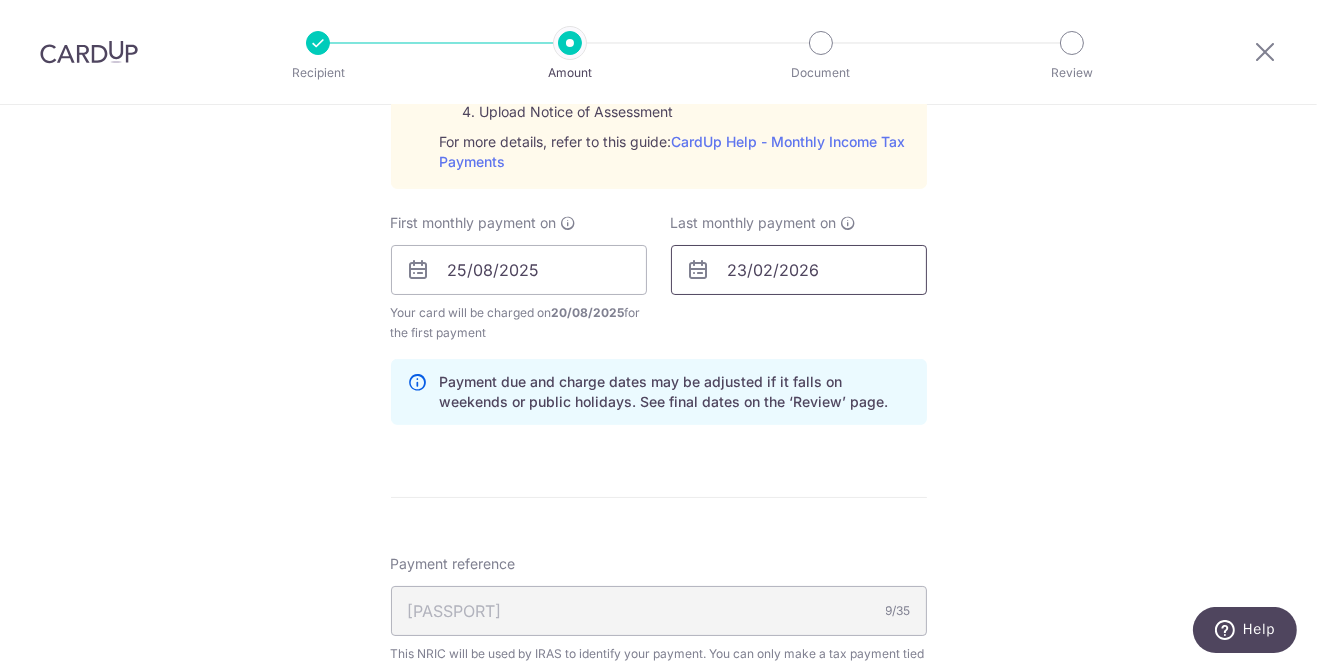 click on "23/02/2026" at bounding box center [799, 270] 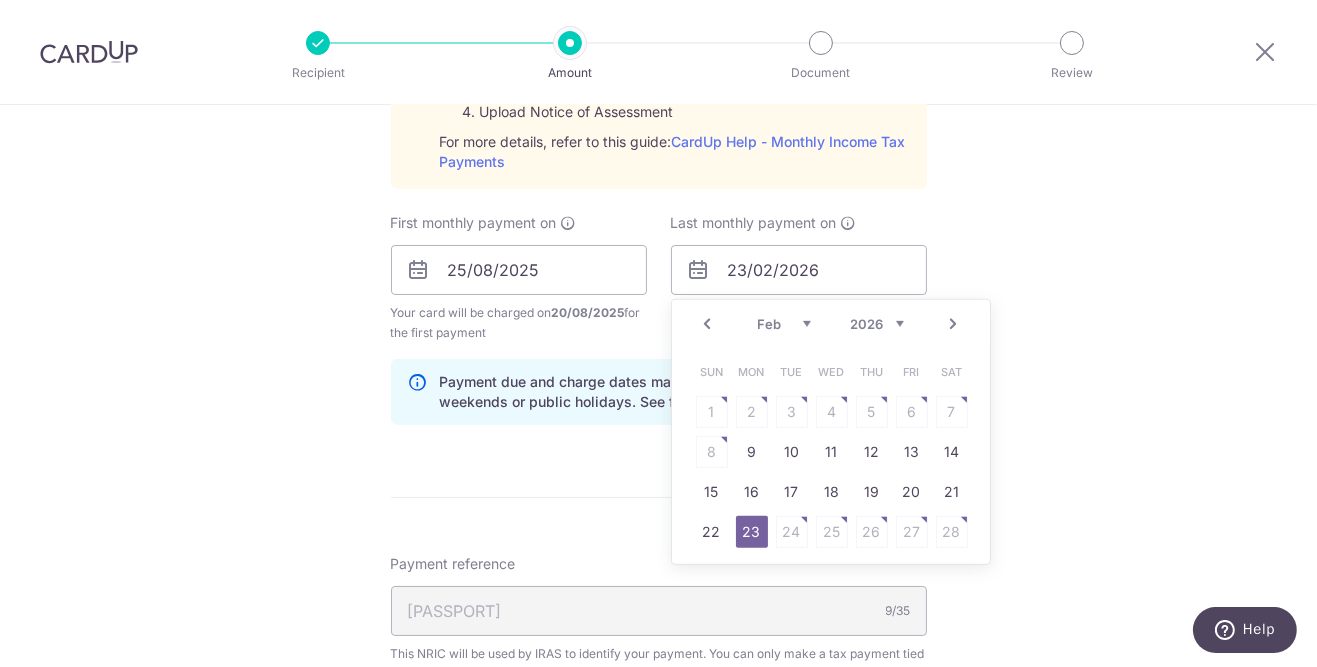 click on "Next" at bounding box center (954, 324) 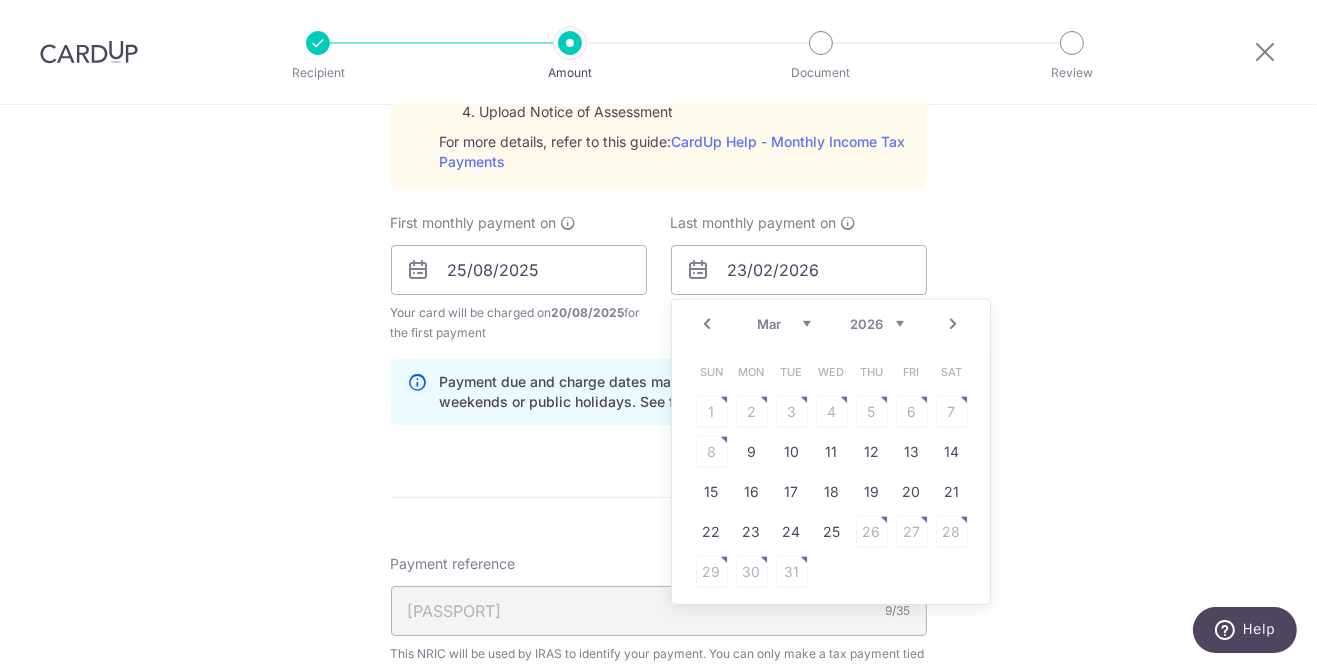 click on "Prev" at bounding box center (708, 324) 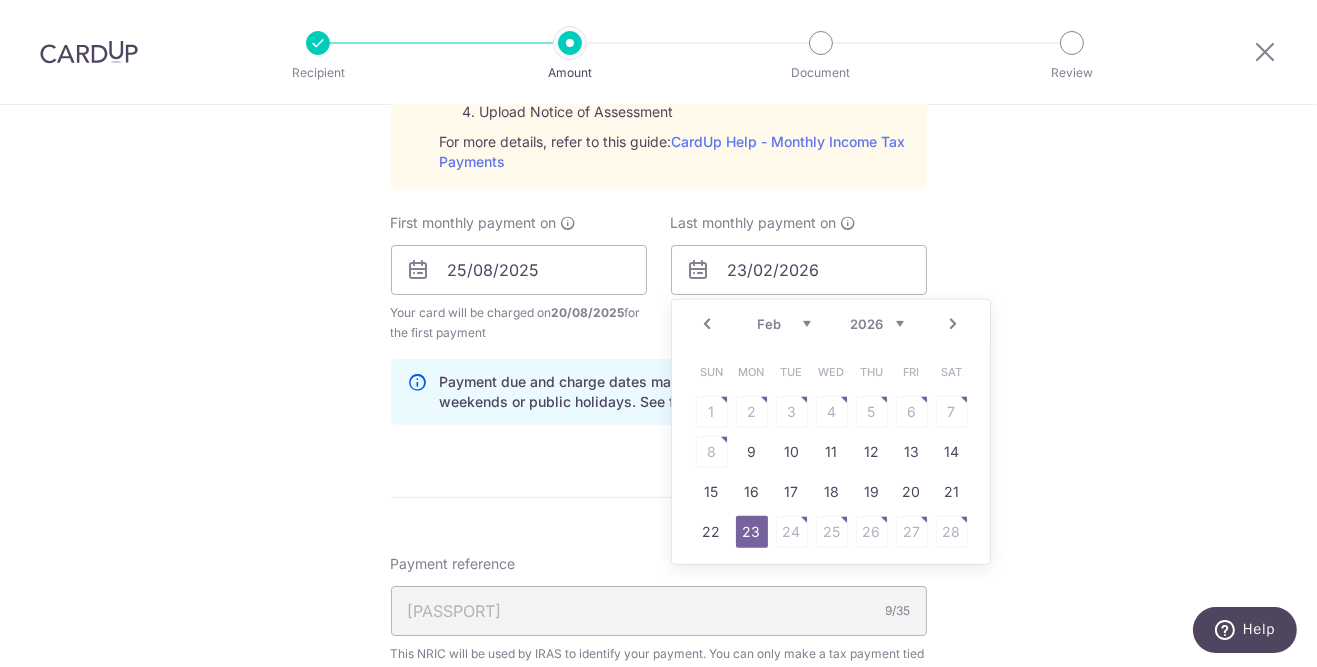 click on "Next" at bounding box center [954, 324] 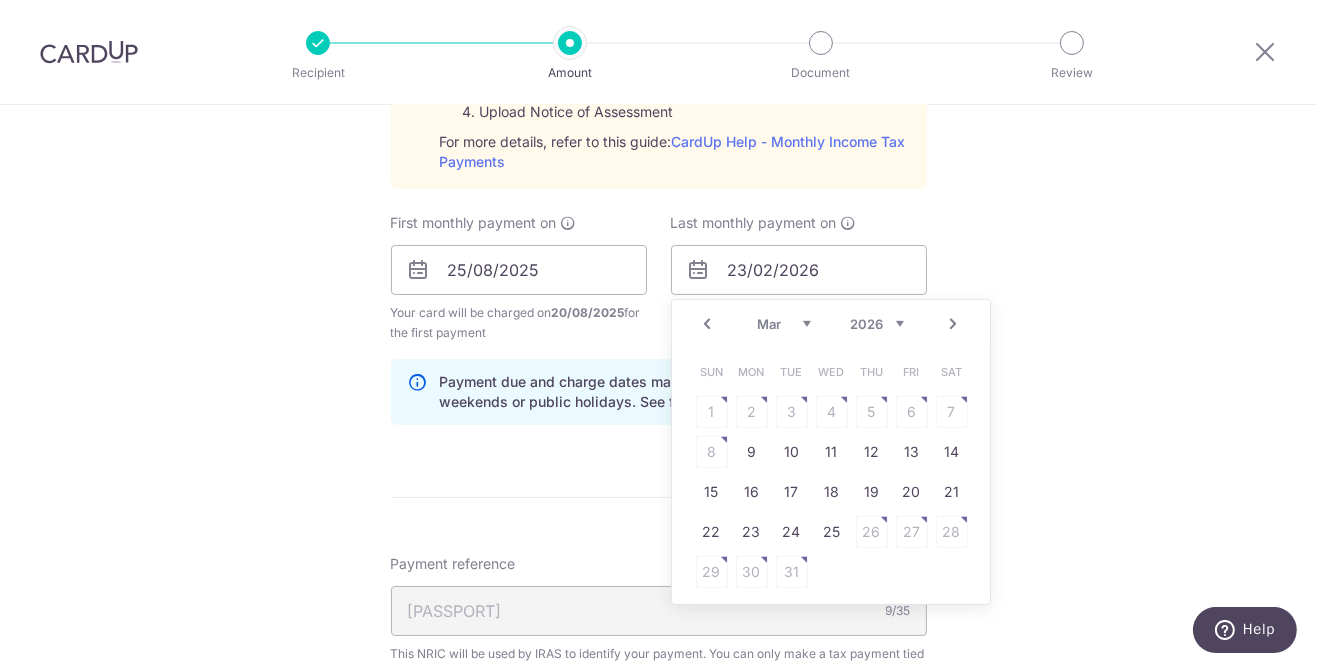 click on "Prev" at bounding box center [708, 324] 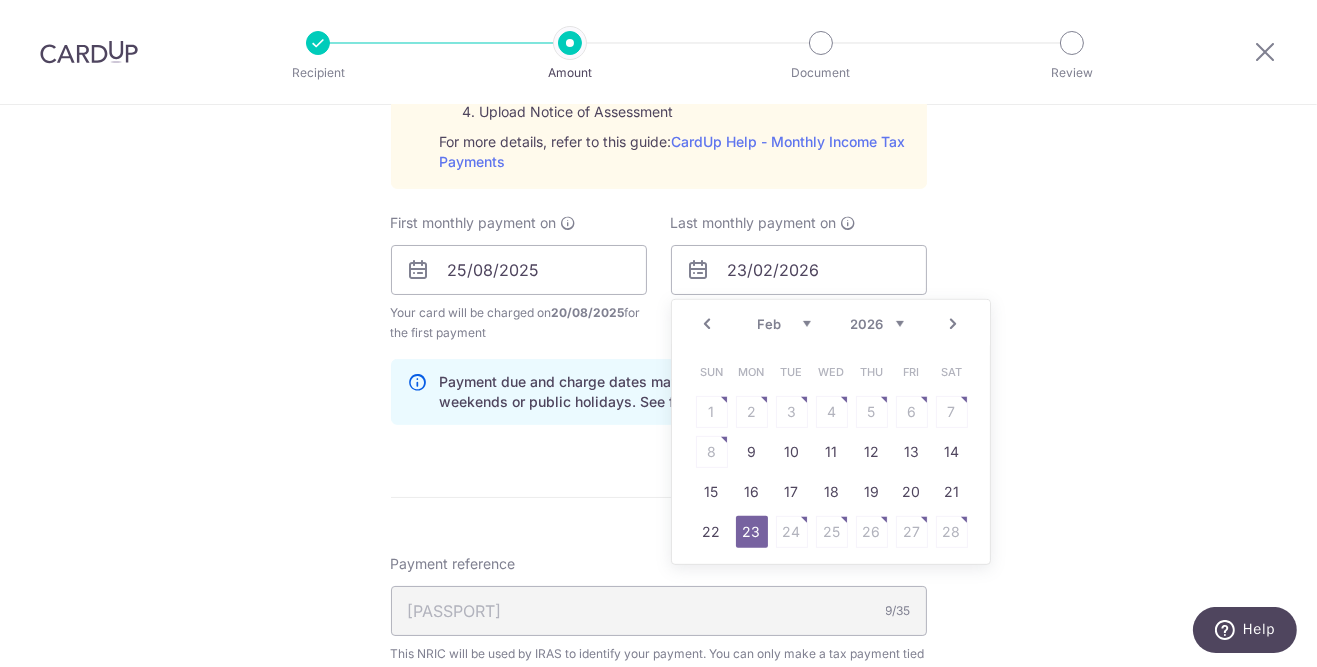 click on "23" at bounding box center (752, 532) 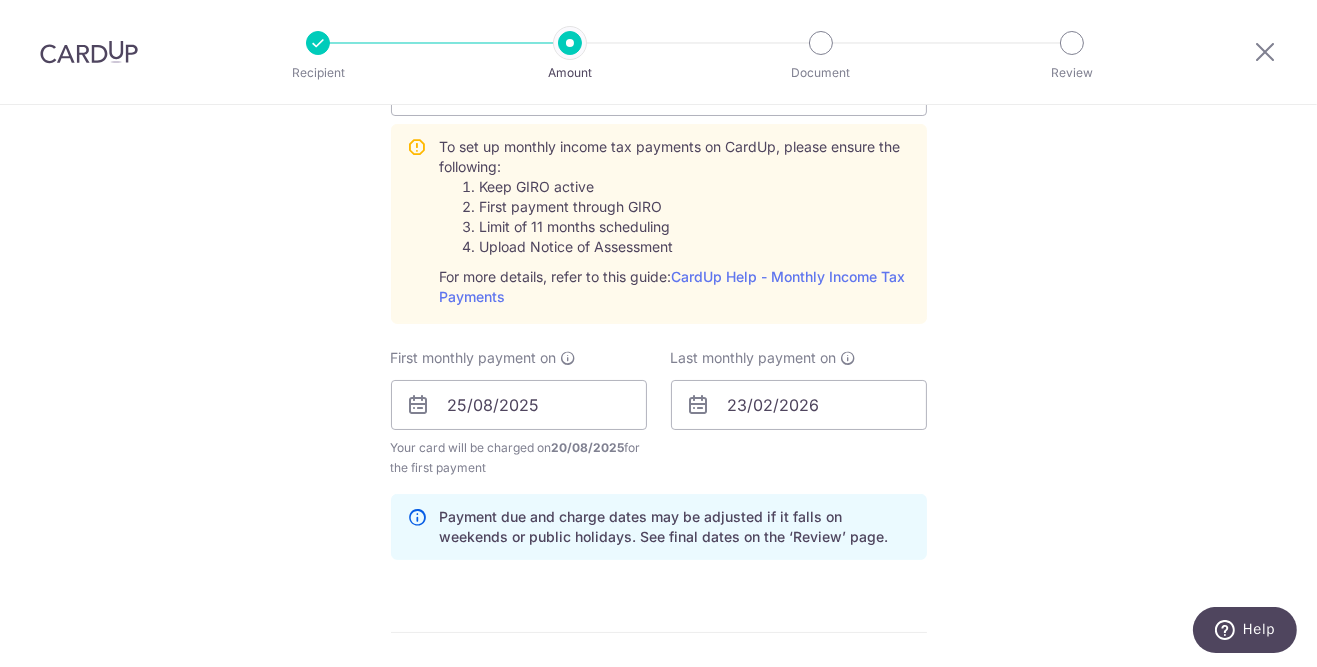 scroll, scrollTop: 932, scrollLeft: 0, axis: vertical 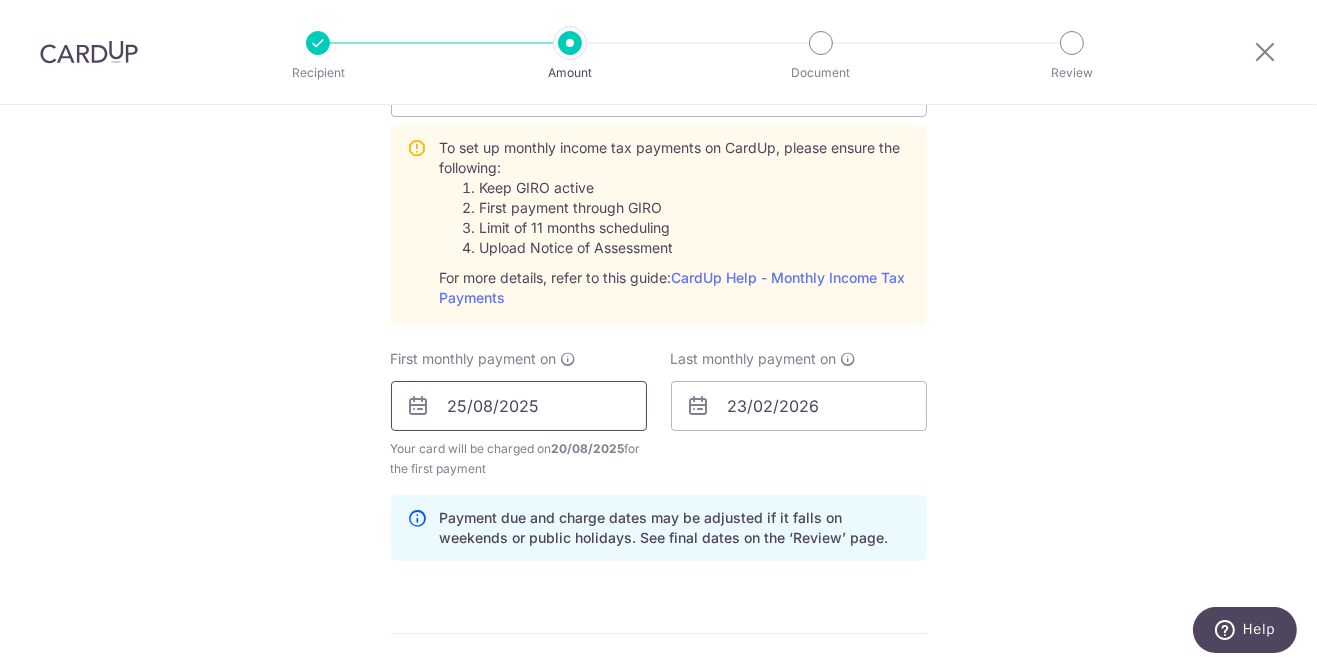 click on "25/08/2025" at bounding box center (519, 406) 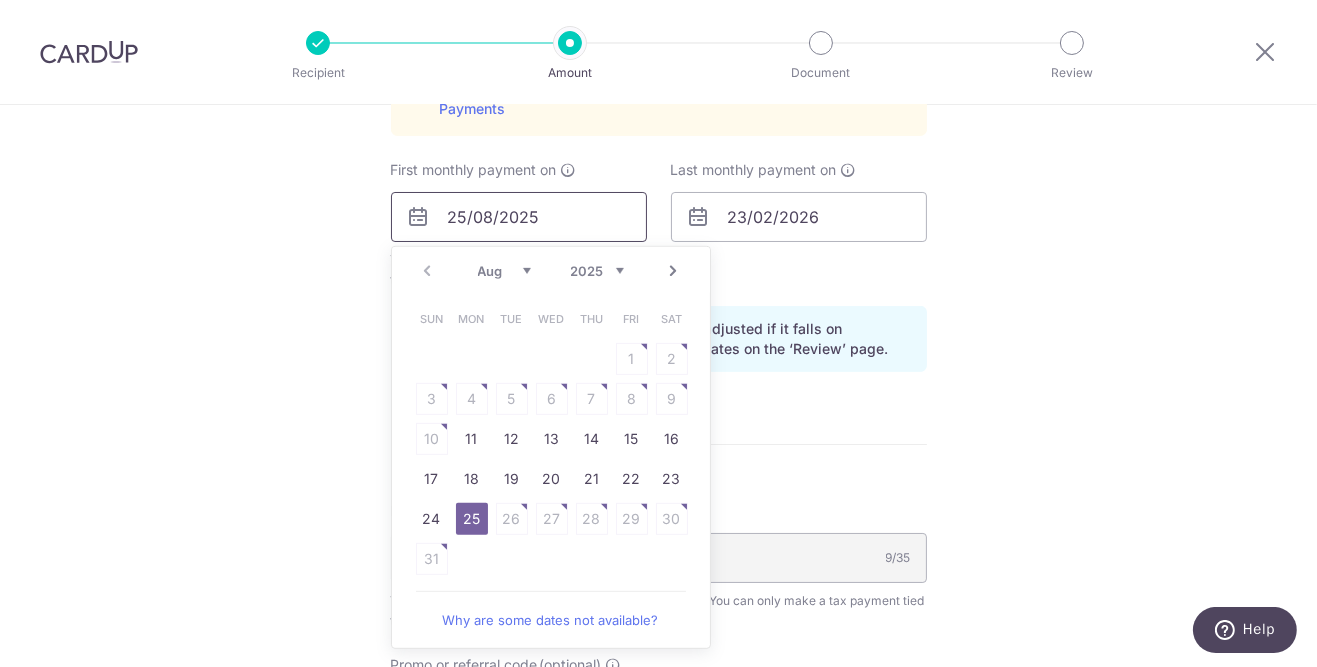 scroll, scrollTop: 1122, scrollLeft: 0, axis: vertical 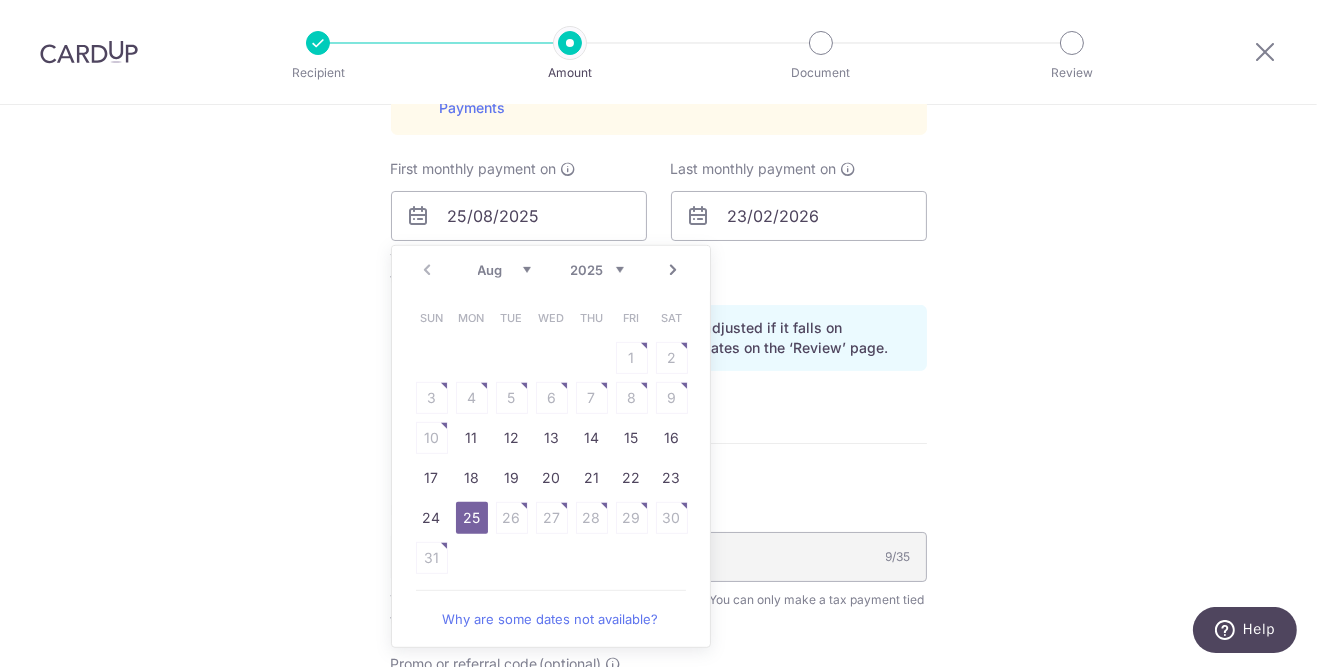 click on "23" at bounding box center [672, 478] 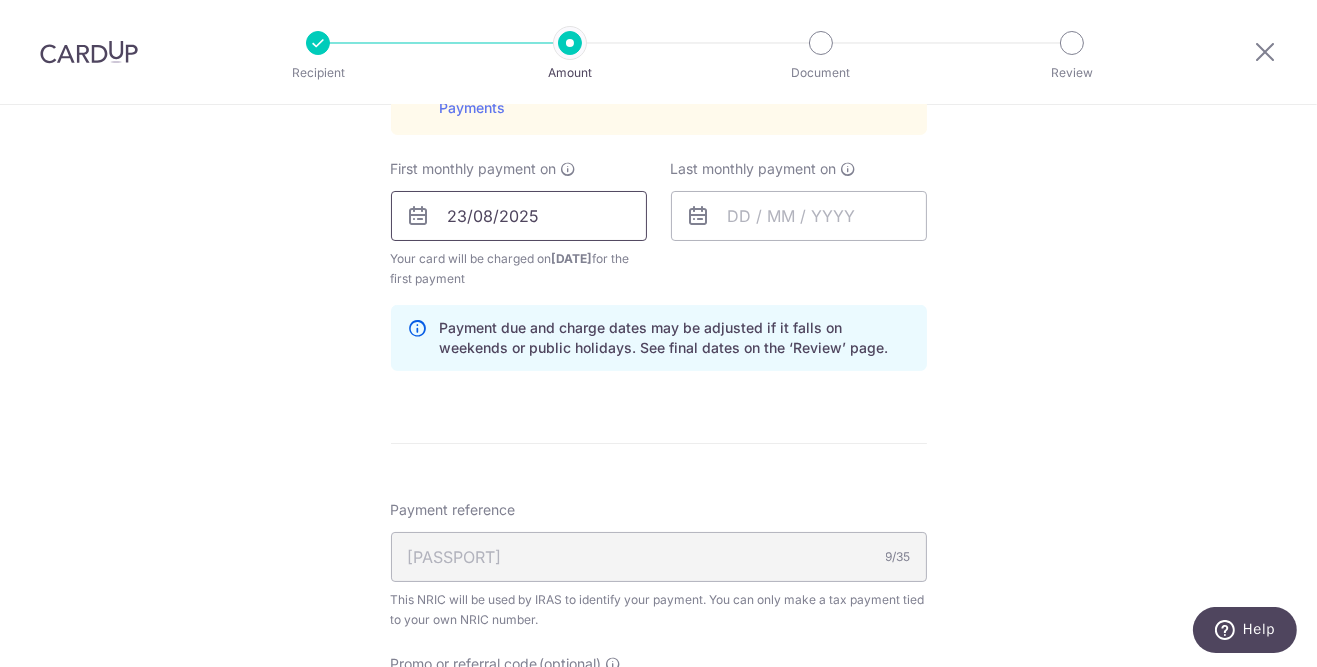 click on "23/08/2025" at bounding box center (519, 216) 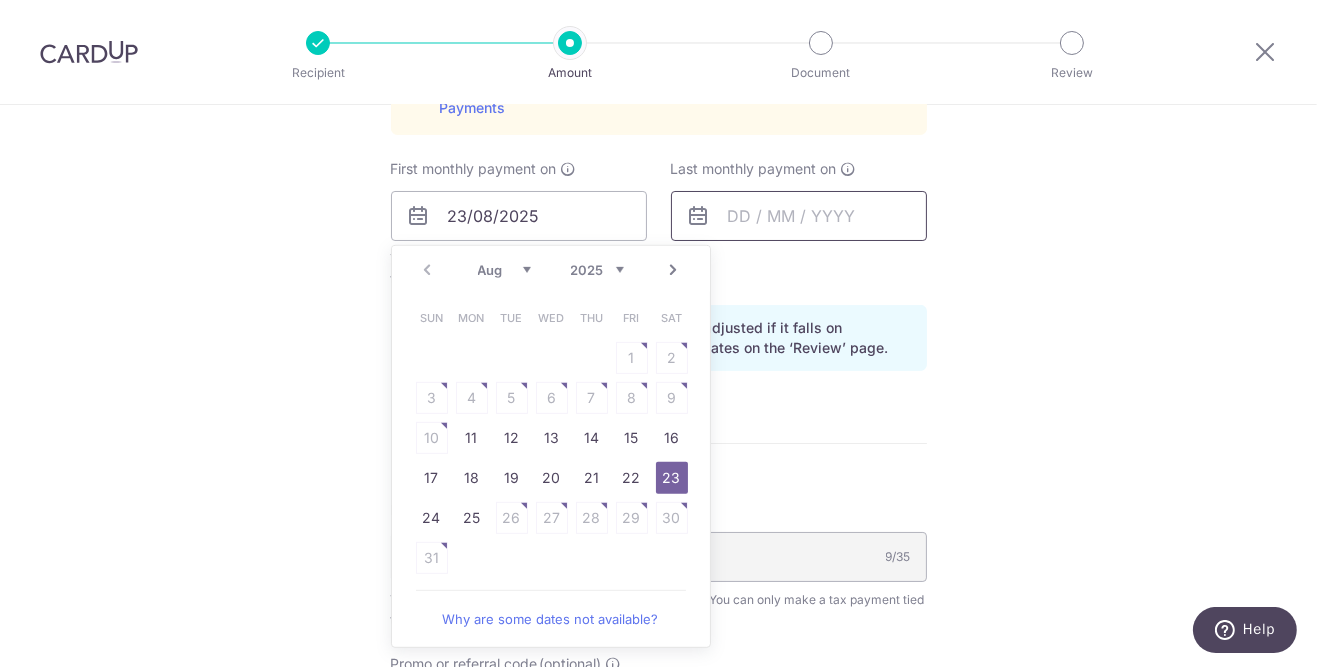 click at bounding box center (799, 216) 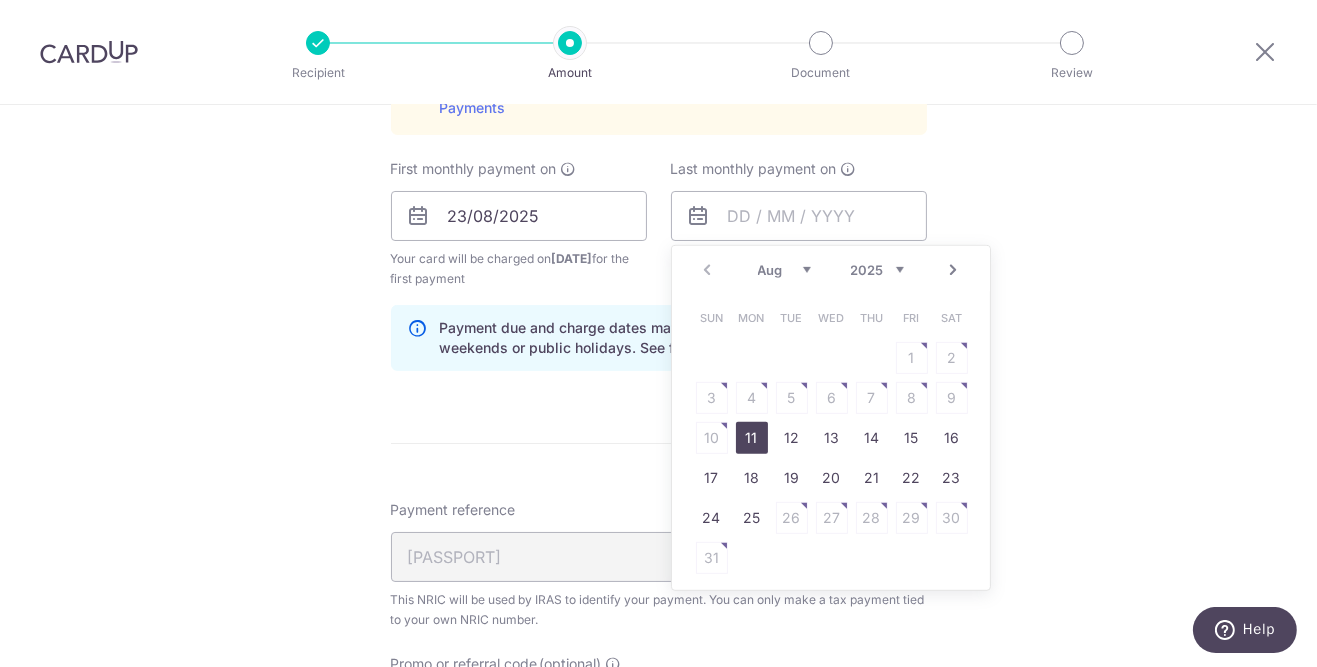 click on "Next" at bounding box center (954, 270) 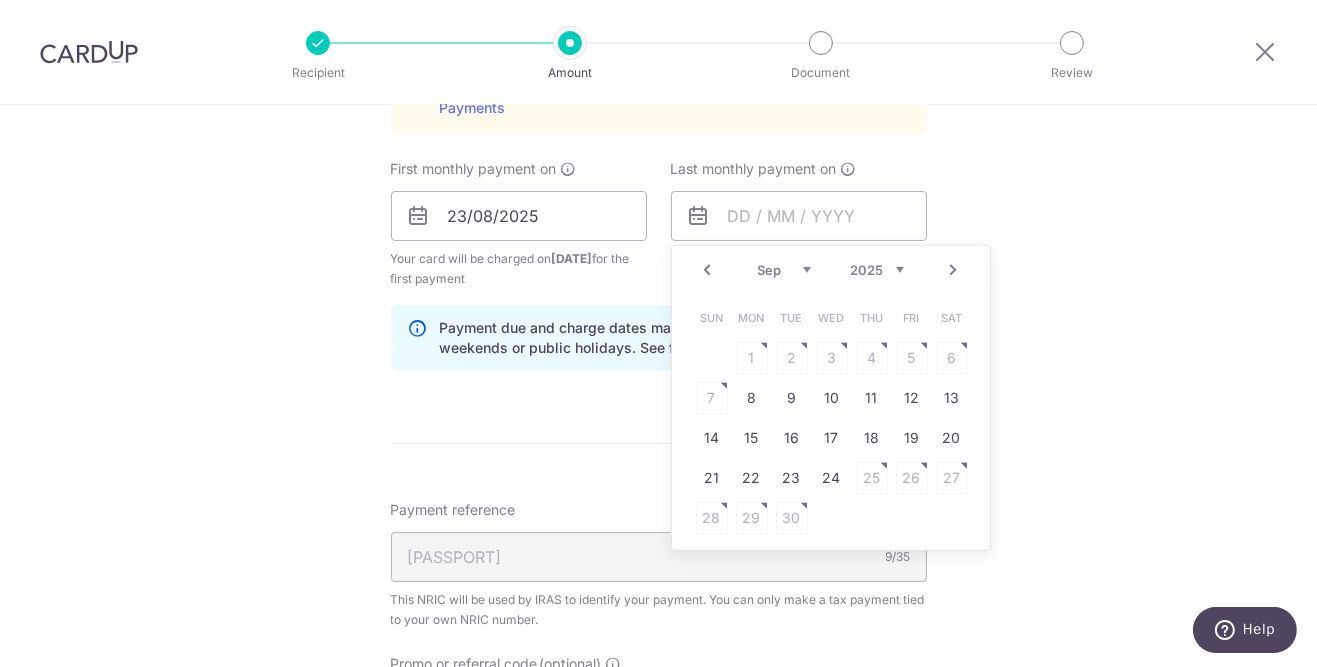 click on "Next" at bounding box center (954, 270) 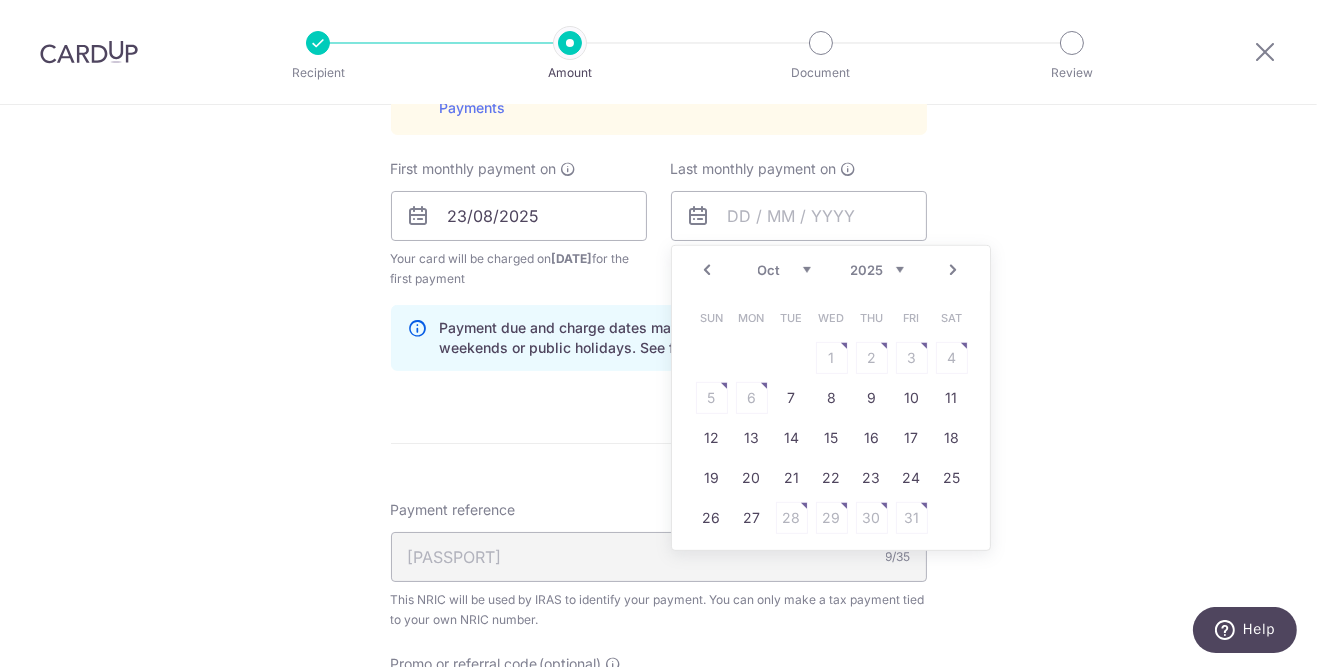 click on "Next" at bounding box center (954, 270) 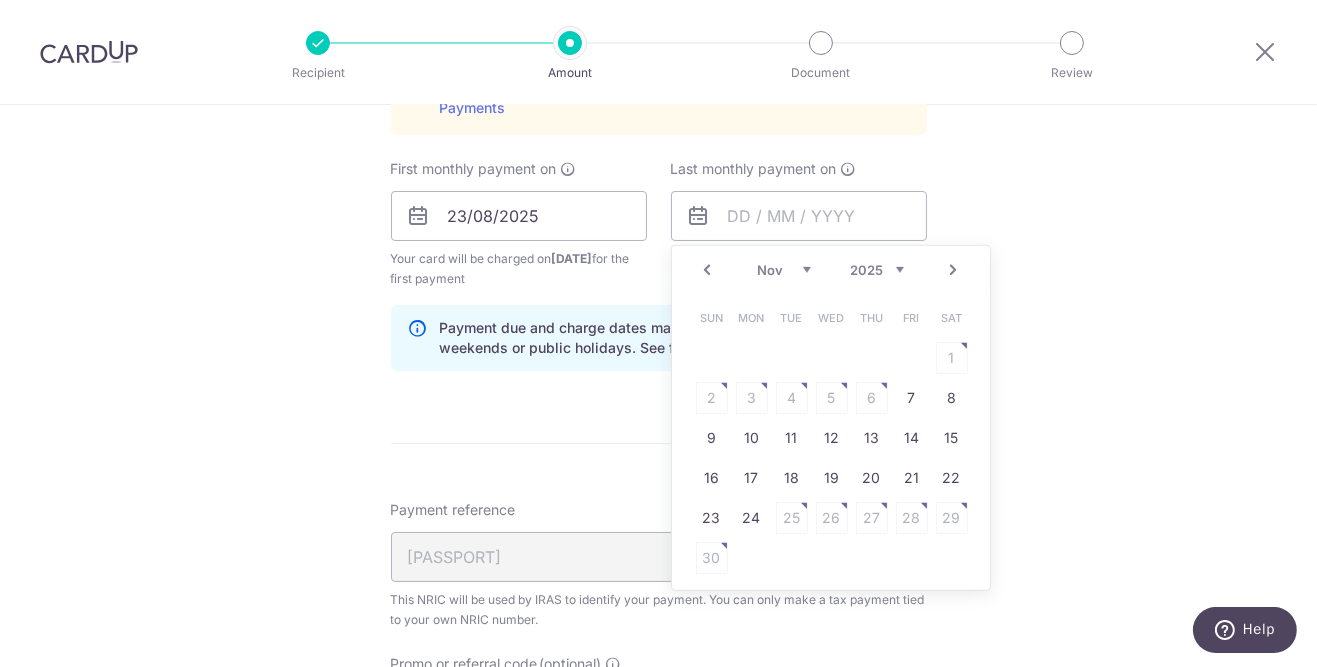 click on "Next" at bounding box center (954, 270) 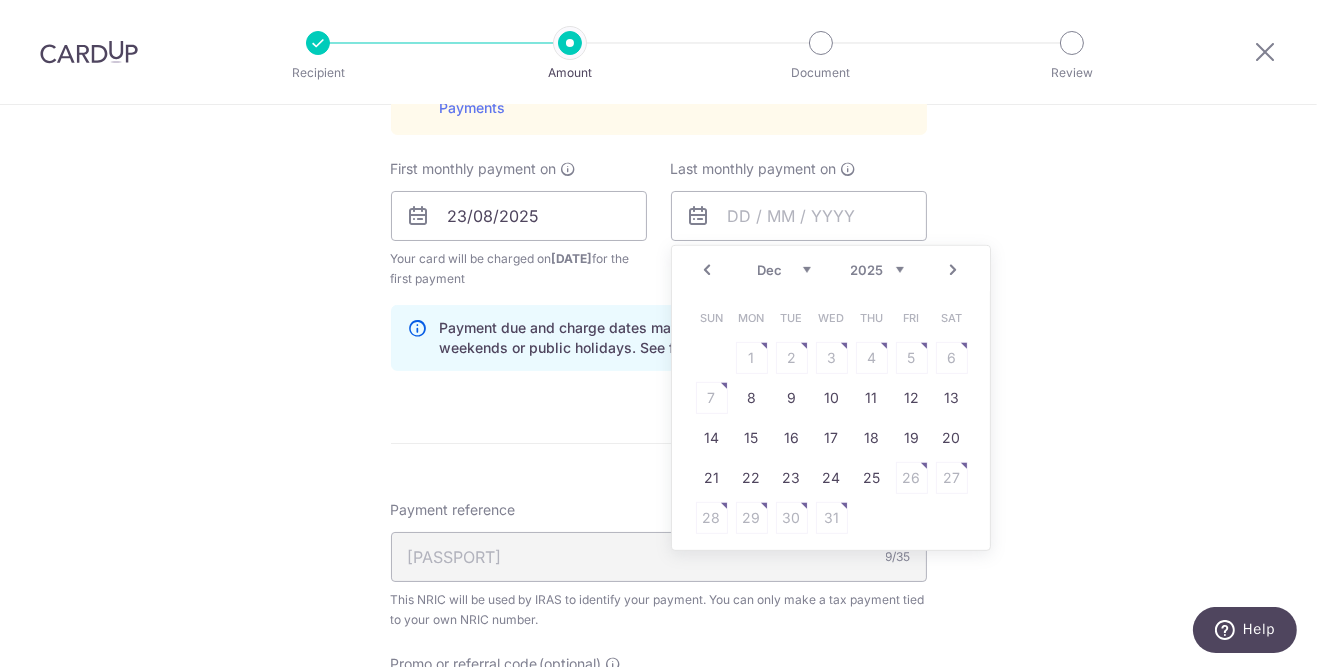 click on "Next" at bounding box center (954, 270) 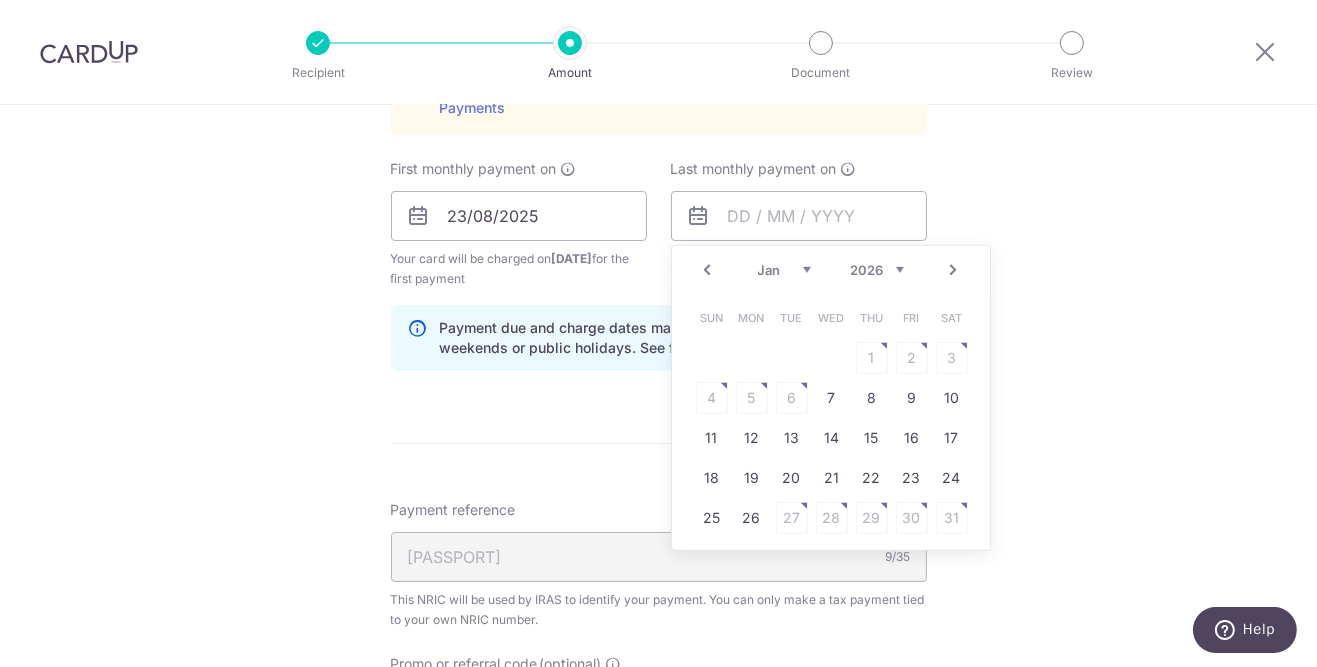 click on "Next" at bounding box center (954, 270) 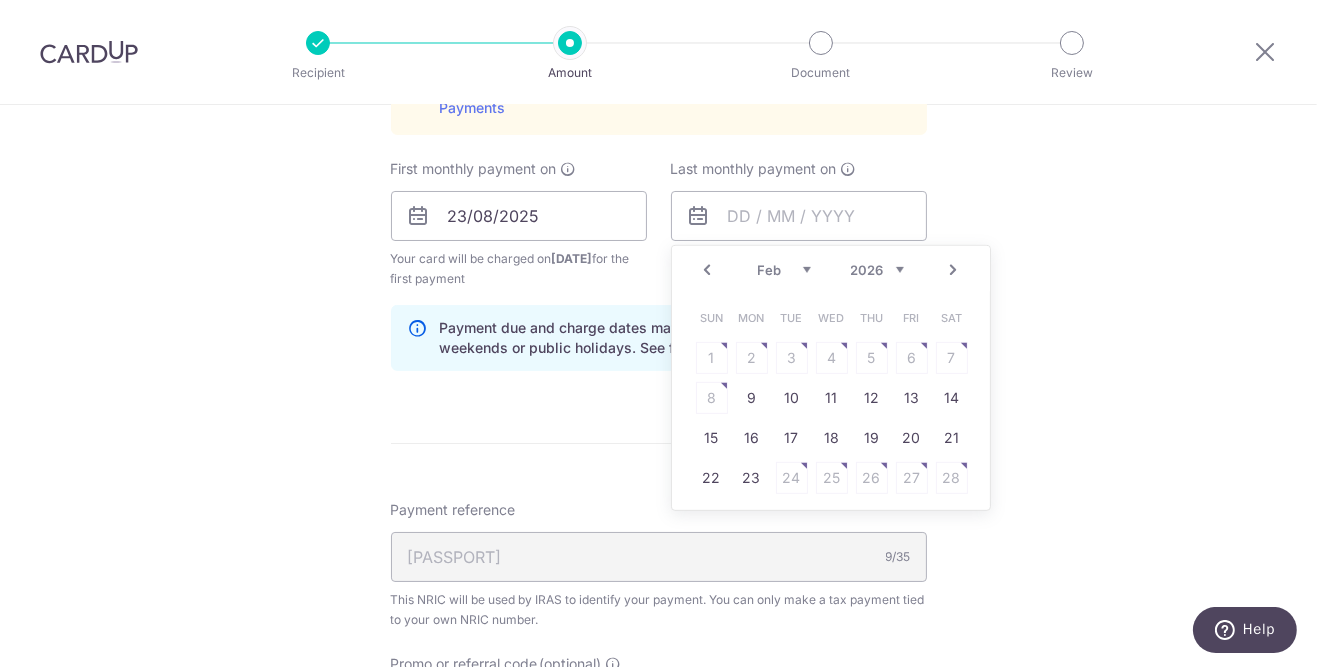 click on "23" at bounding box center [752, 478] 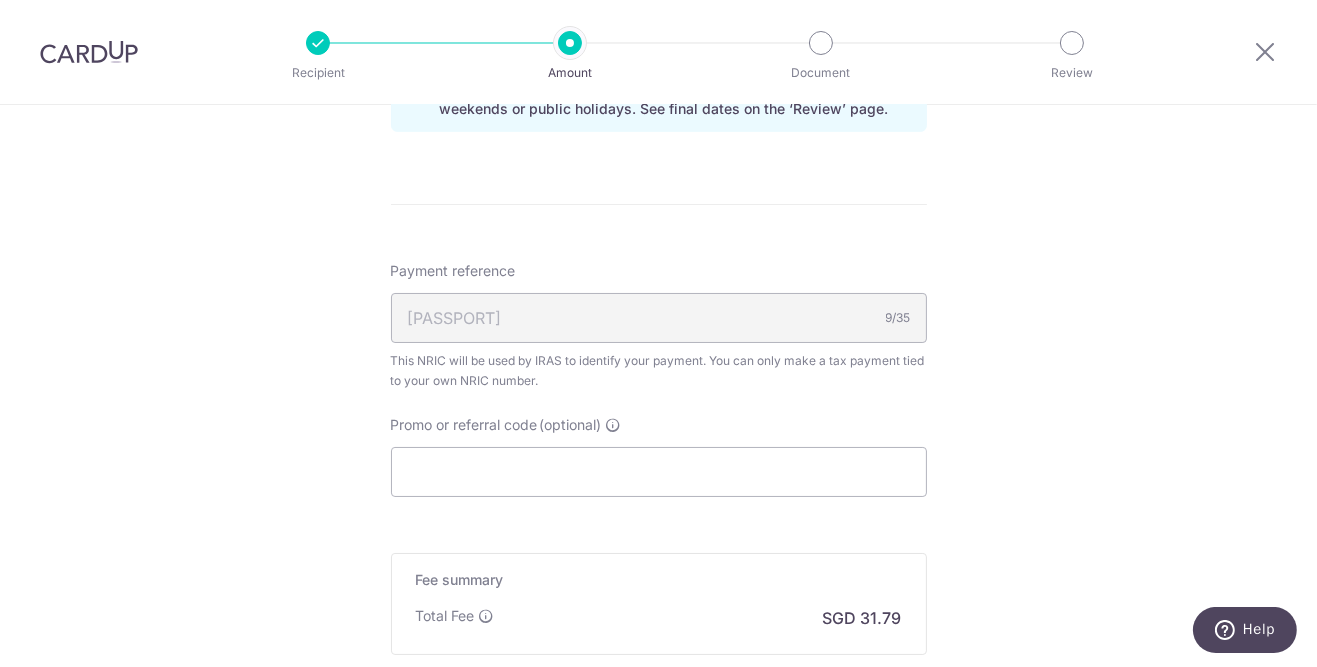 scroll, scrollTop: 1362, scrollLeft: 0, axis: vertical 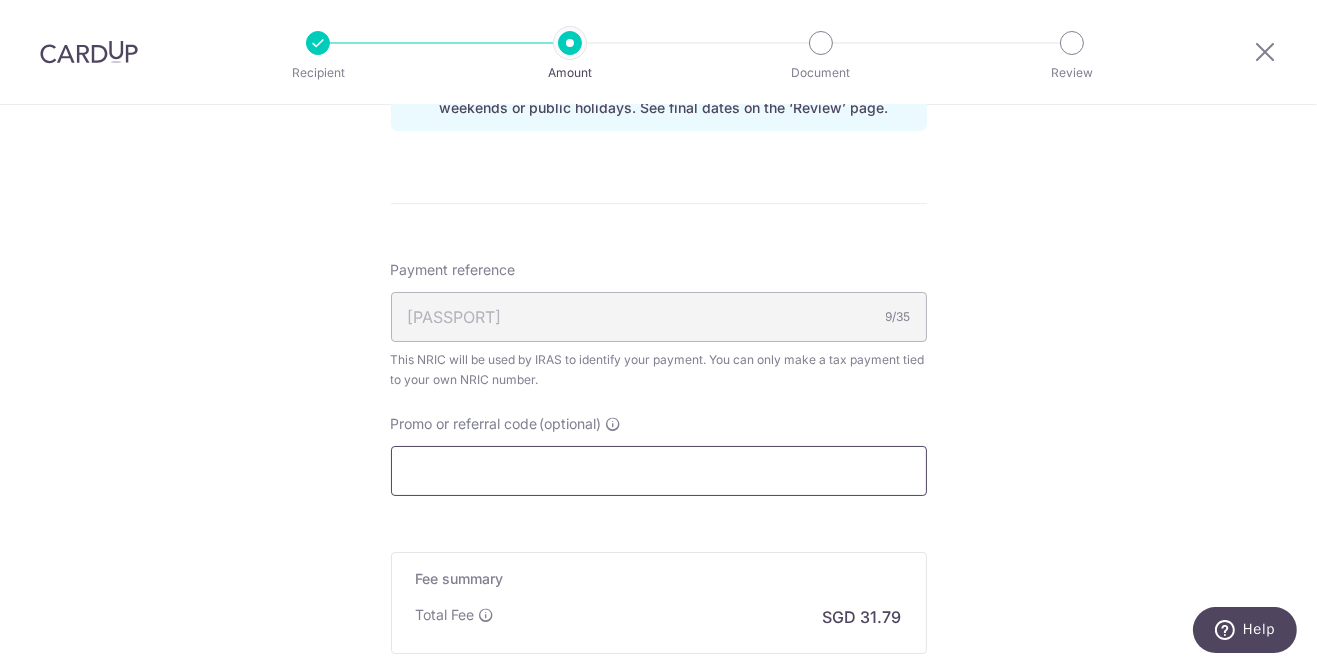 click on "Promo or referral code
(optional)" at bounding box center (659, 471) 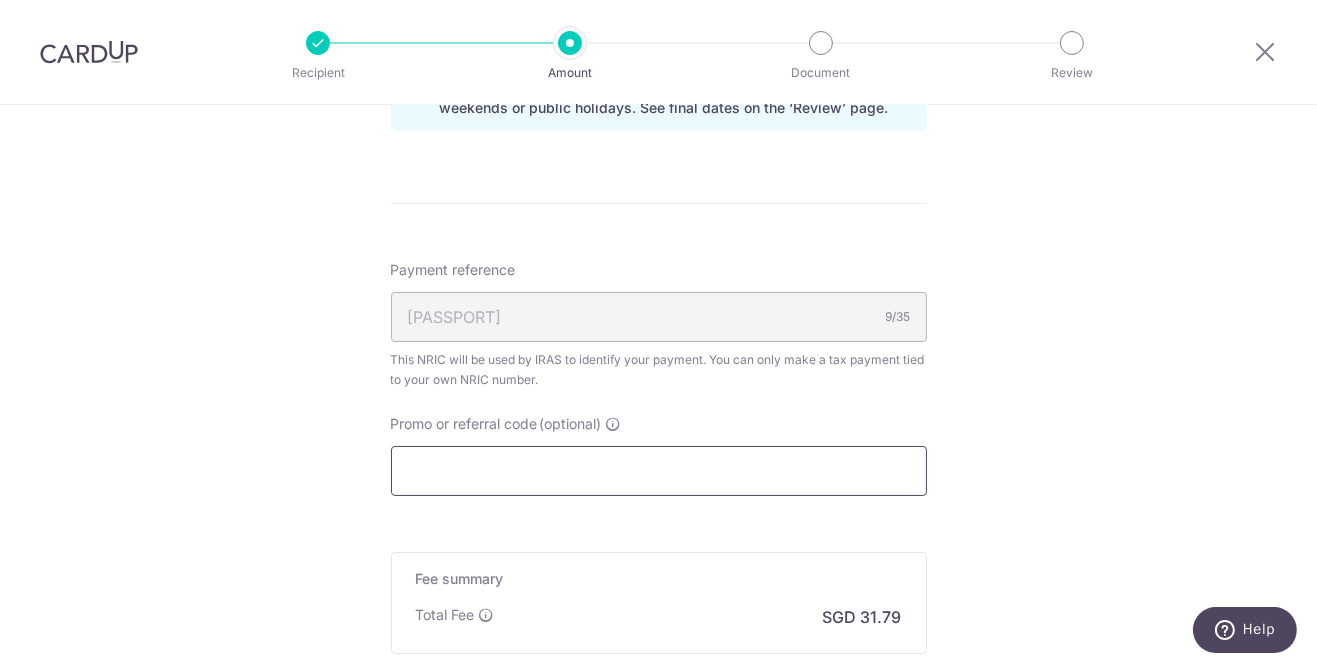 click on "Promo or referral code
(optional)" at bounding box center (659, 471) 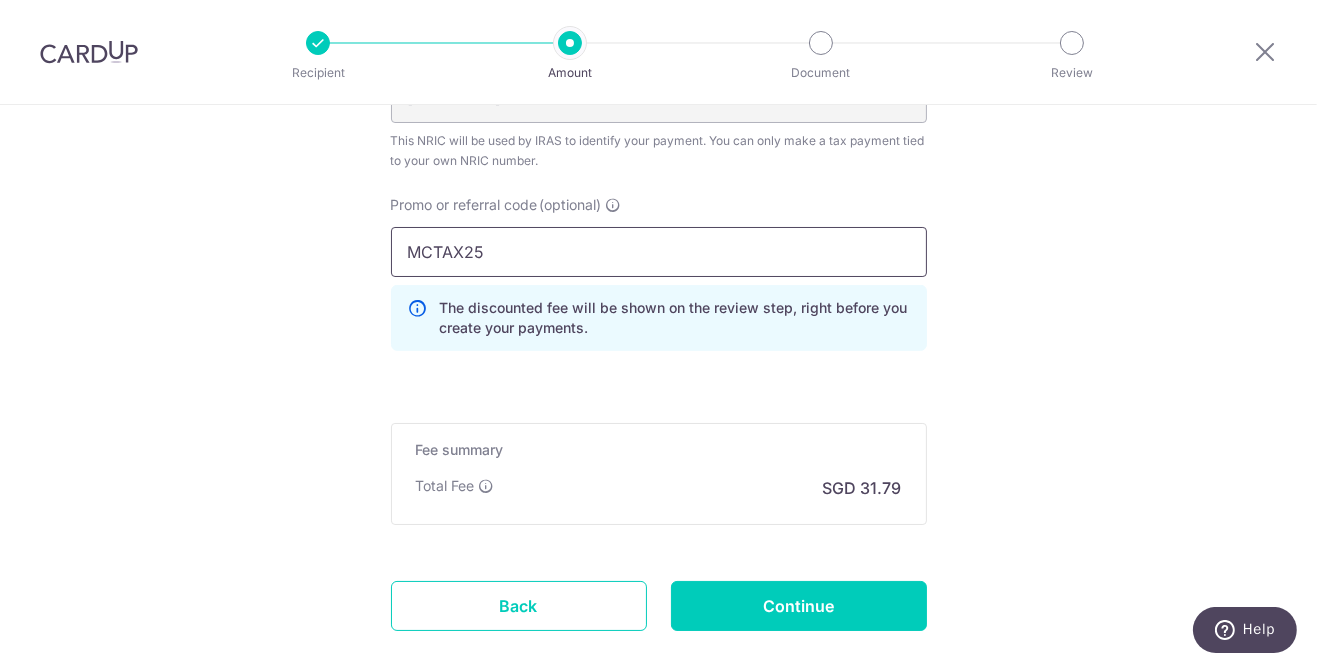 scroll, scrollTop: 1603, scrollLeft: 0, axis: vertical 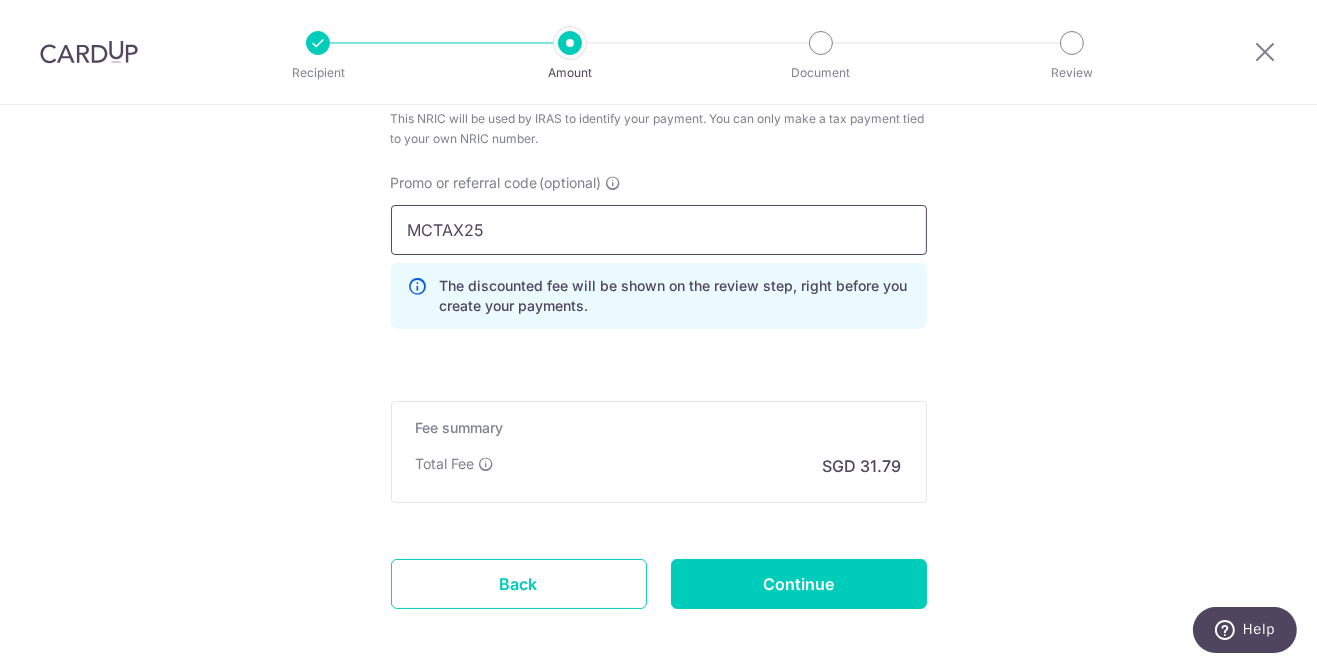type on "MCTAX25" 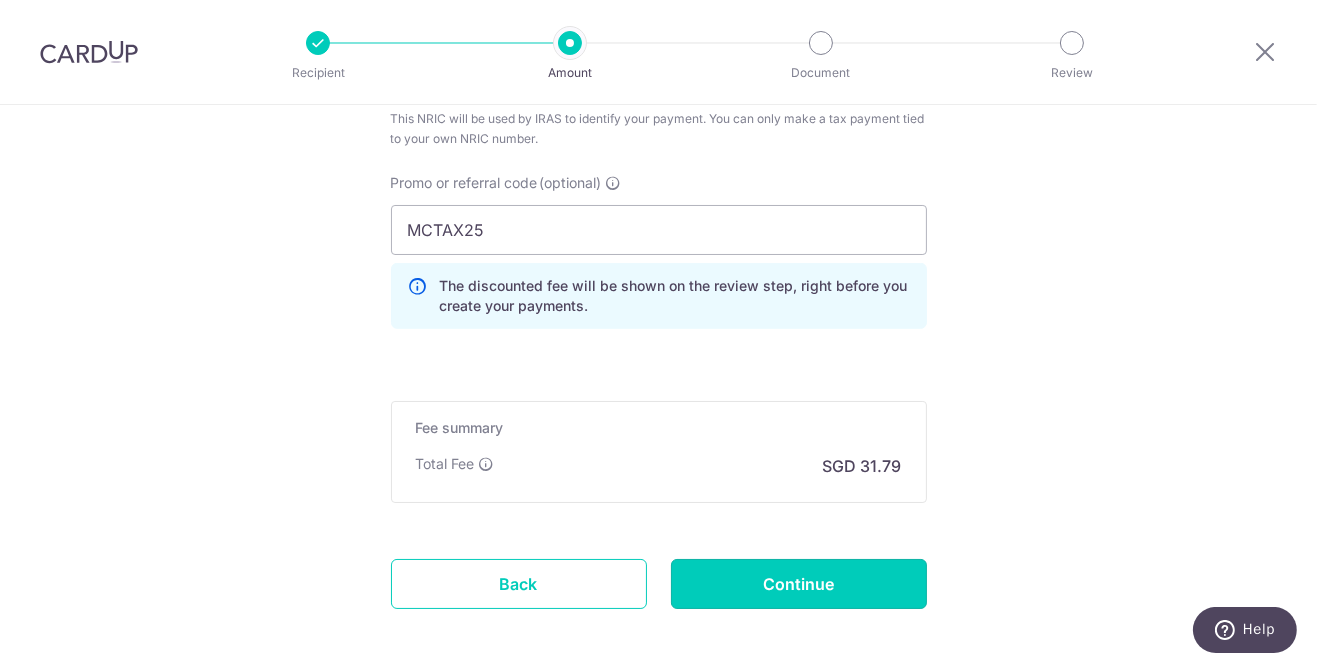click on "Continue" at bounding box center (799, 584) 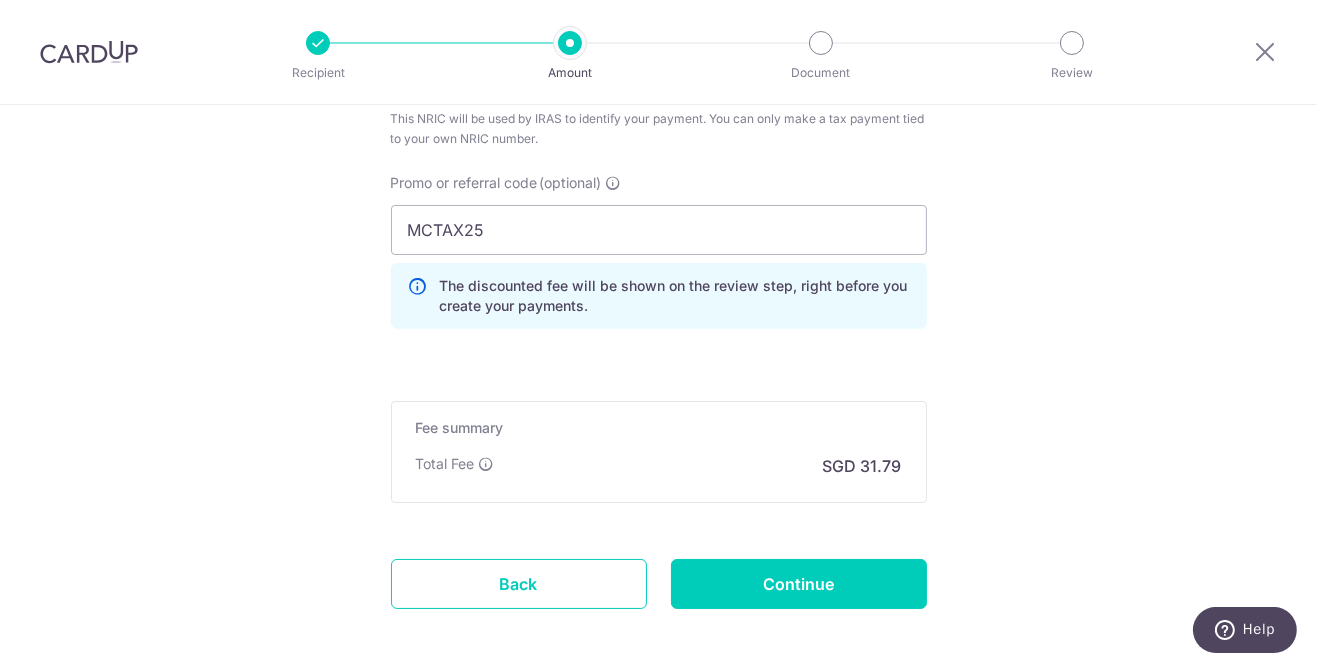 type on "Create Schedule" 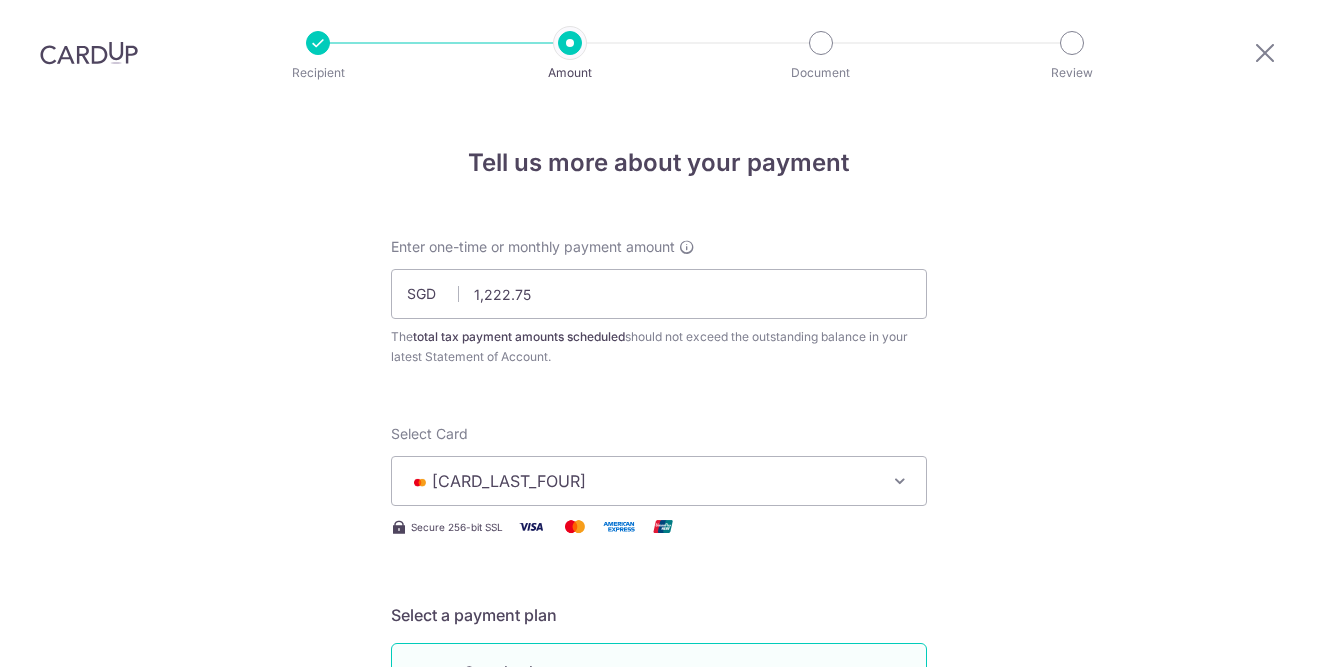scroll, scrollTop: 84, scrollLeft: 0, axis: vertical 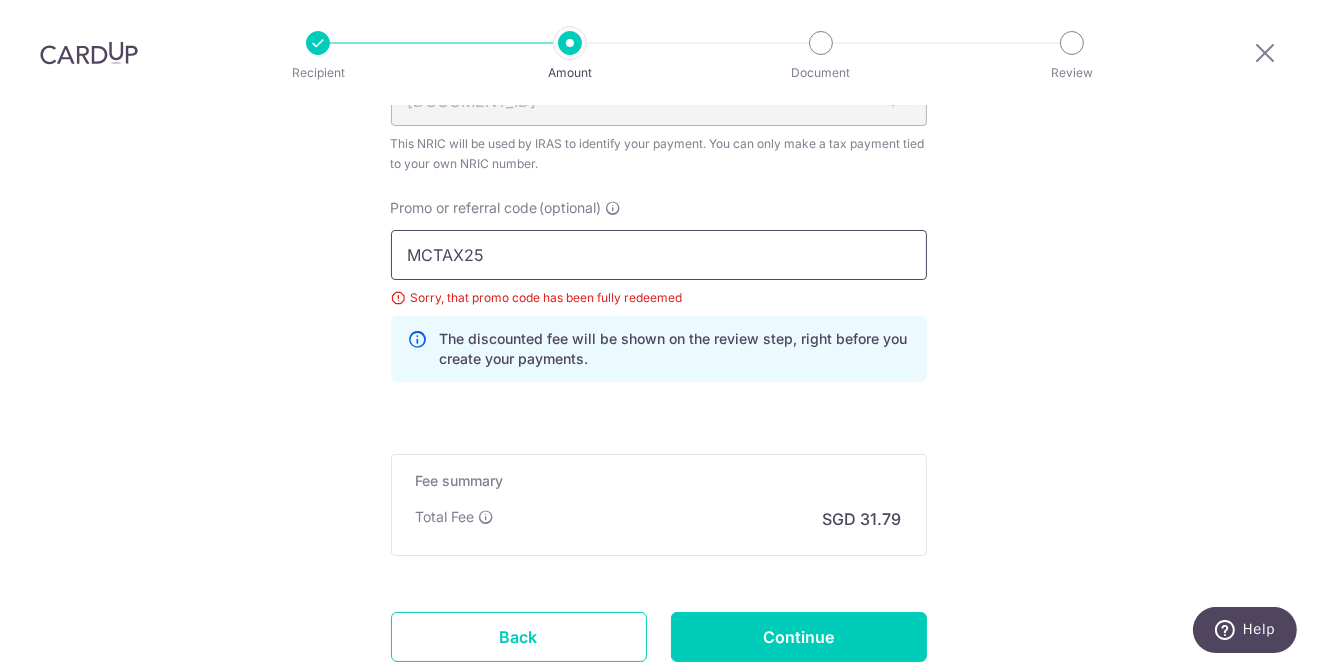 click on "MCTAX25" at bounding box center [659, 255] 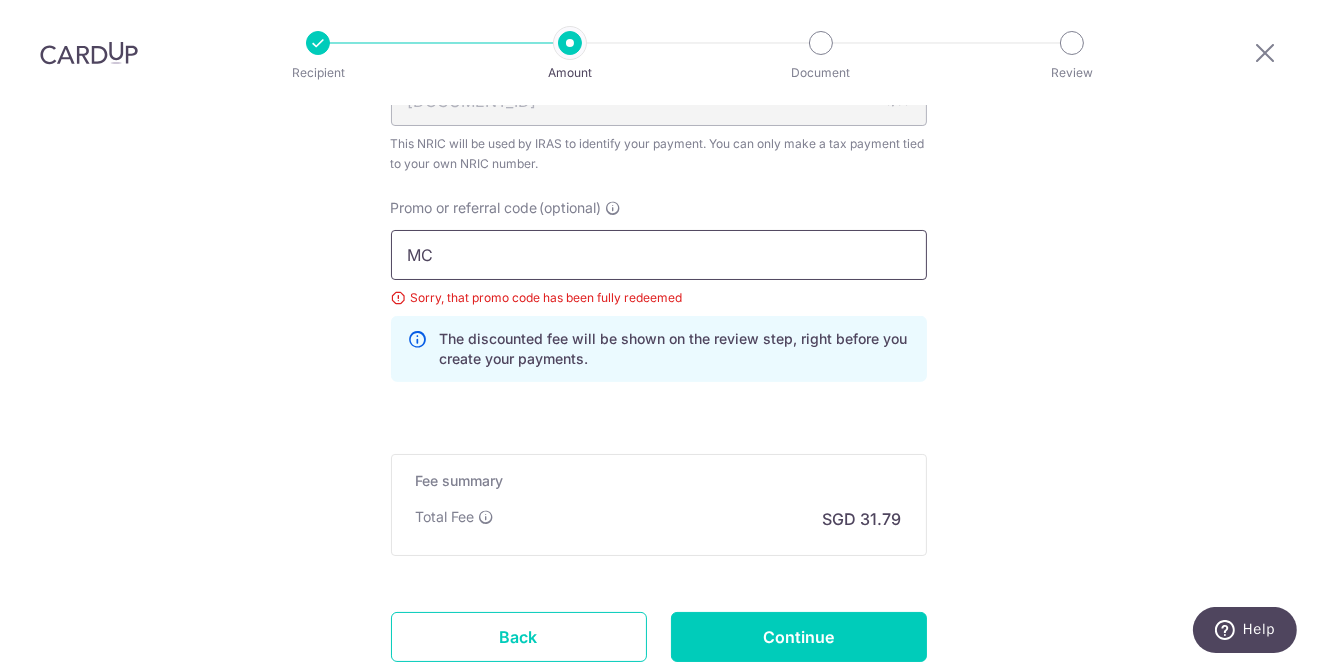 type on "M" 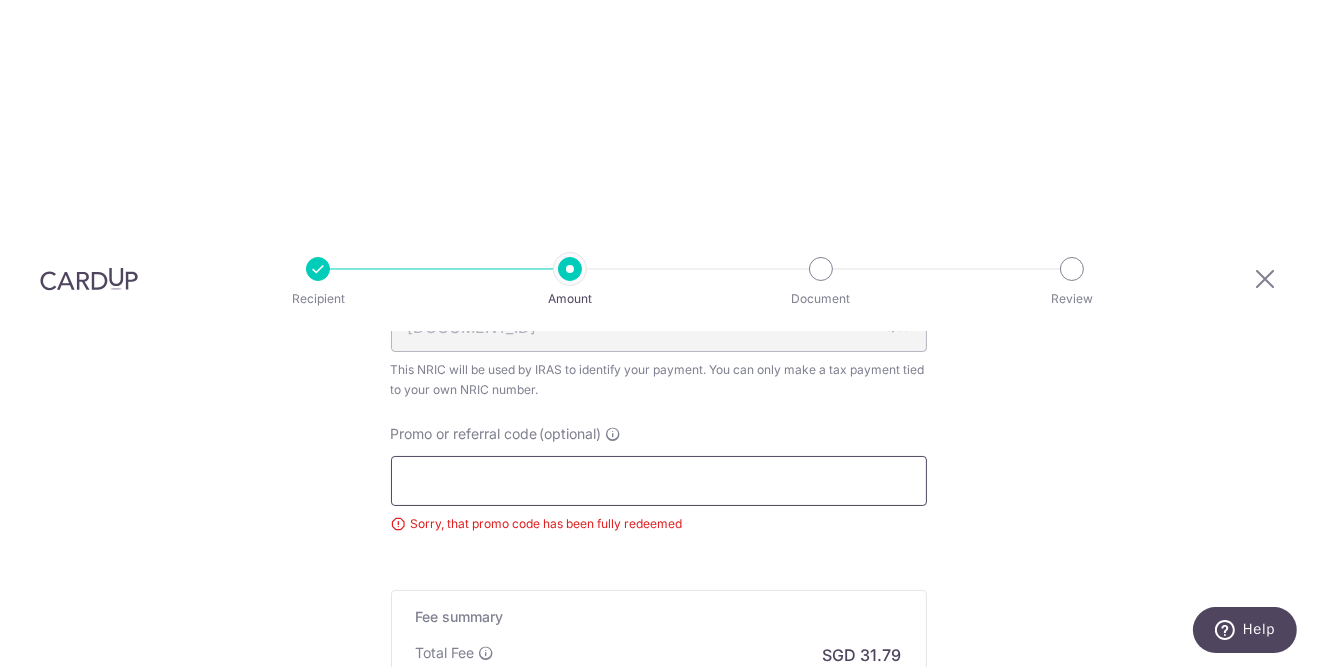 scroll, scrollTop: 1234, scrollLeft: 0, axis: vertical 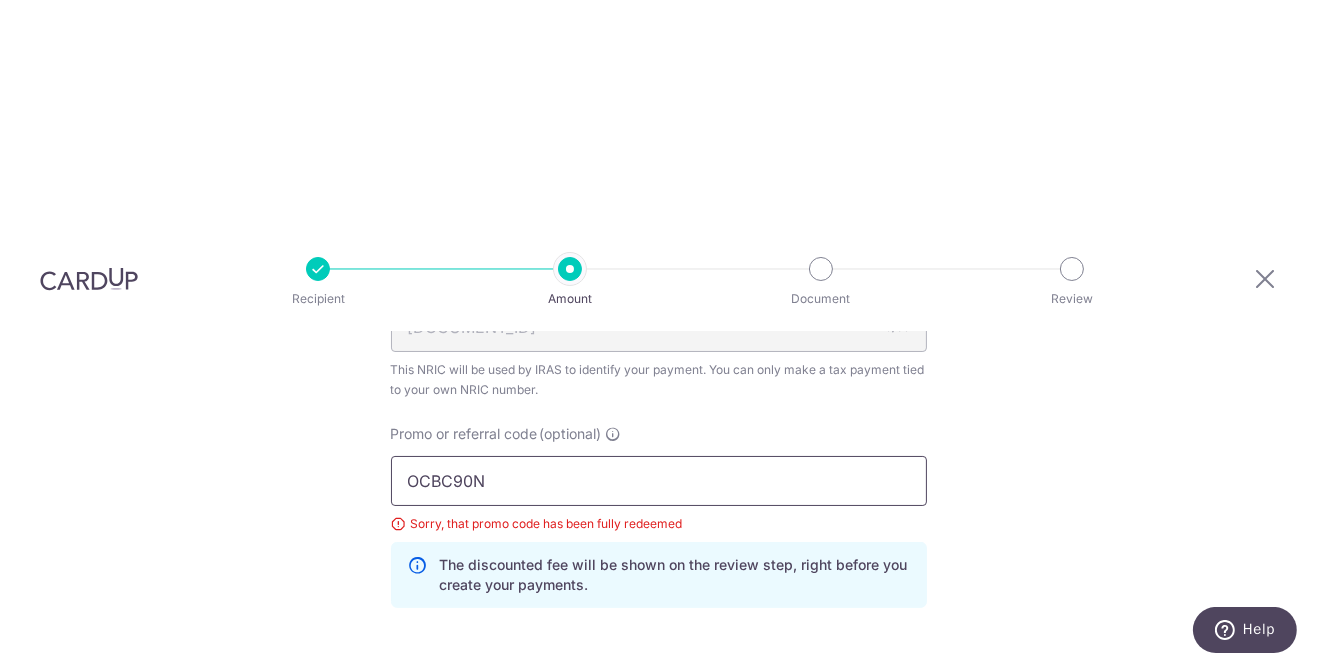 click on "OCBC90N" at bounding box center [659, 481] 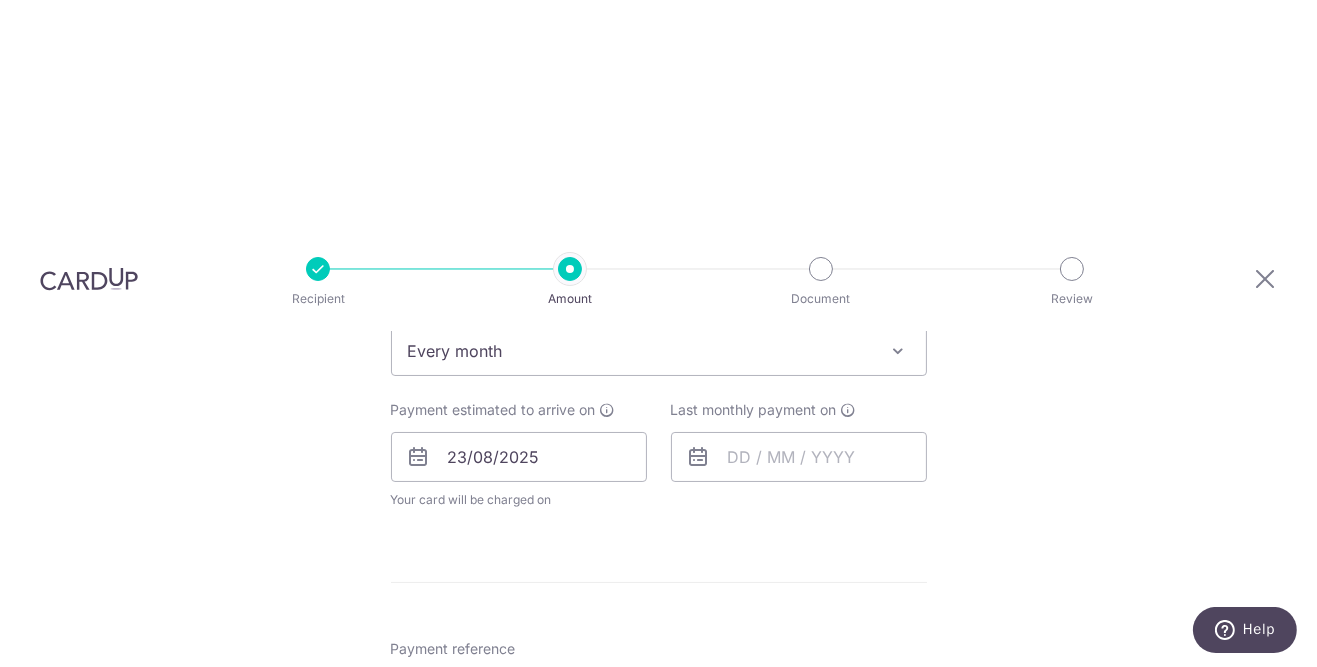 scroll, scrollTop: 1322, scrollLeft: 0, axis: vertical 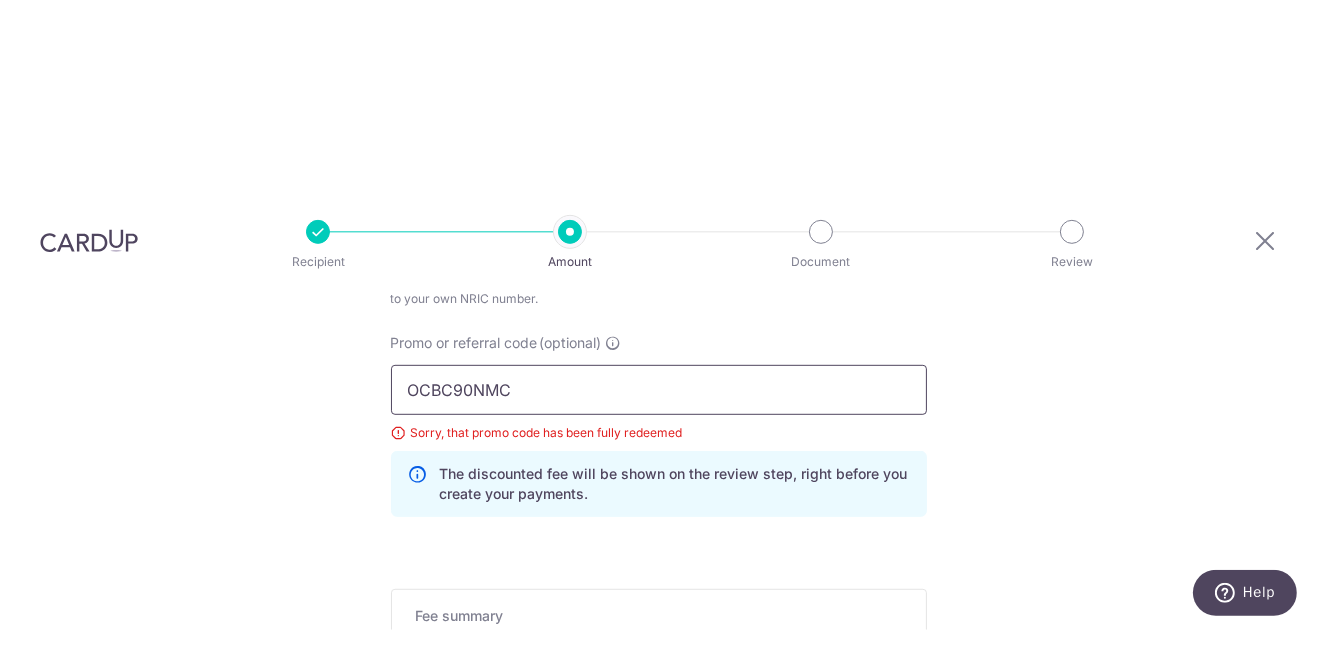 click on "OCBC90NMC" at bounding box center [659, 427] 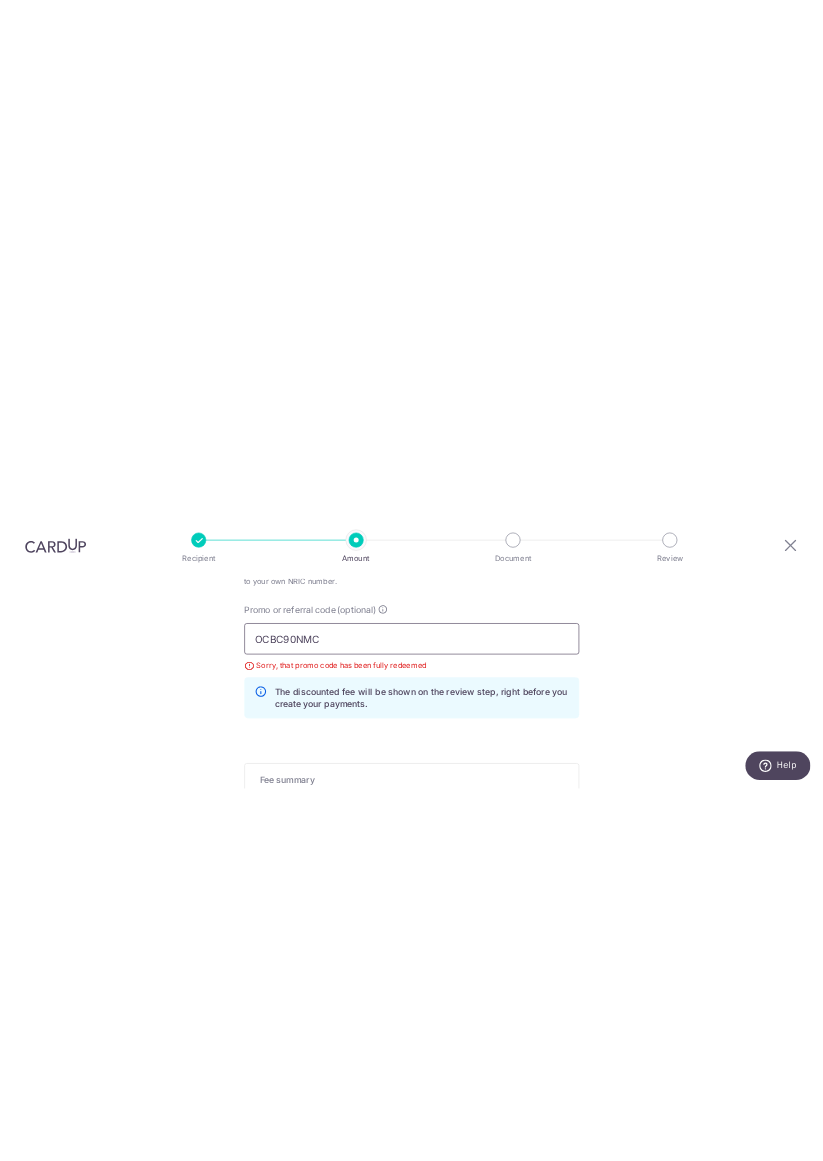 scroll, scrollTop: 0, scrollLeft: 0, axis: both 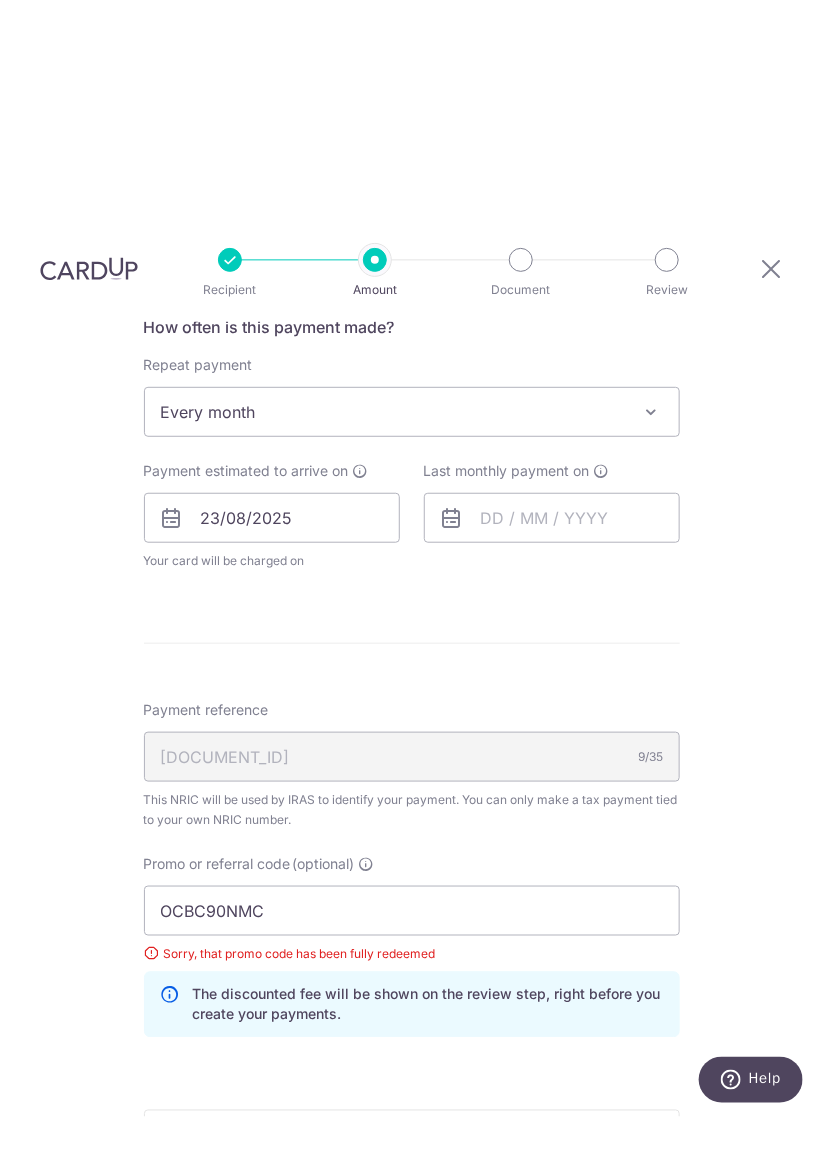 click on "Tell us more about your payment
Enter one-time or monthly payment amount
SGD
1,222.75
1222.75
The  total tax payment amounts scheduled  should not exceed the outstanding balance in your latest Statement of Account.
Select Card
**** 4047
Add credit card
Your Cards
**** 9611
**** 4047
Secure 256-bit SSL
Text" at bounding box center [411, 520] 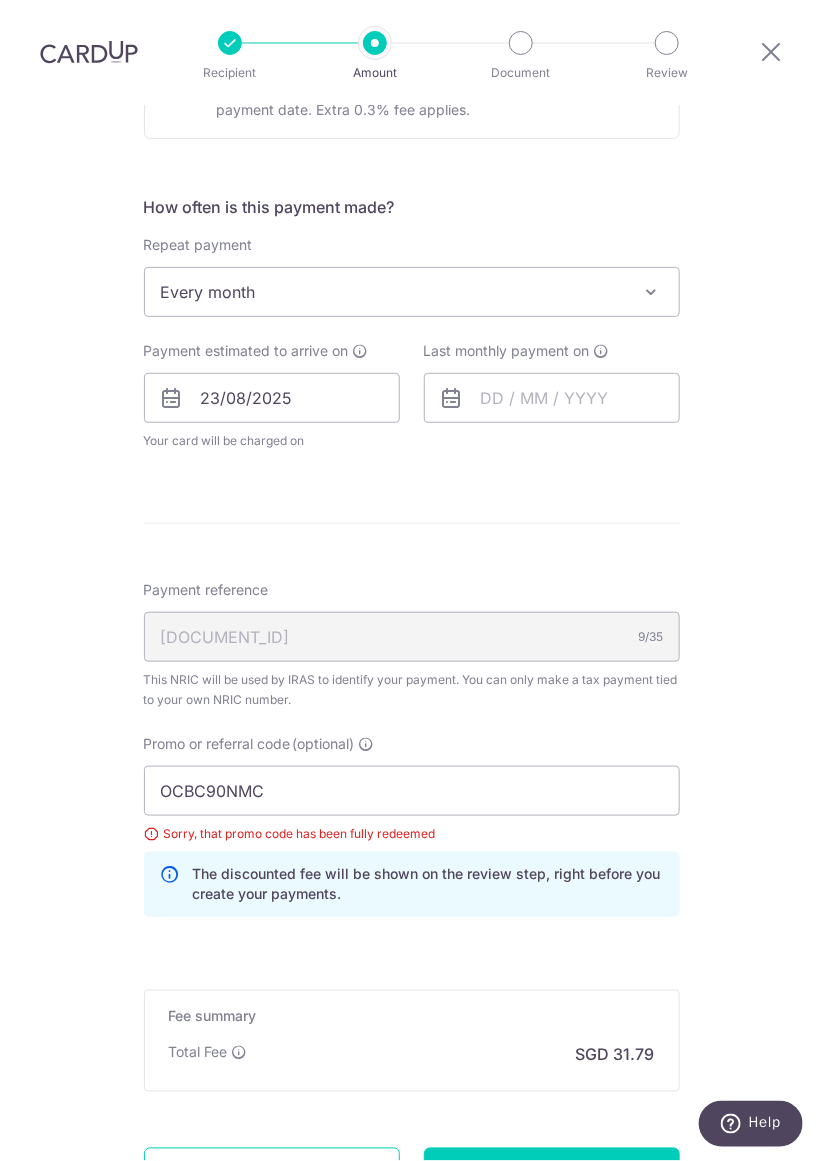 scroll, scrollTop: 838, scrollLeft: 0, axis: vertical 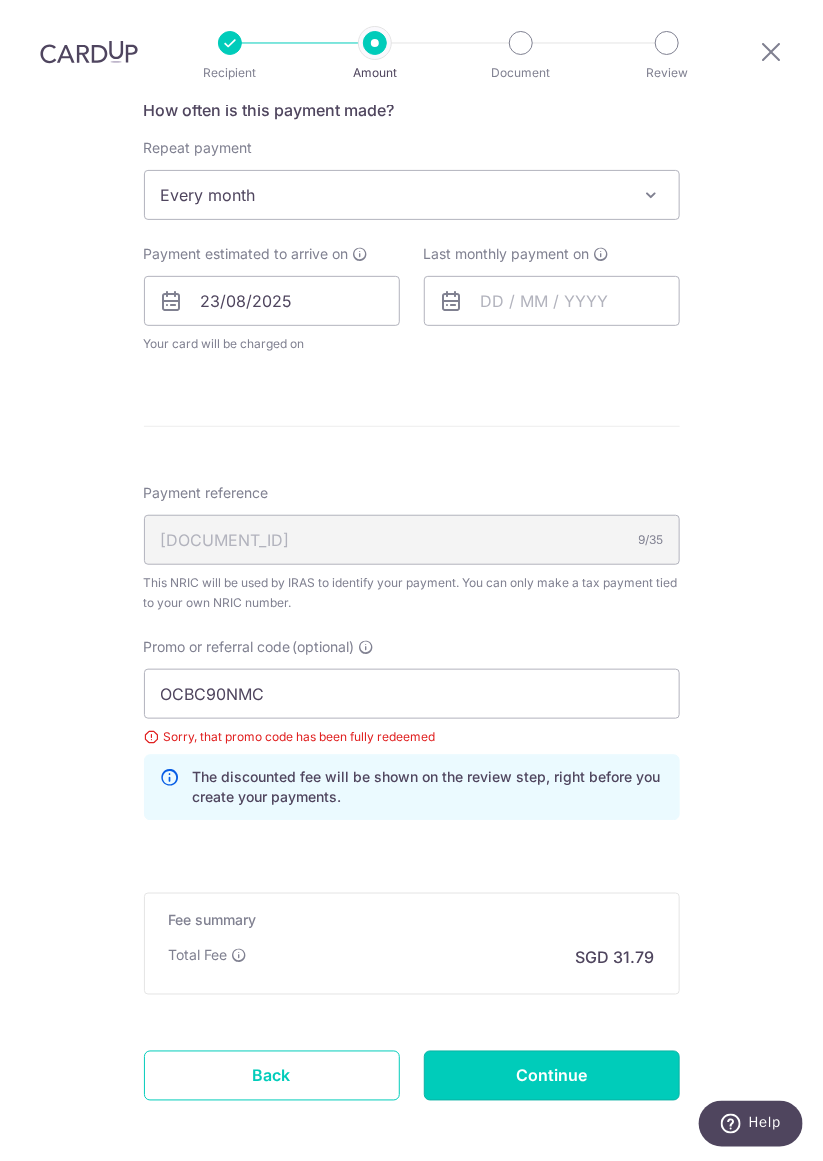 click on "Continue" at bounding box center (552, 1076) 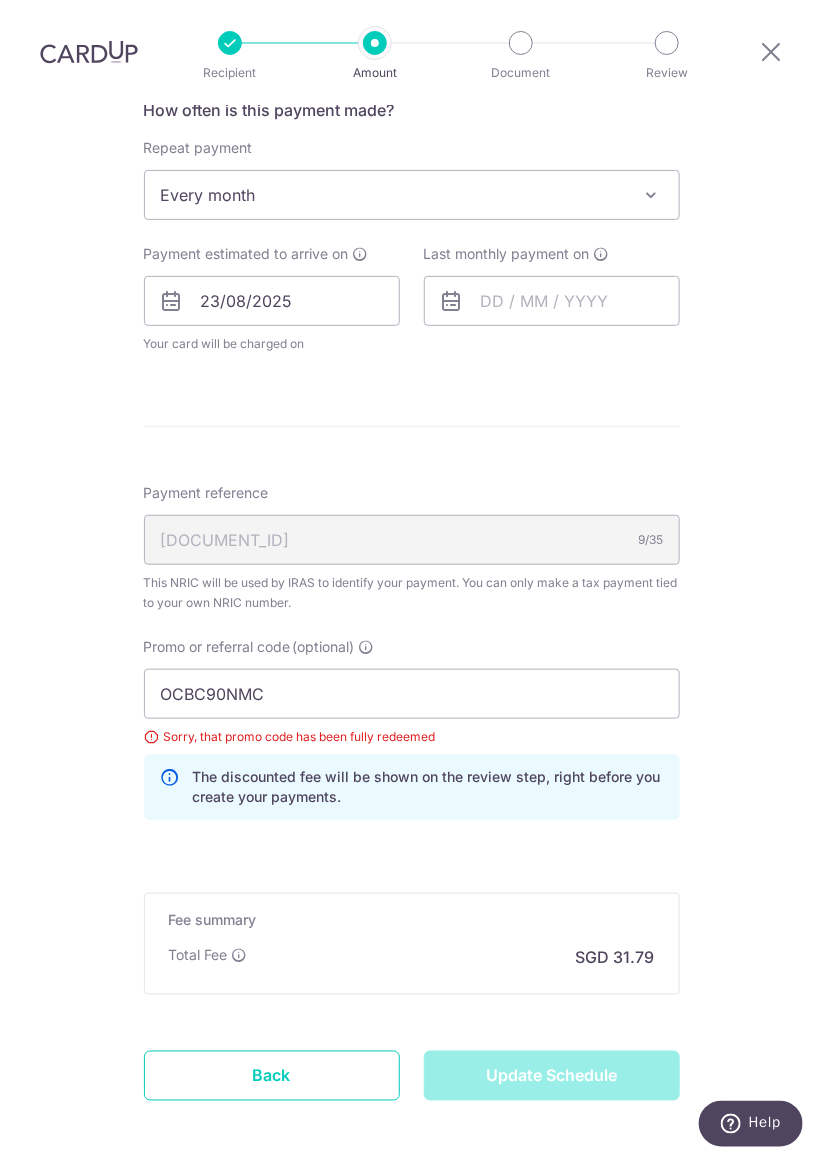 type on "Update Schedule" 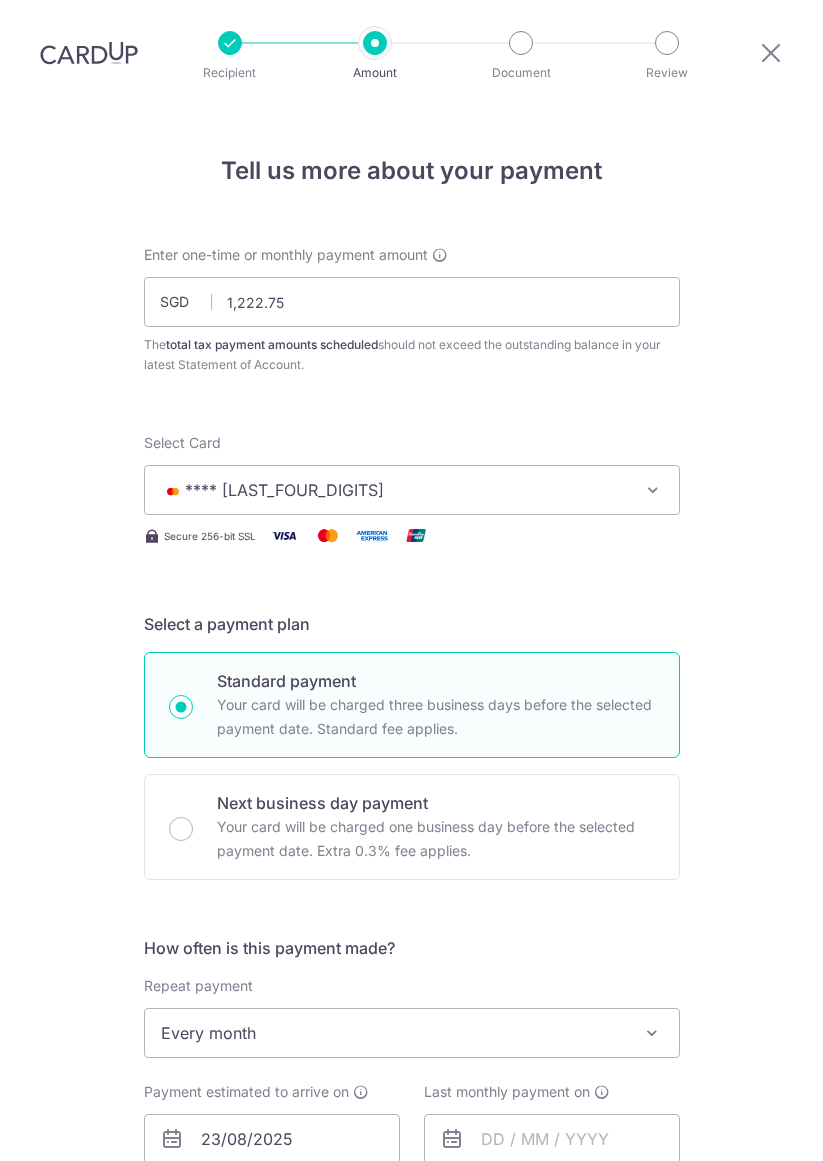 scroll, scrollTop: 84, scrollLeft: 0, axis: vertical 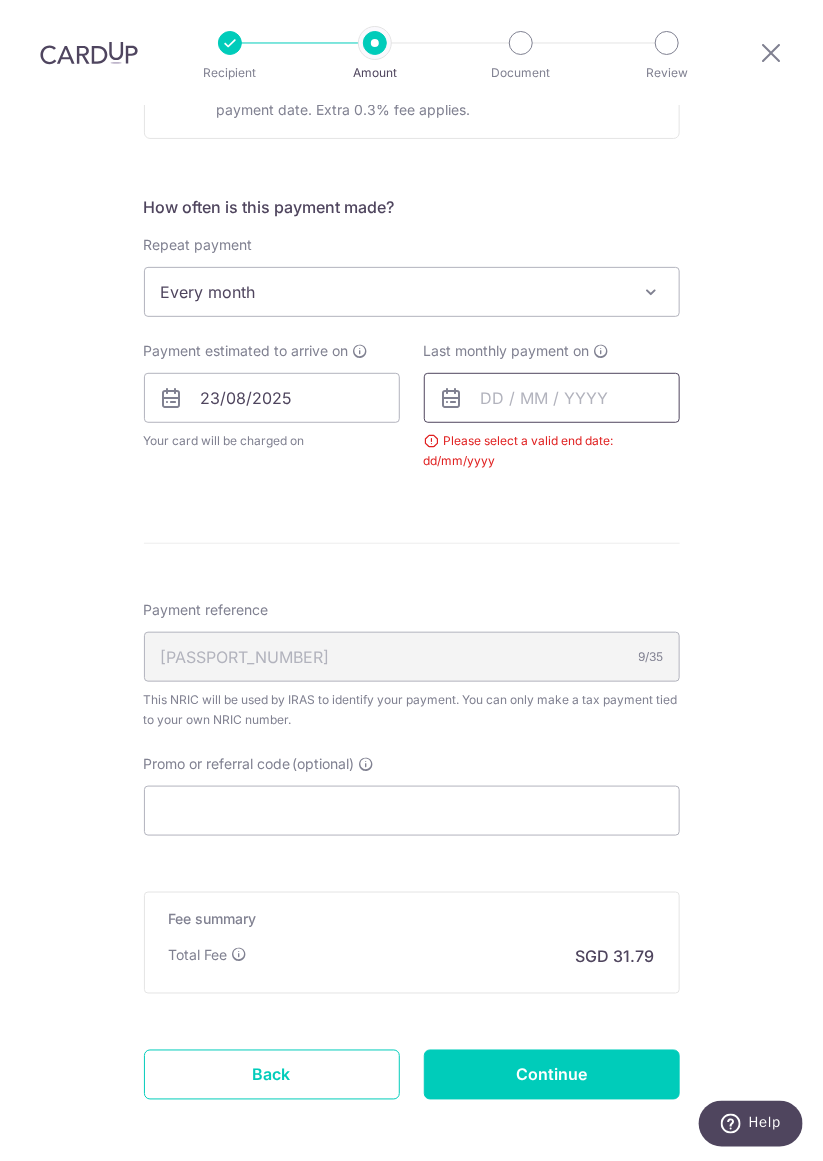 click at bounding box center [552, 398] 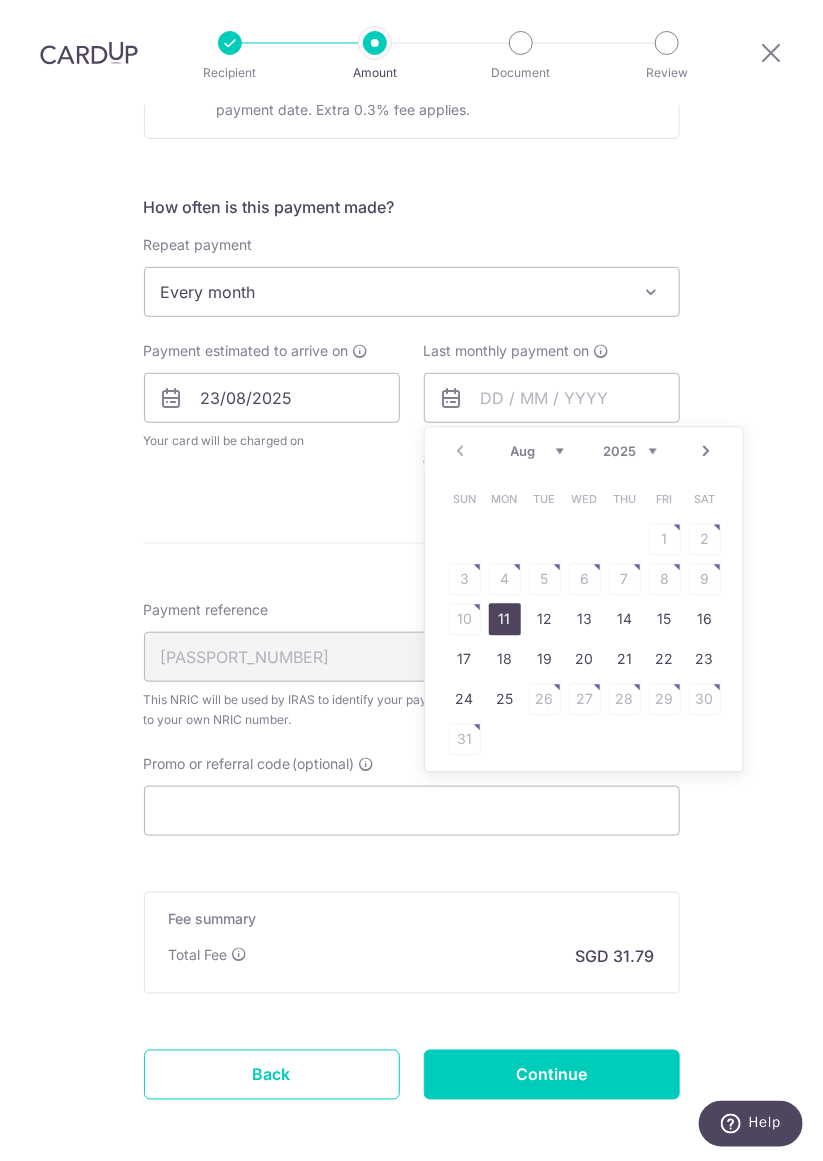 click on "Next" at bounding box center [707, 452] 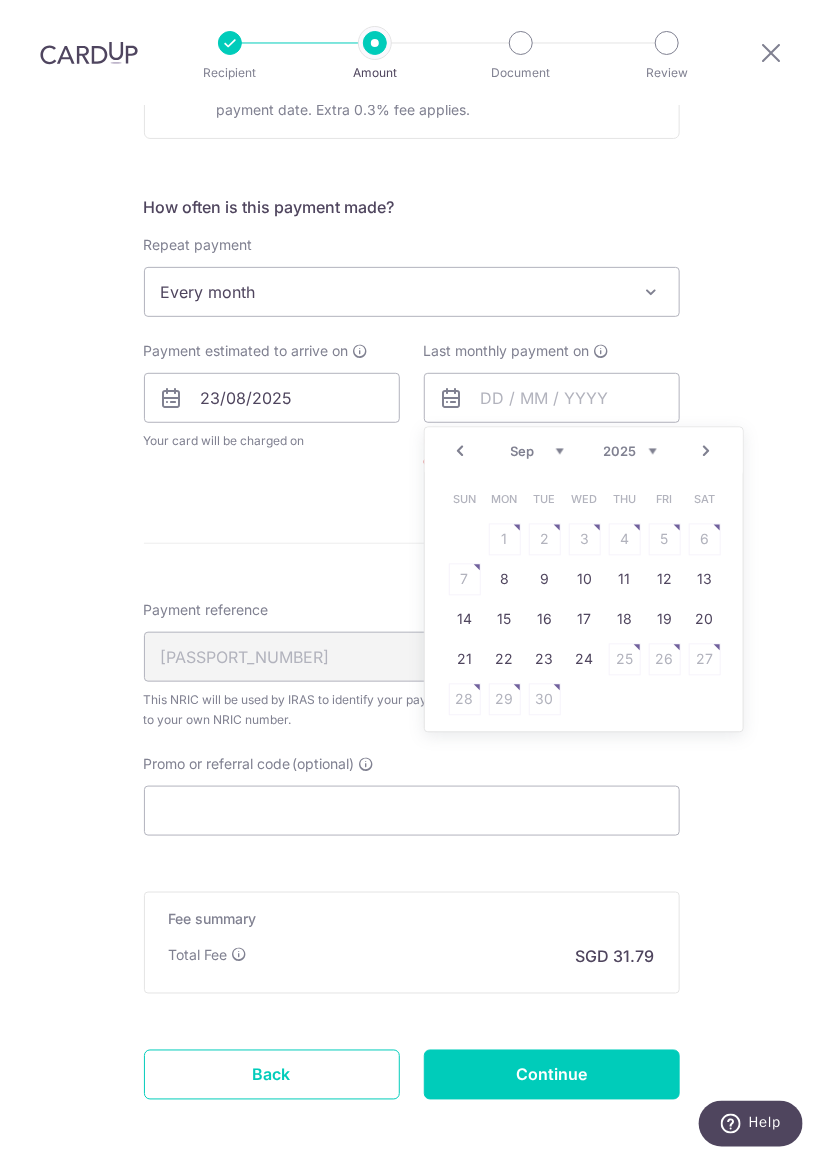 click on "Next" at bounding box center (707, 452) 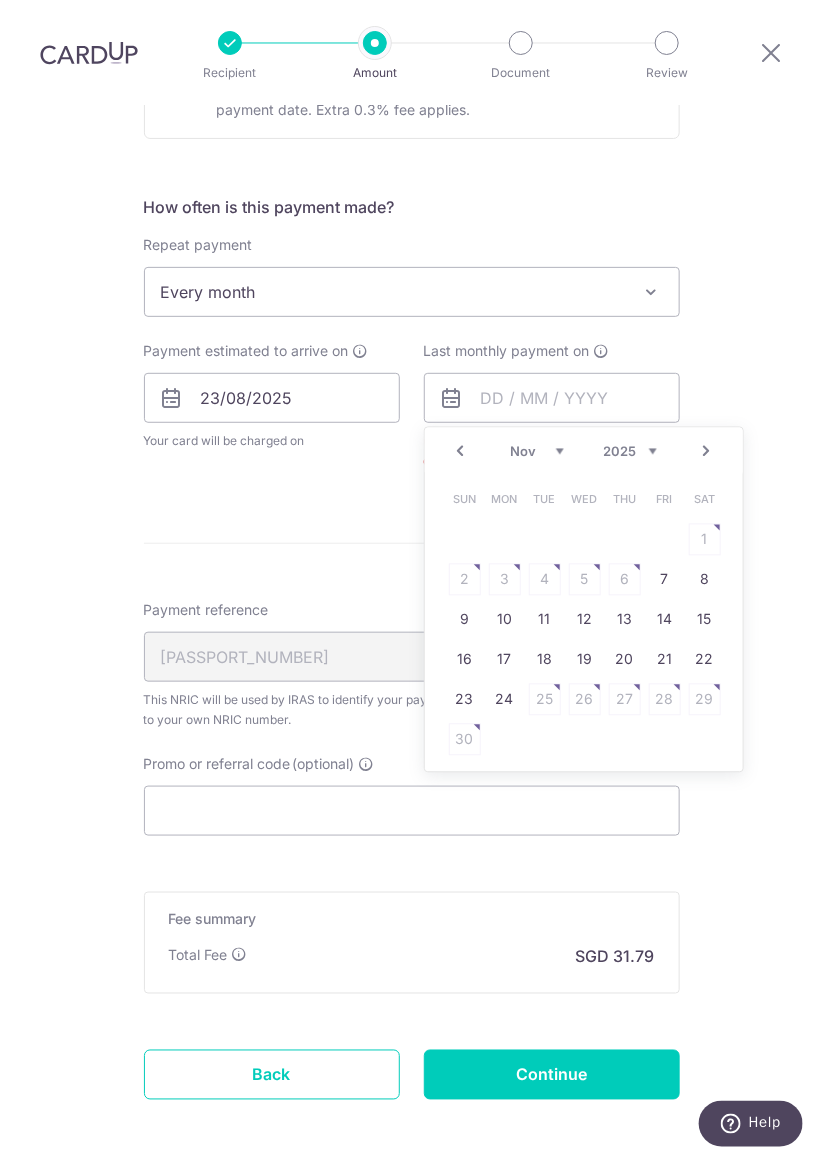 click on "Next" at bounding box center (707, 452) 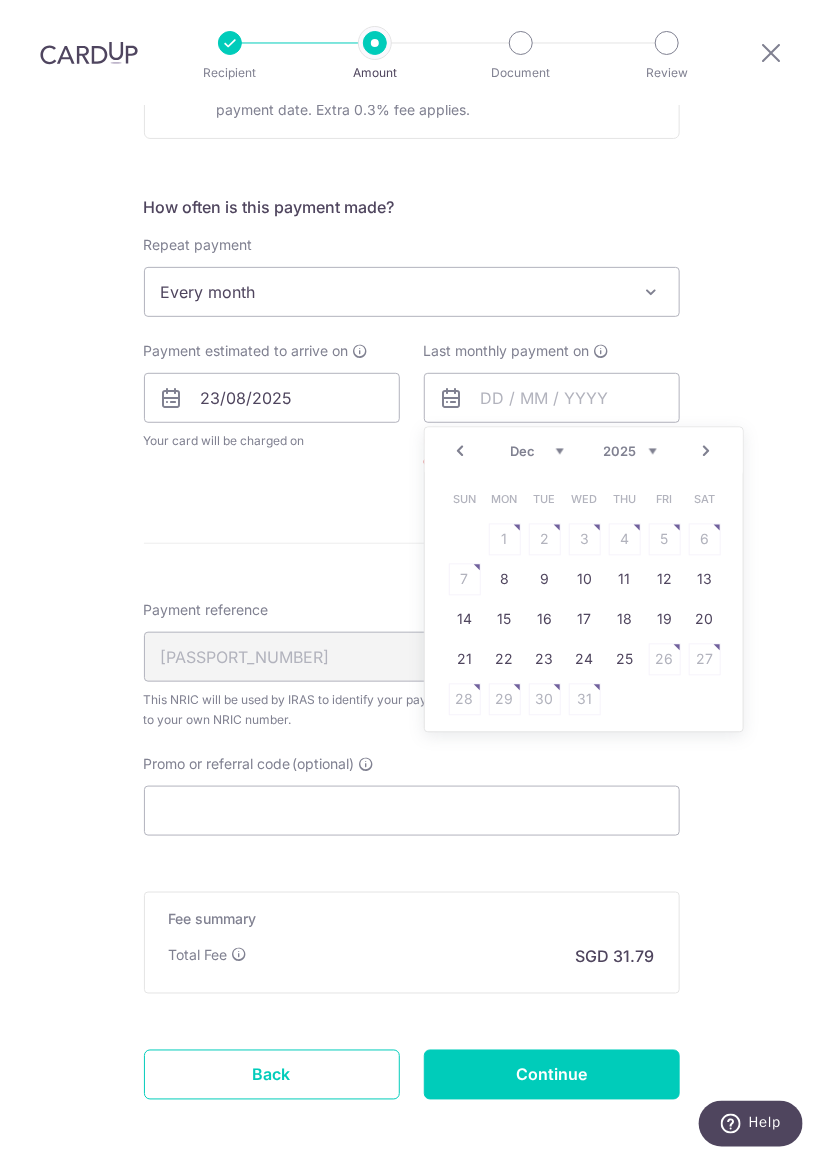 click on "Next" at bounding box center (707, 452) 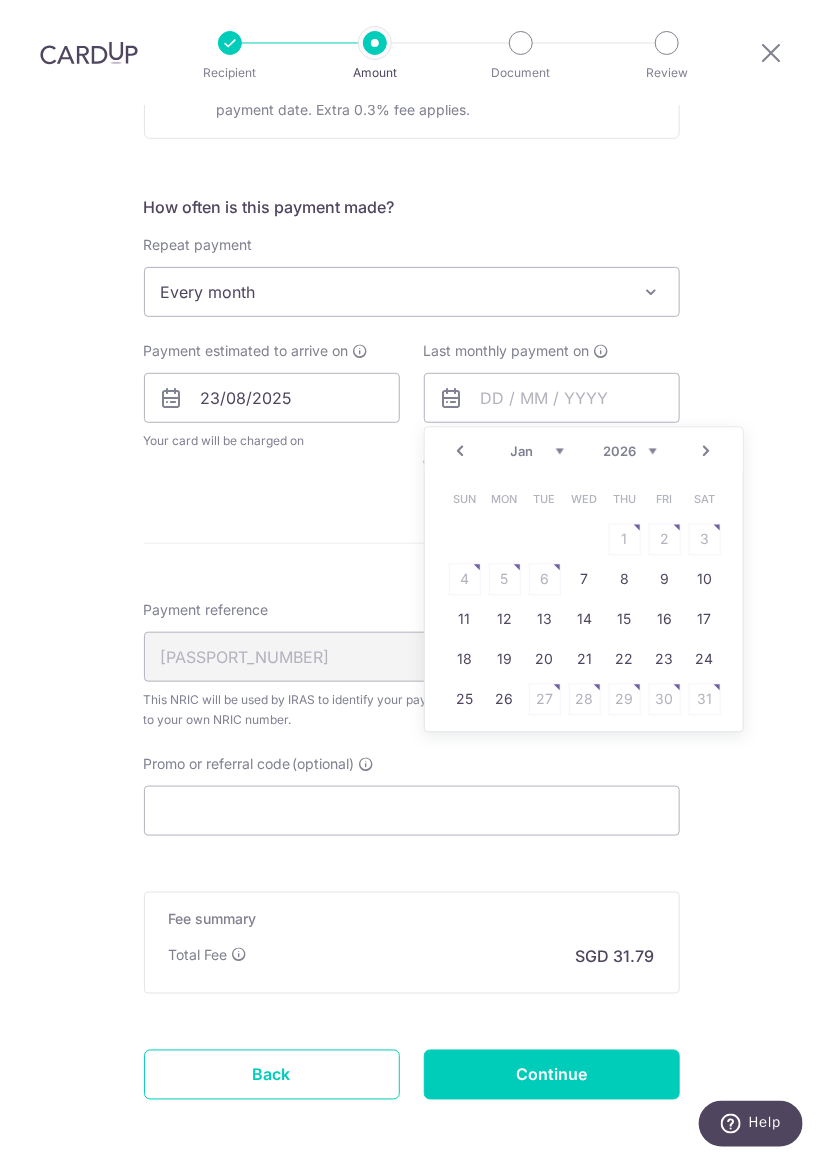 click on "Next" at bounding box center [707, 452] 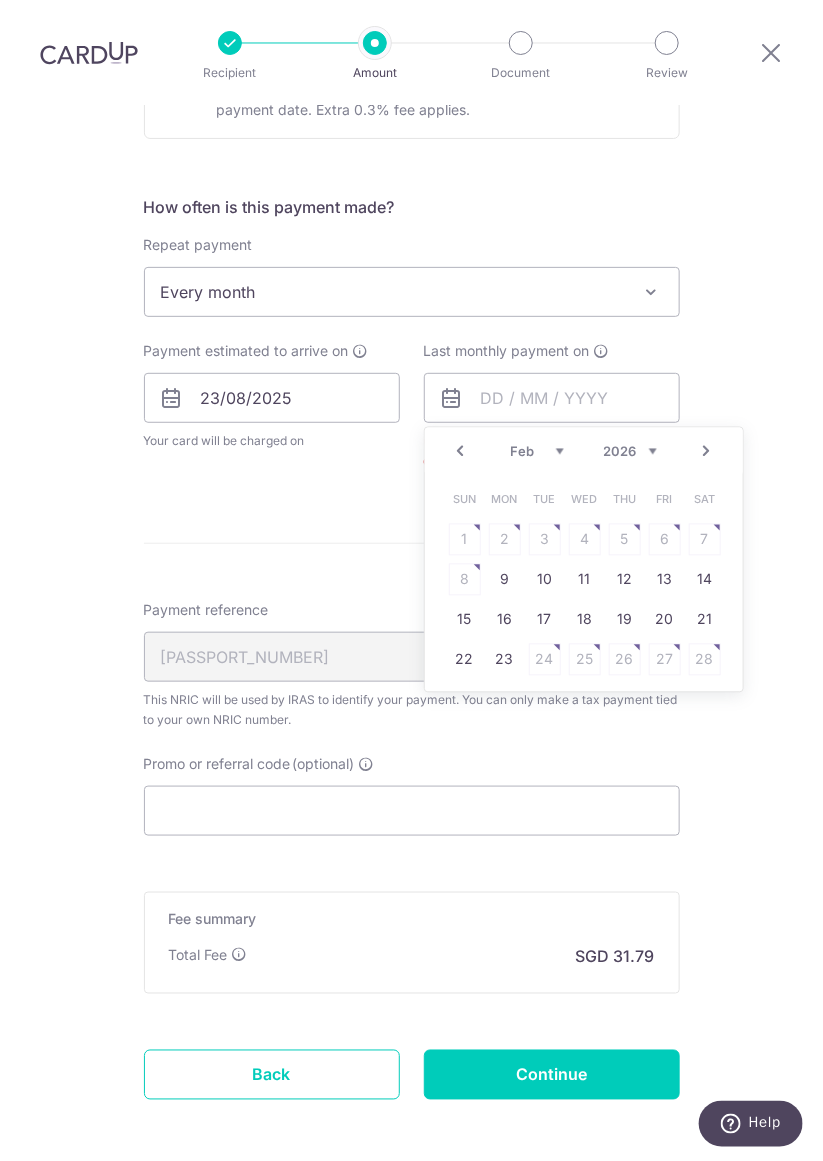 click on "Next" at bounding box center (707, 452) 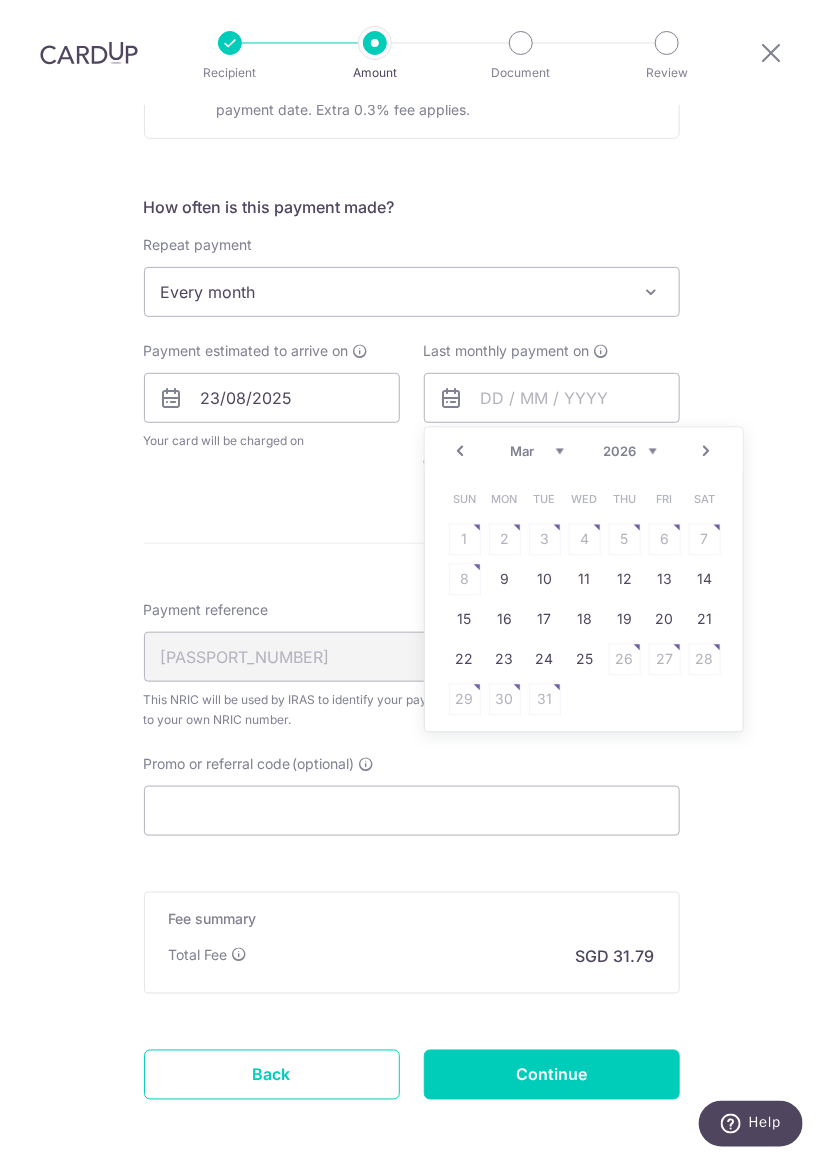 click on "Prev" at bounding box center (461, 452) 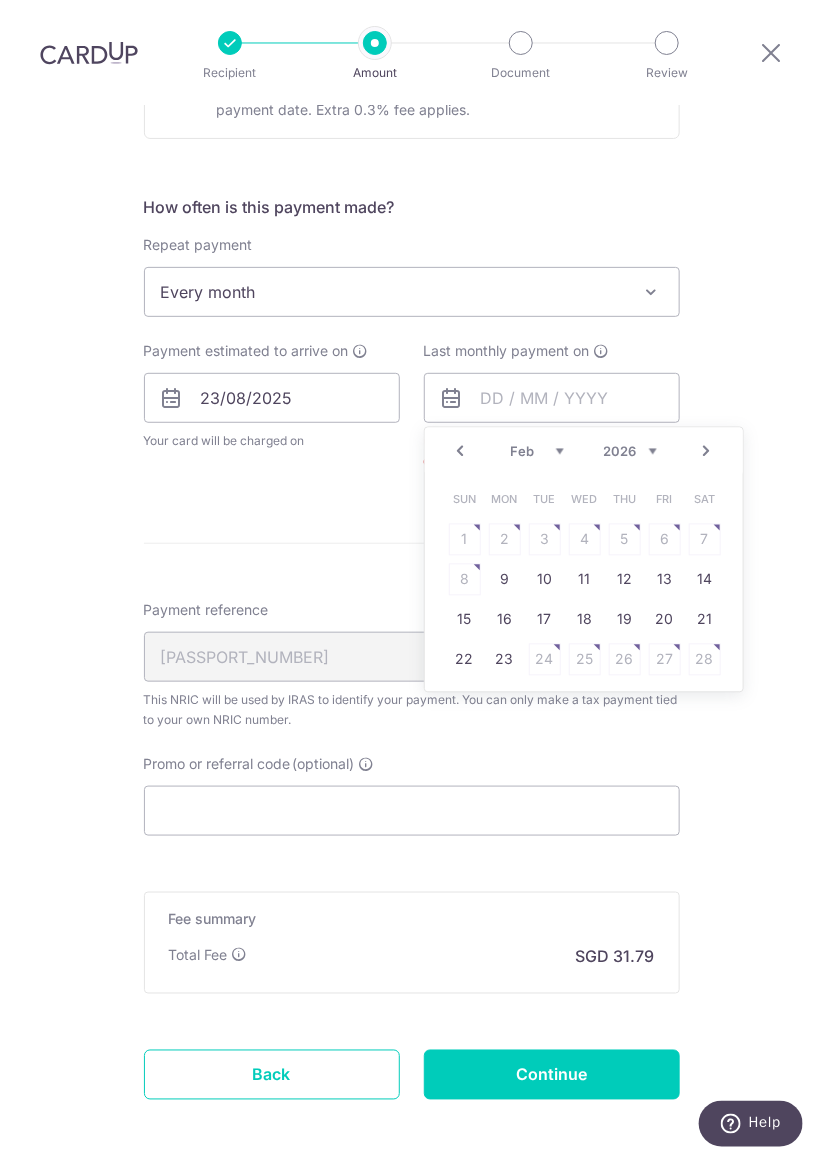 click on "23" at bounding box center (505, 660) 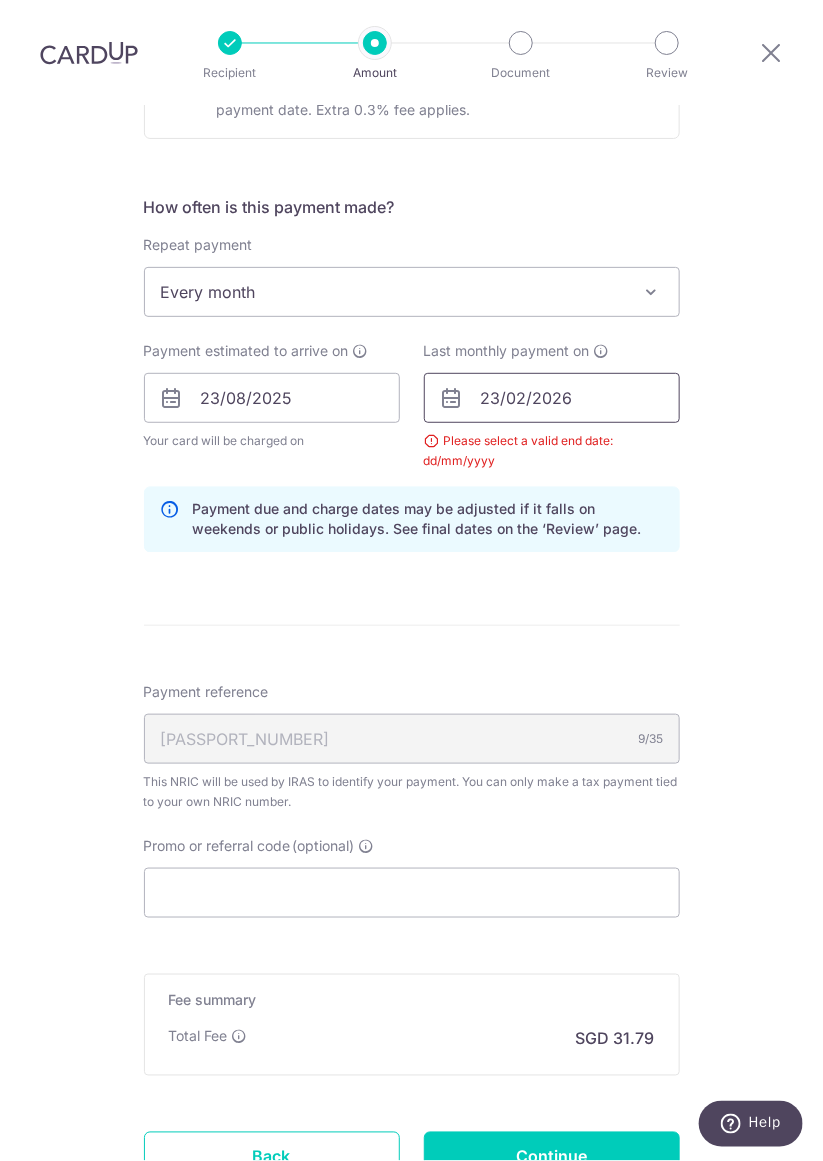 click on "23/02/2026" at bounding box center [552, 398] 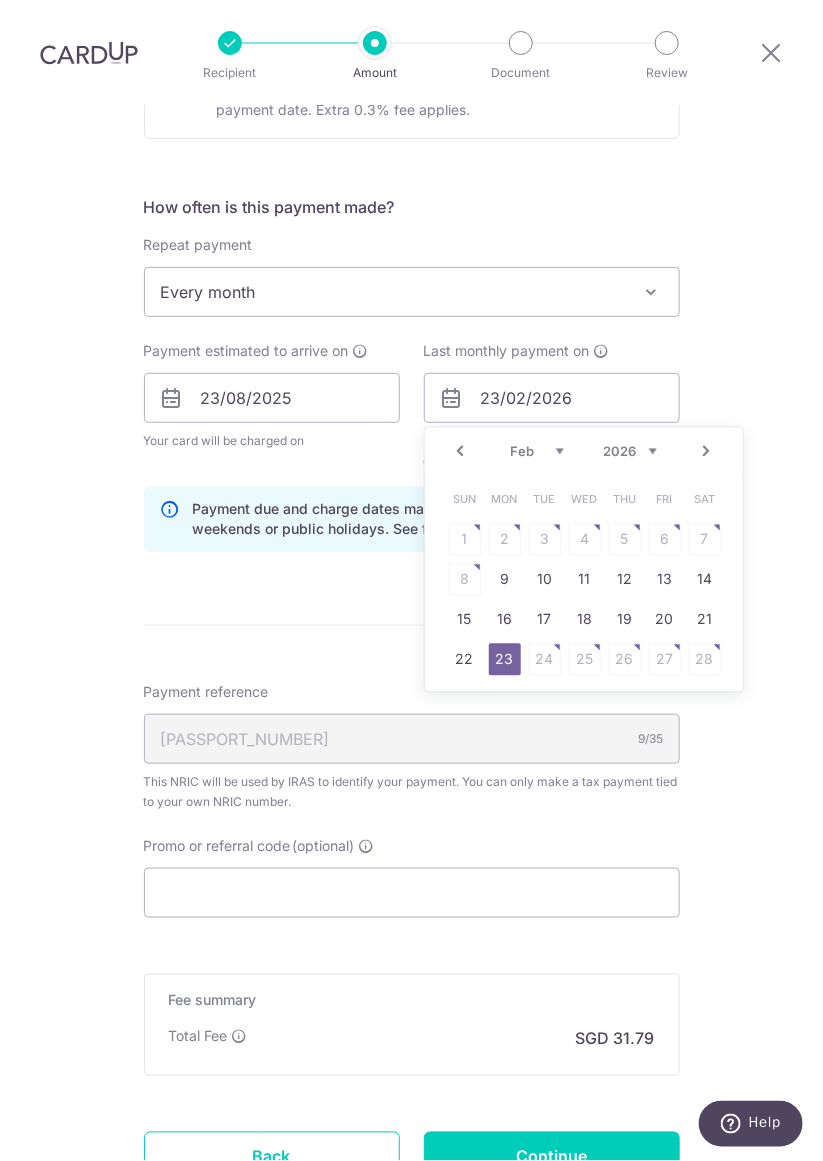 click on "23" at bounding box center (505, 660) 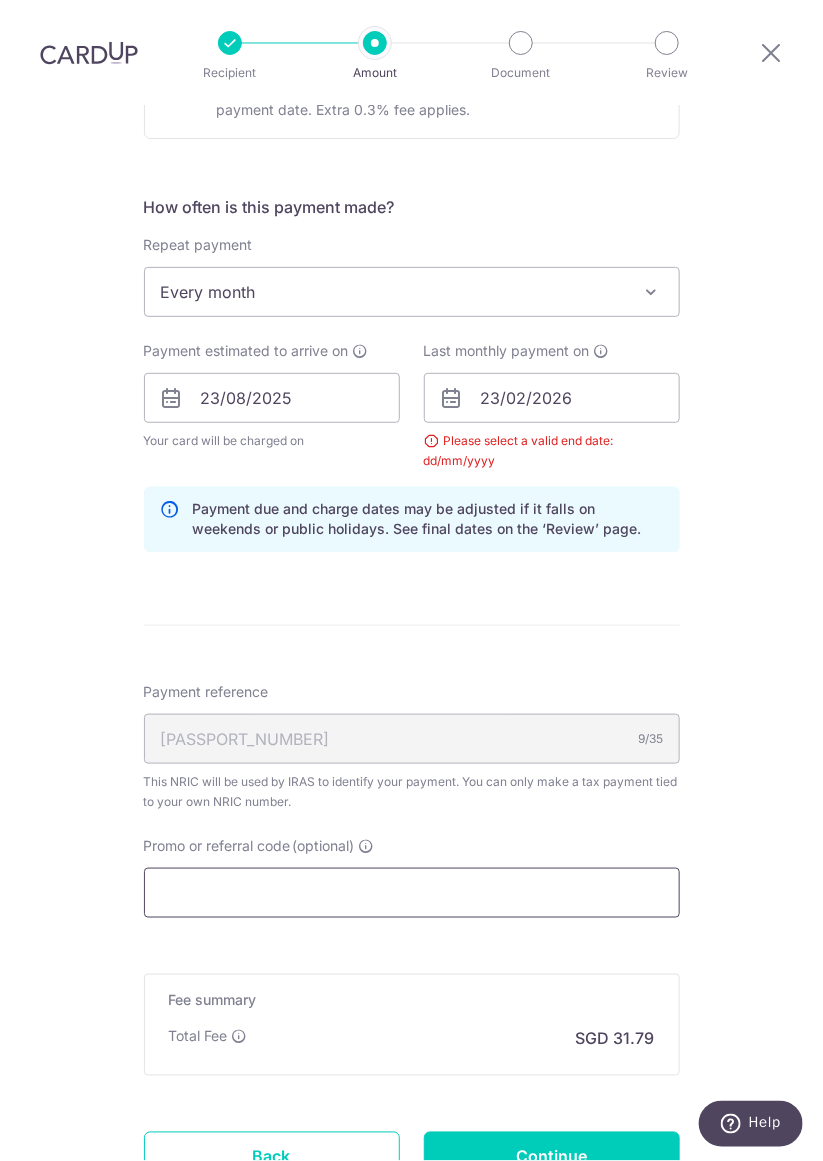 click on "Promo or referral code
(optional)" at bounding box center [412, 893] 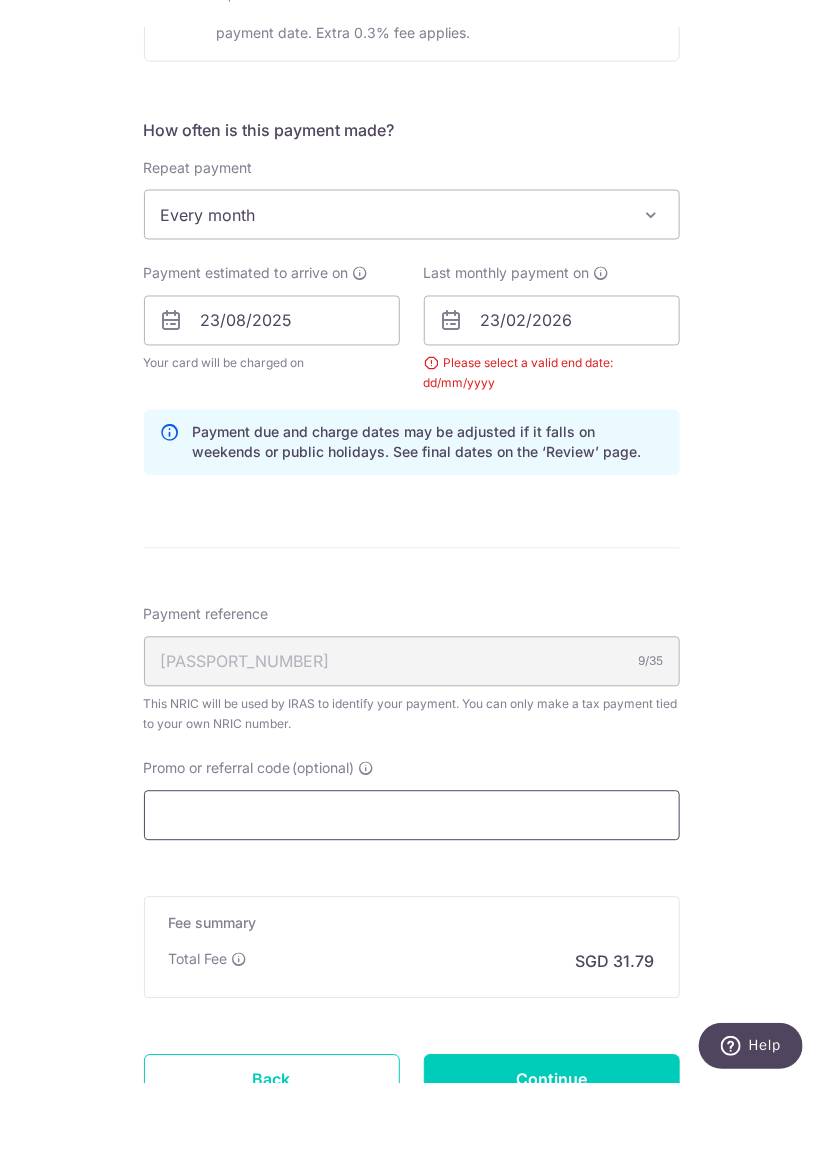 scroll, scrollTop: 84, scrollLeft: 0, axis: vertical 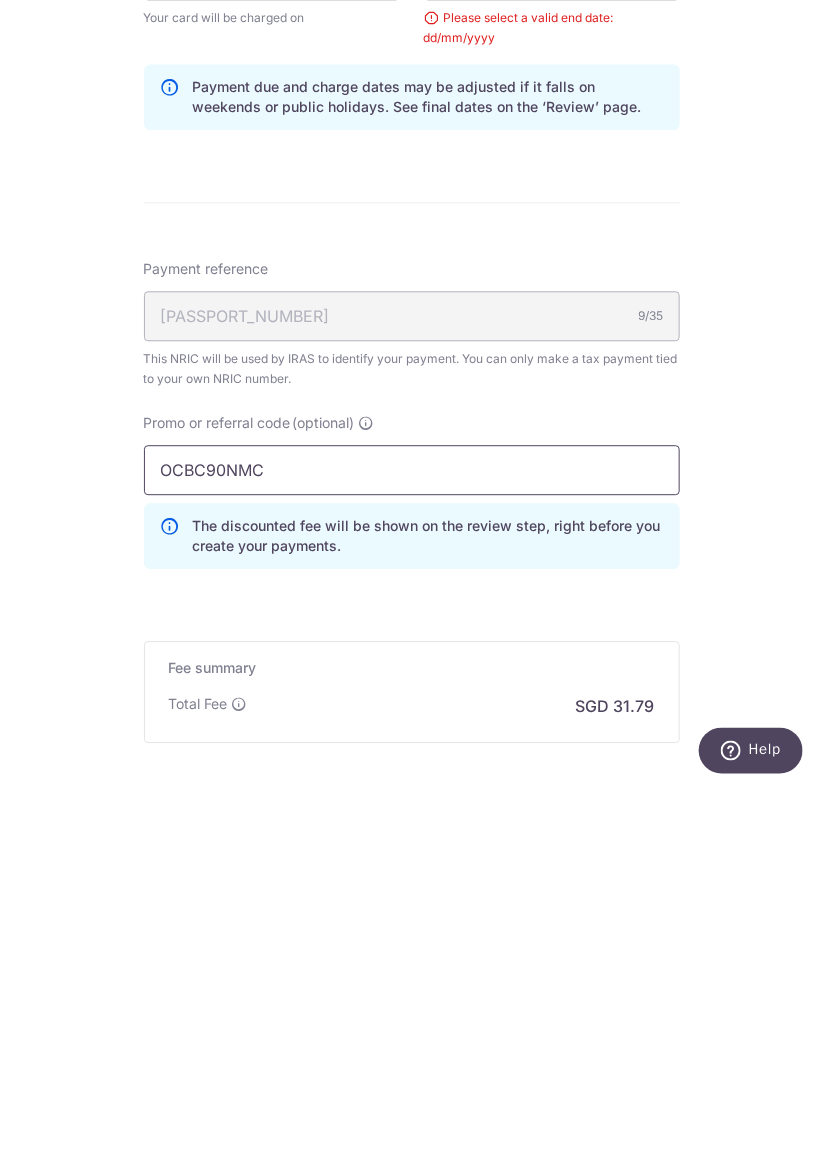 type on "OCBC90NMC" 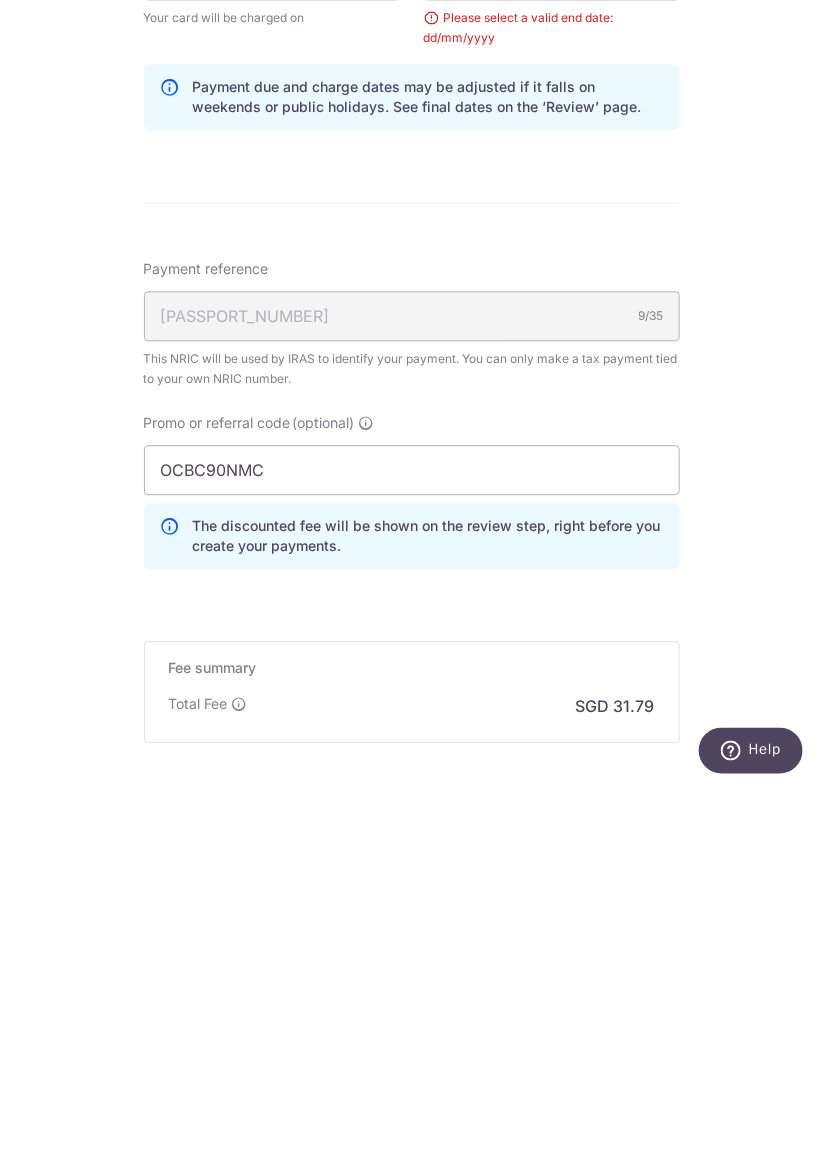 click on "Continue" at bounding box center (552, 1198) 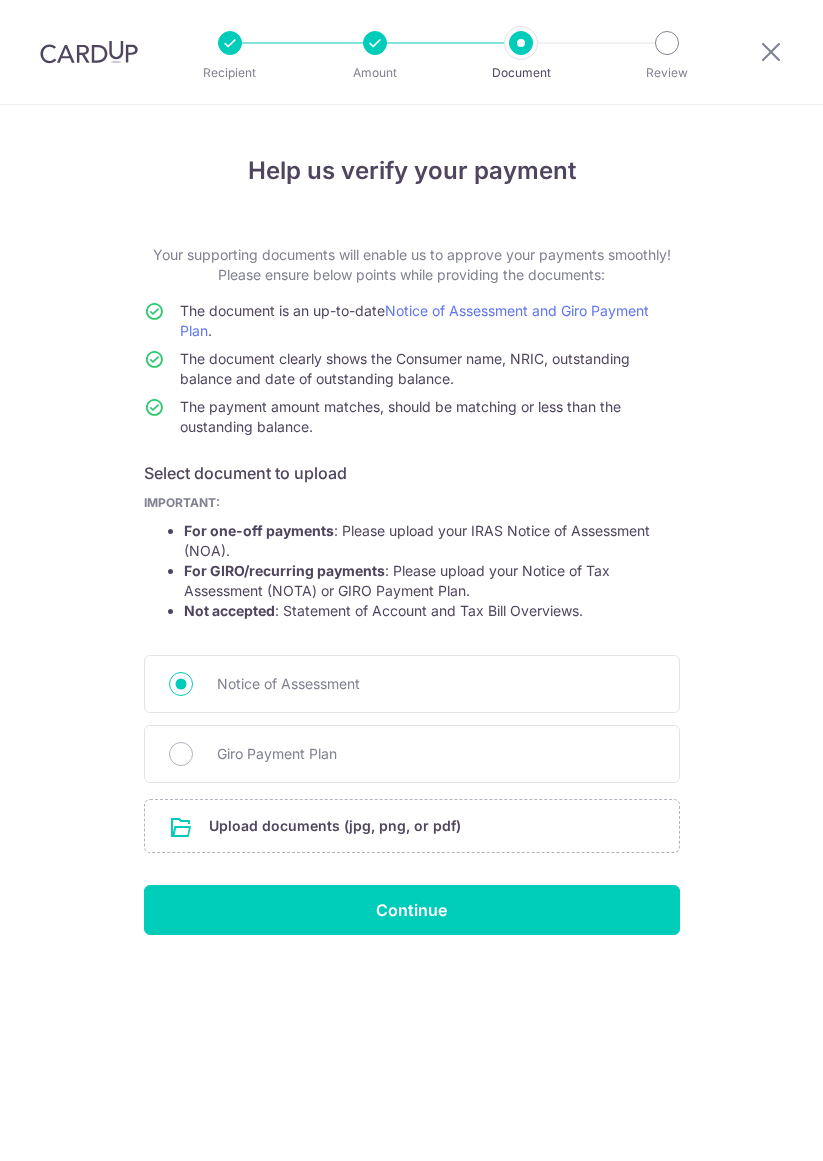 scroll, scrollTop: 0, scrollLeft: 0, axis: both 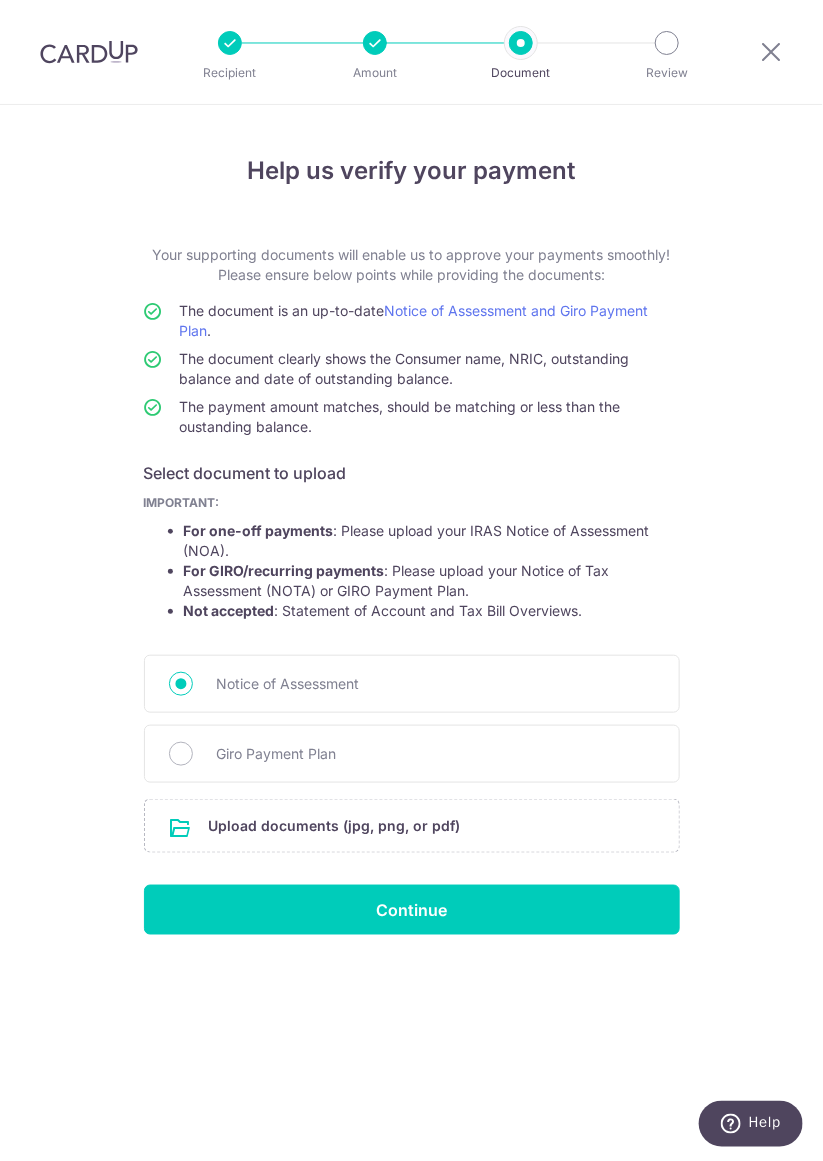 click on "Giro Payment Plan" at bounding box center [181, 754] 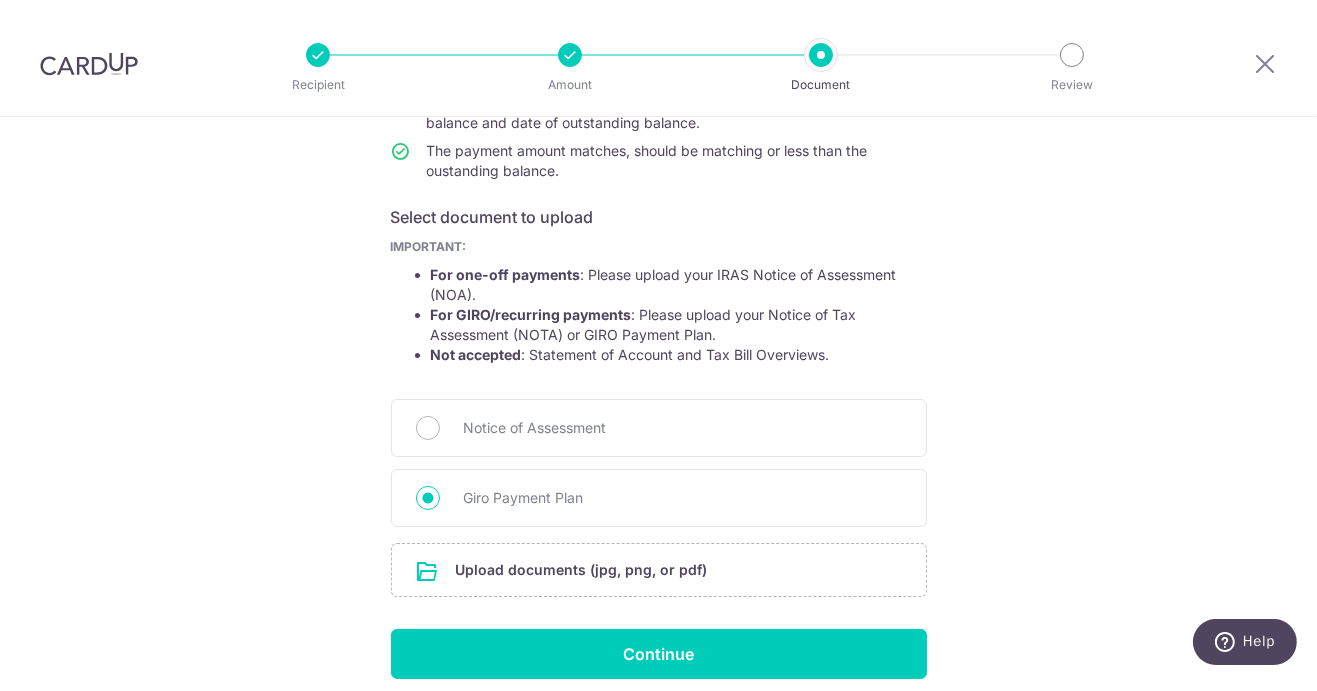 scroll, scrollTop: 266, scrollLeft: 0, axis: vertical 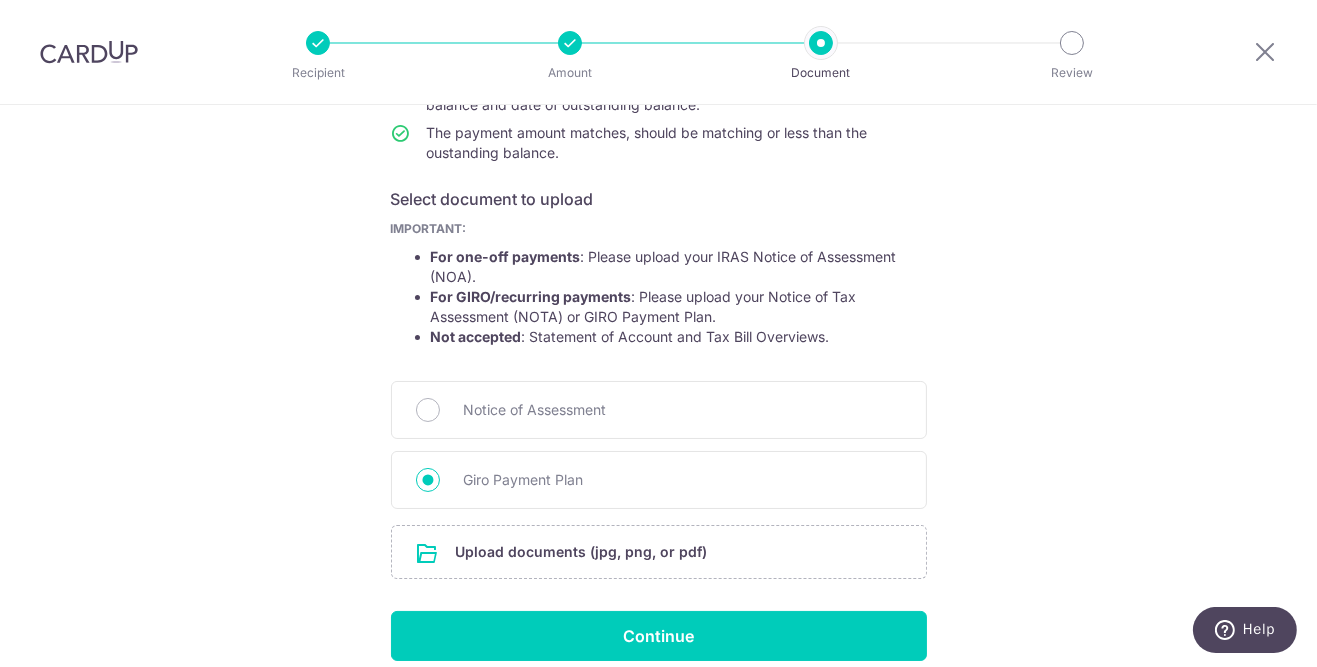click at bounding box center (659, 552) 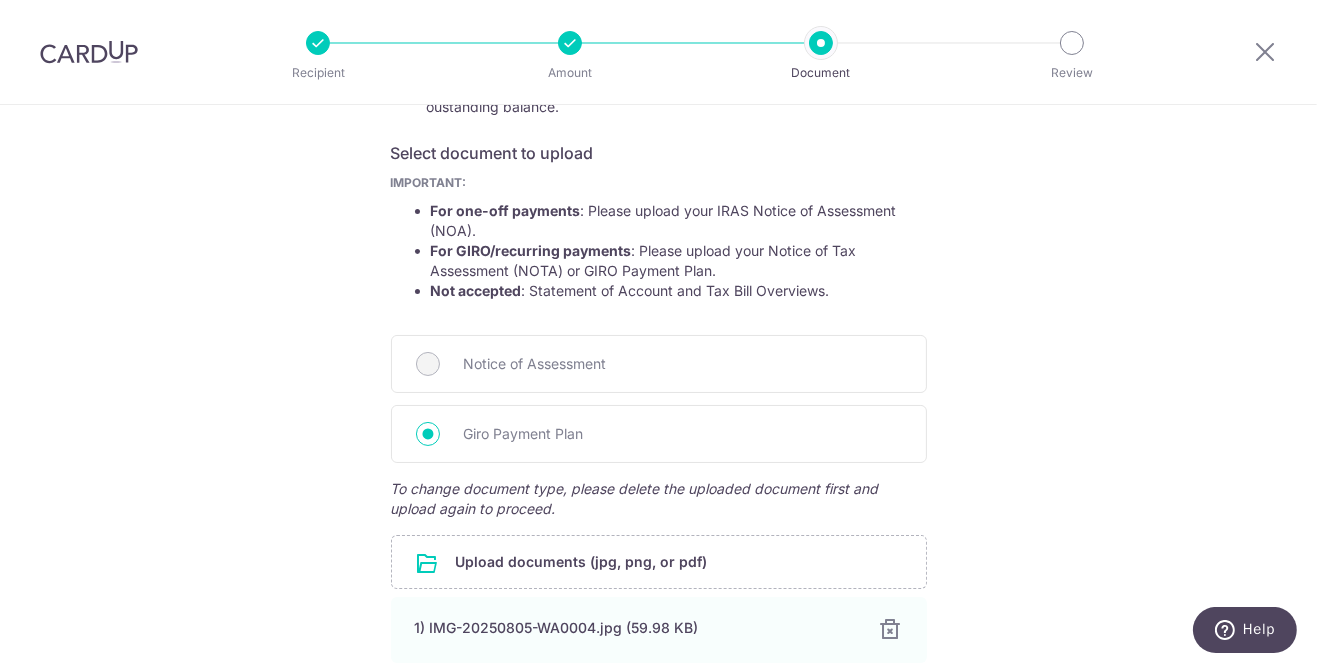 scroll, scrollTop: 404, scrollLeft: 0, axis: vertical 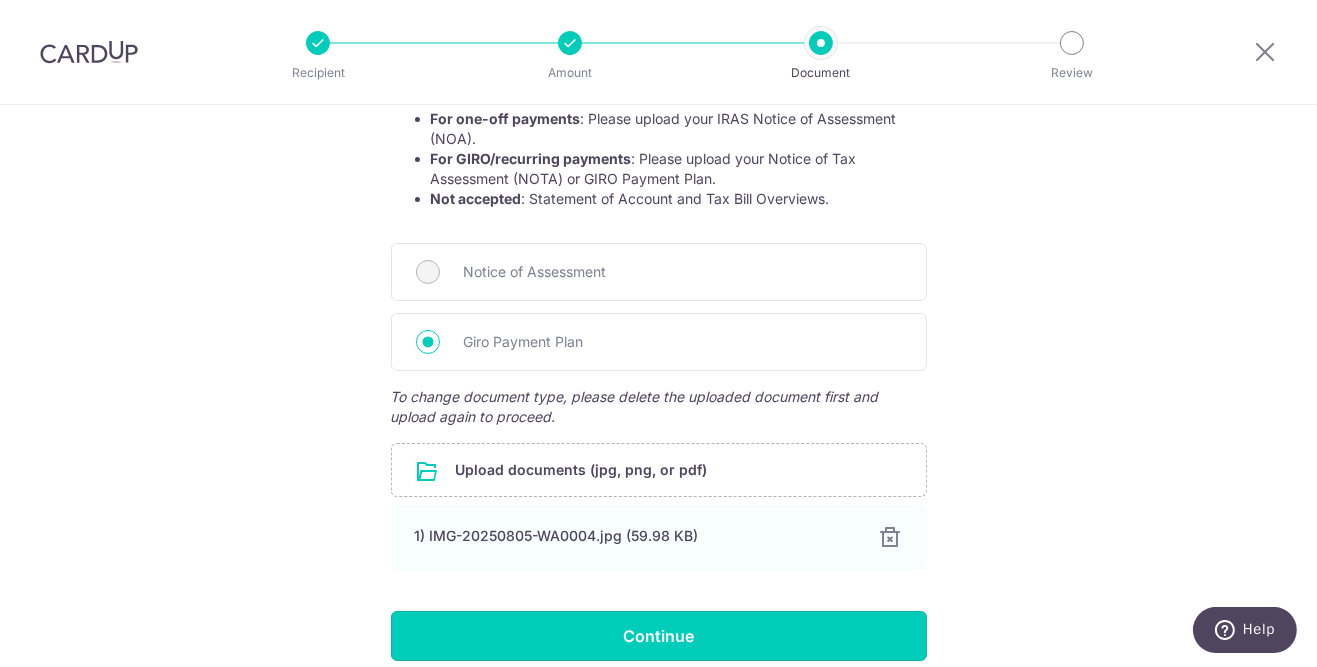 click on "Continue" at bounding box center [659, 636] 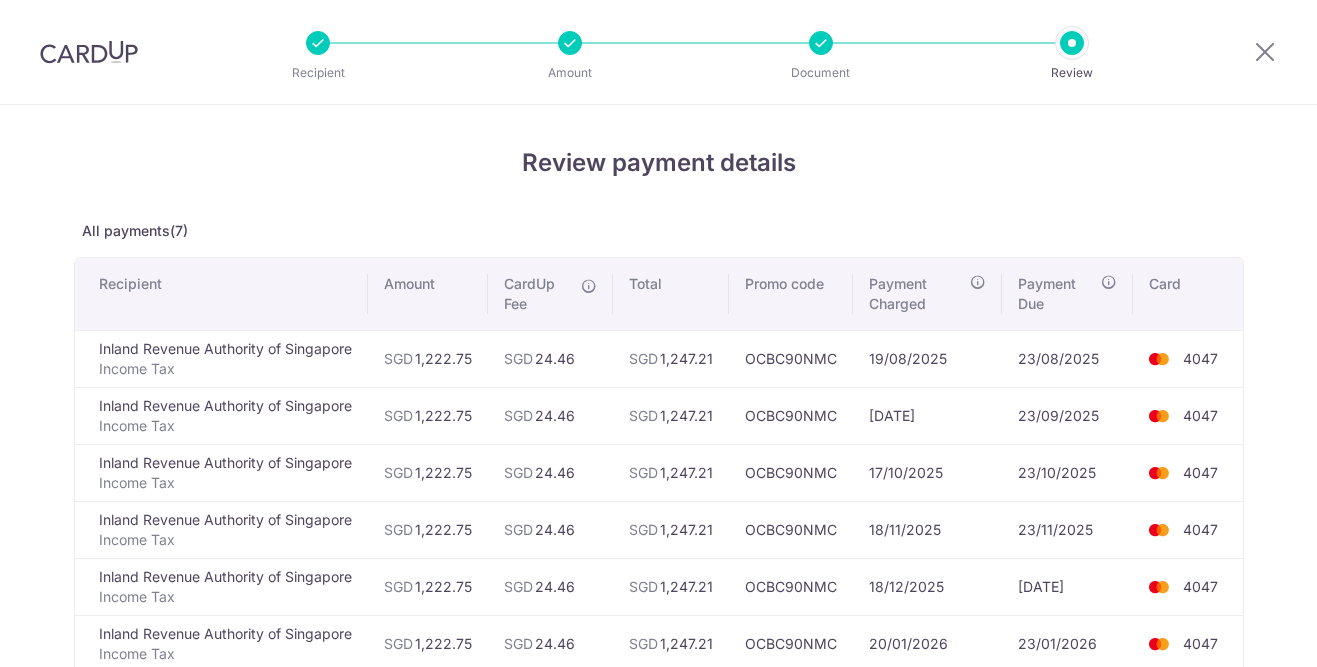scroll, scrollTop: 0, scrollLeft: 0, axis: both 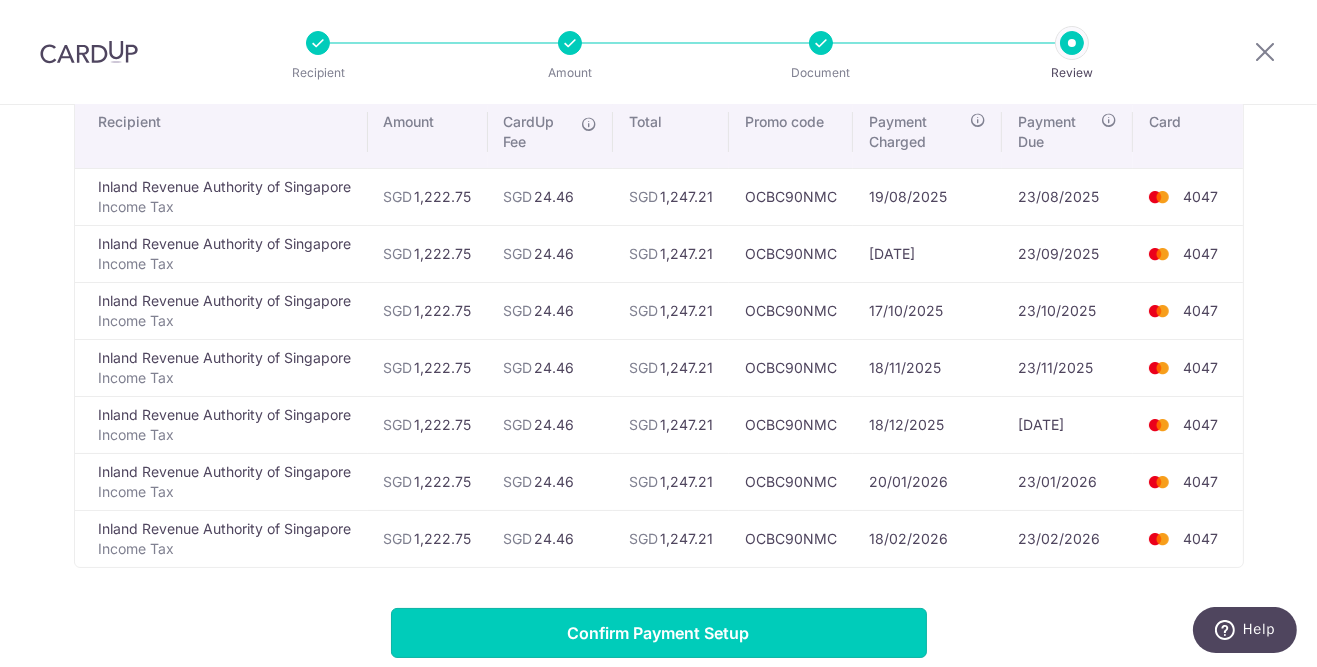 click on "Confirm Payment Setup" at bounding box center [659, 633] 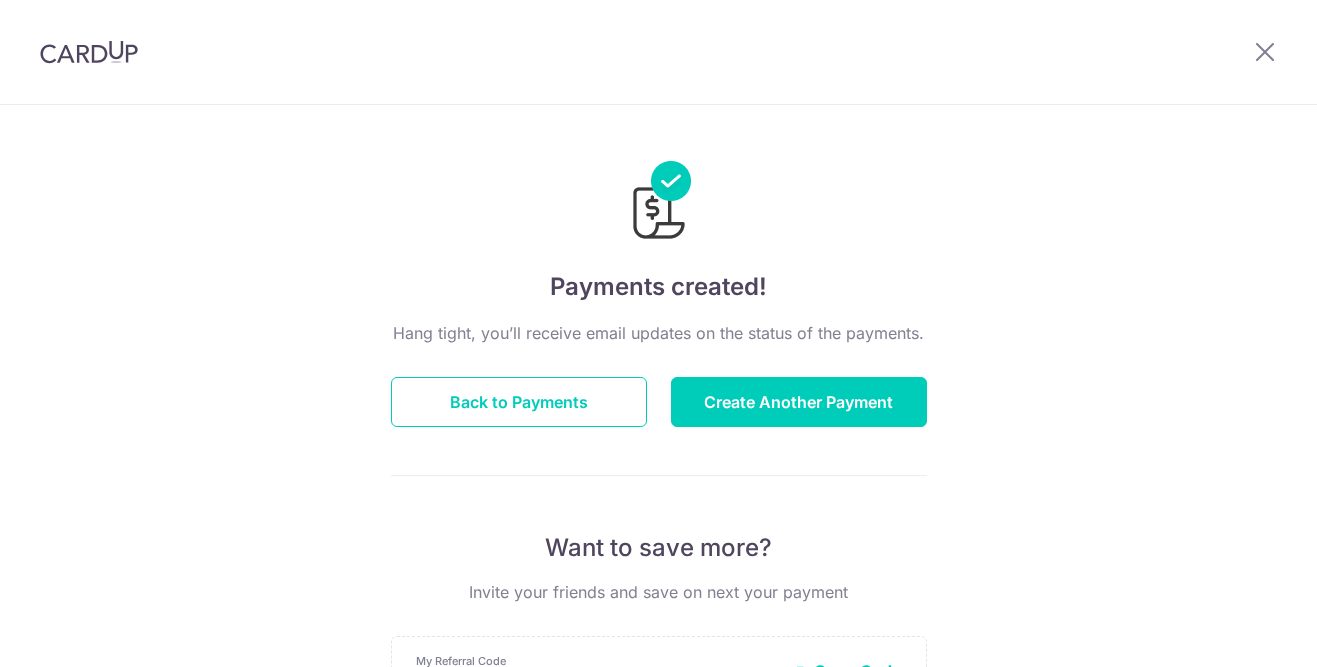 scroll, scrollTop: 0, scrollLeft: 0, axis: both 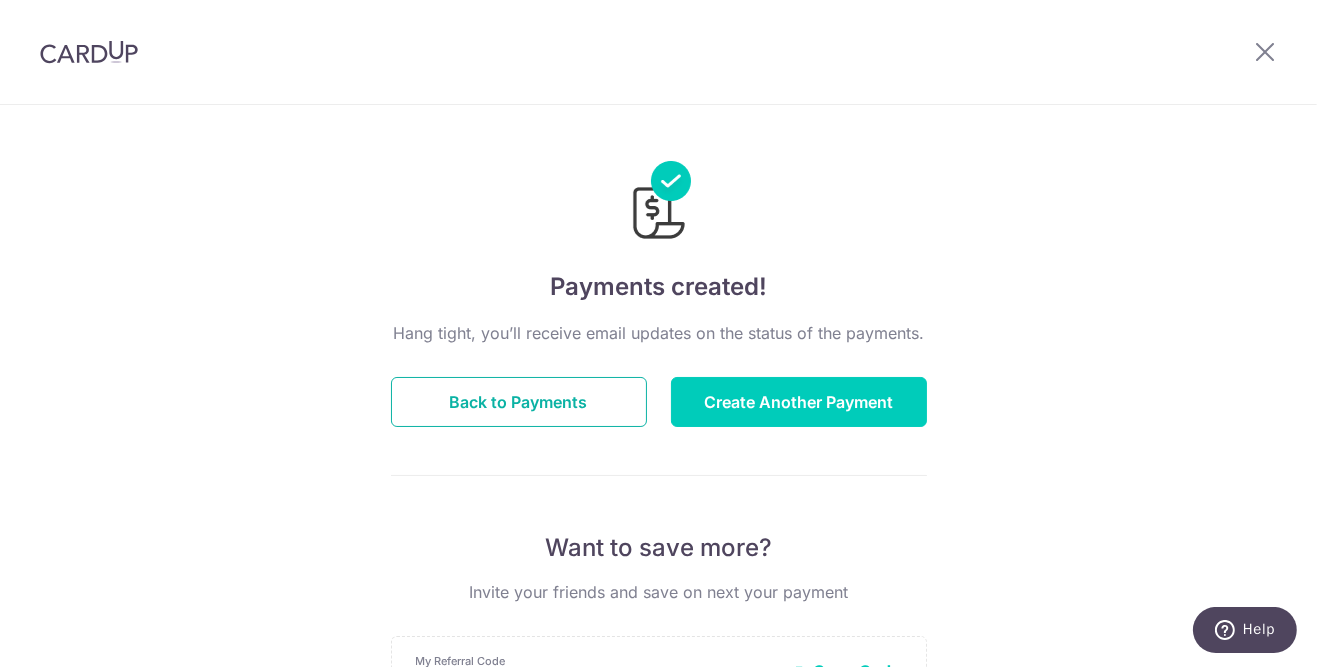 click on "Back to Payments" at bounding box center [519, 402] 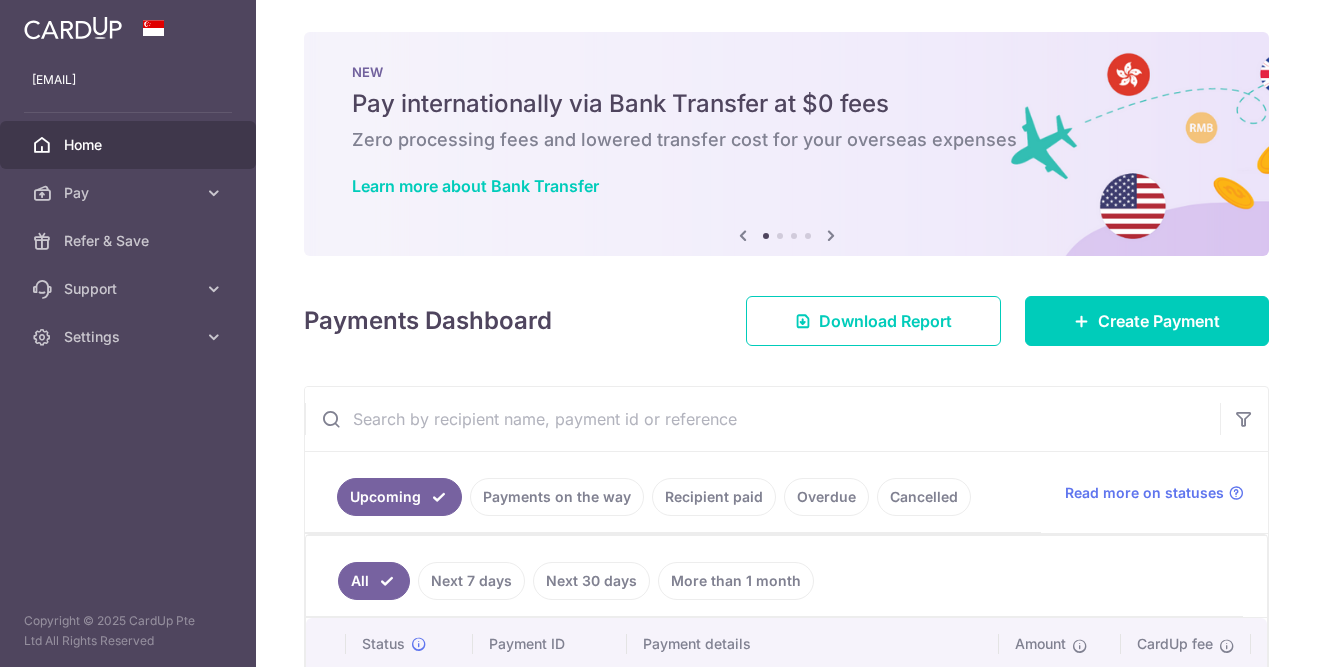 scroll, scrollTop: 0, scrollLeft: 0, axis: both 